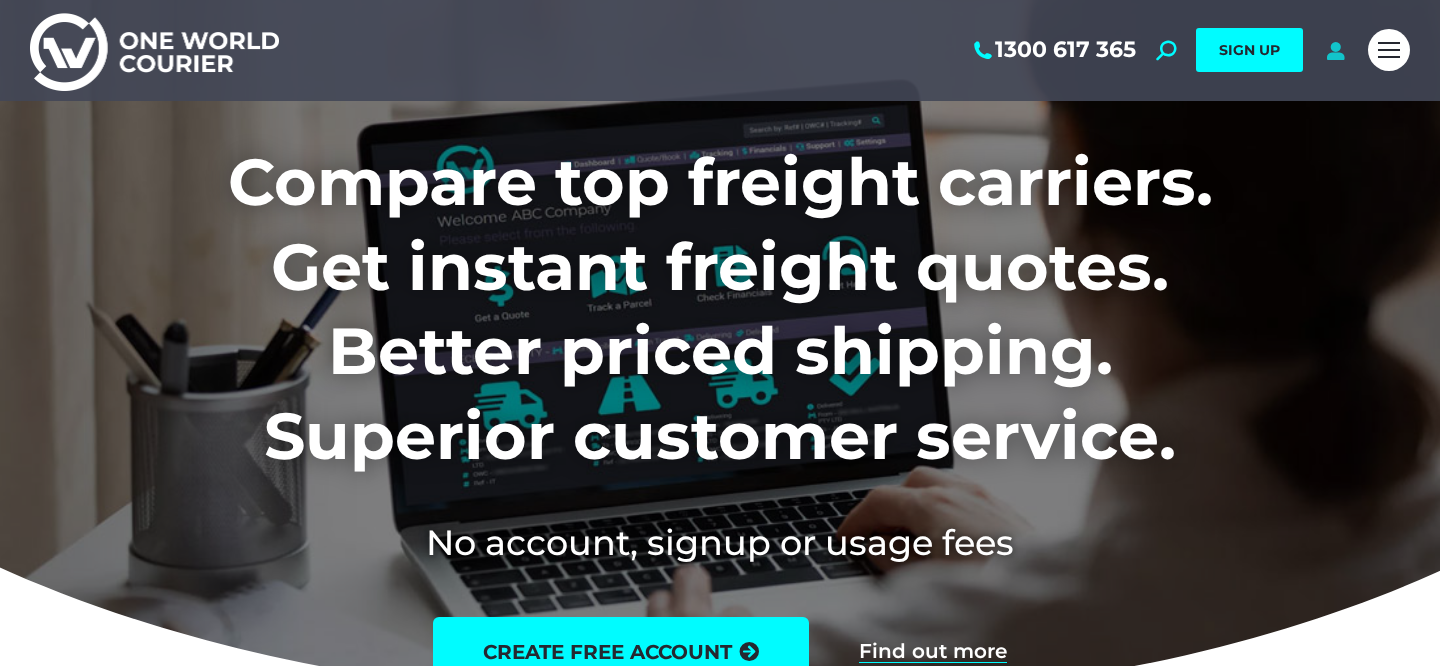 scroll, scrollTop: 0, scrollLeft: 0, axis: both 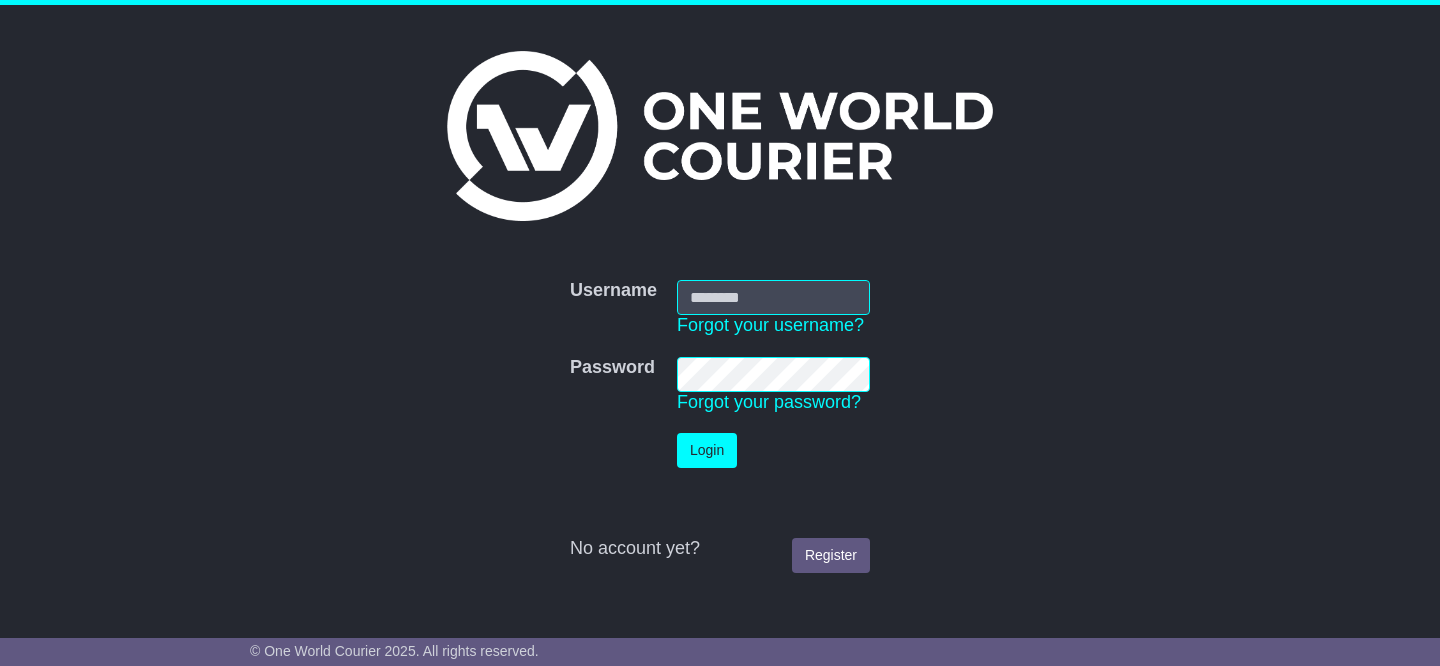 type on "**********" 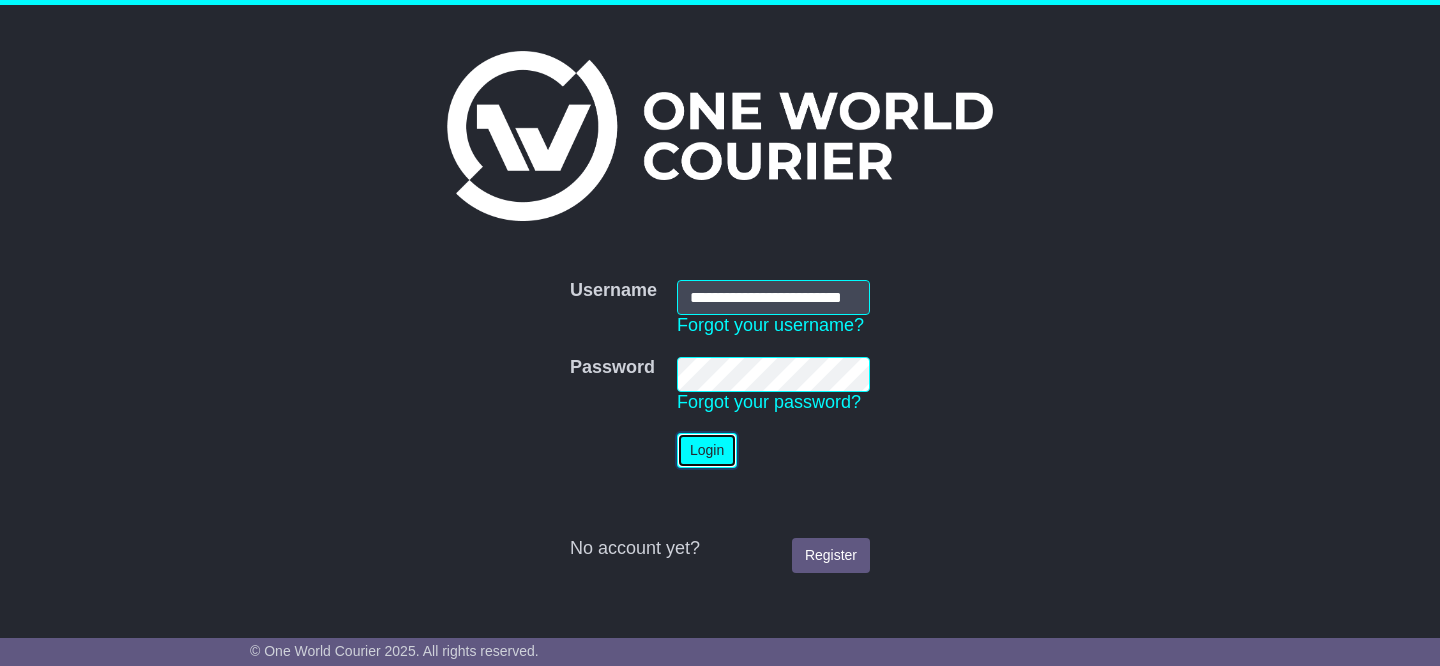click on "Login" at bounding box center (707, 450) 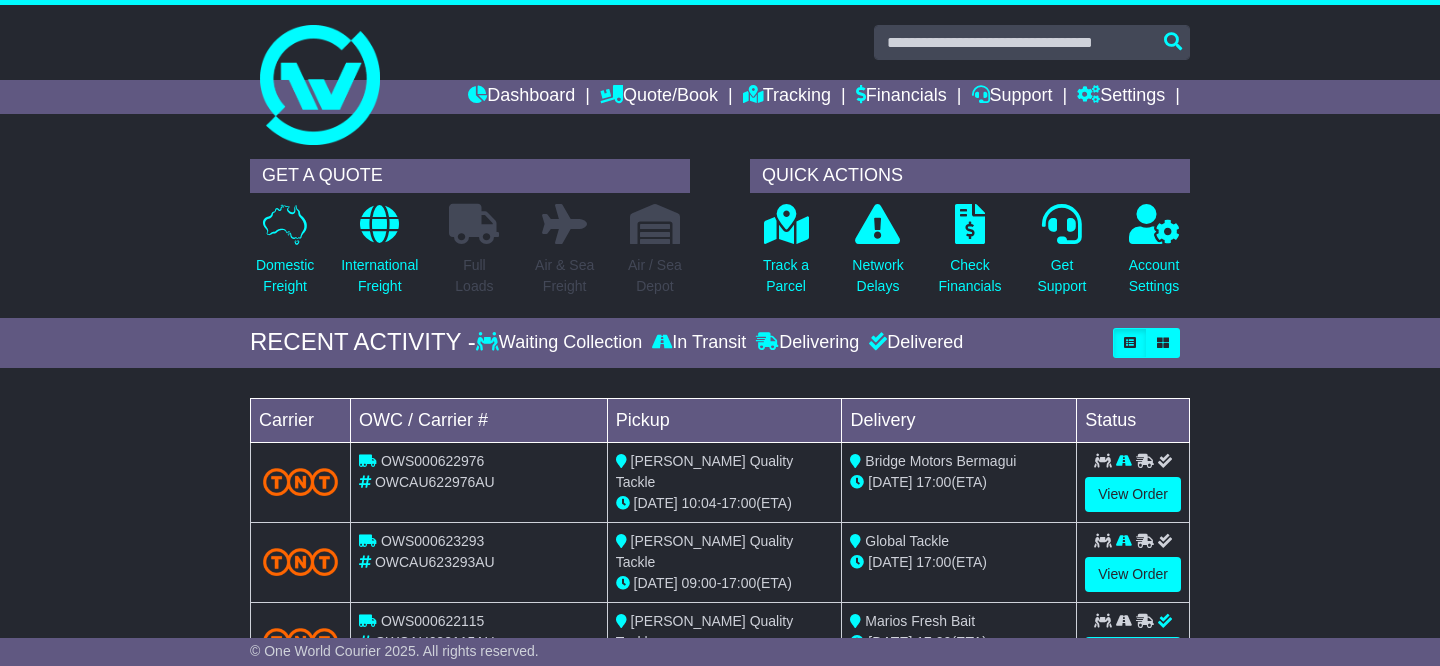 scroll, scrollTop: 0, scrollLeft: 0, axis: both 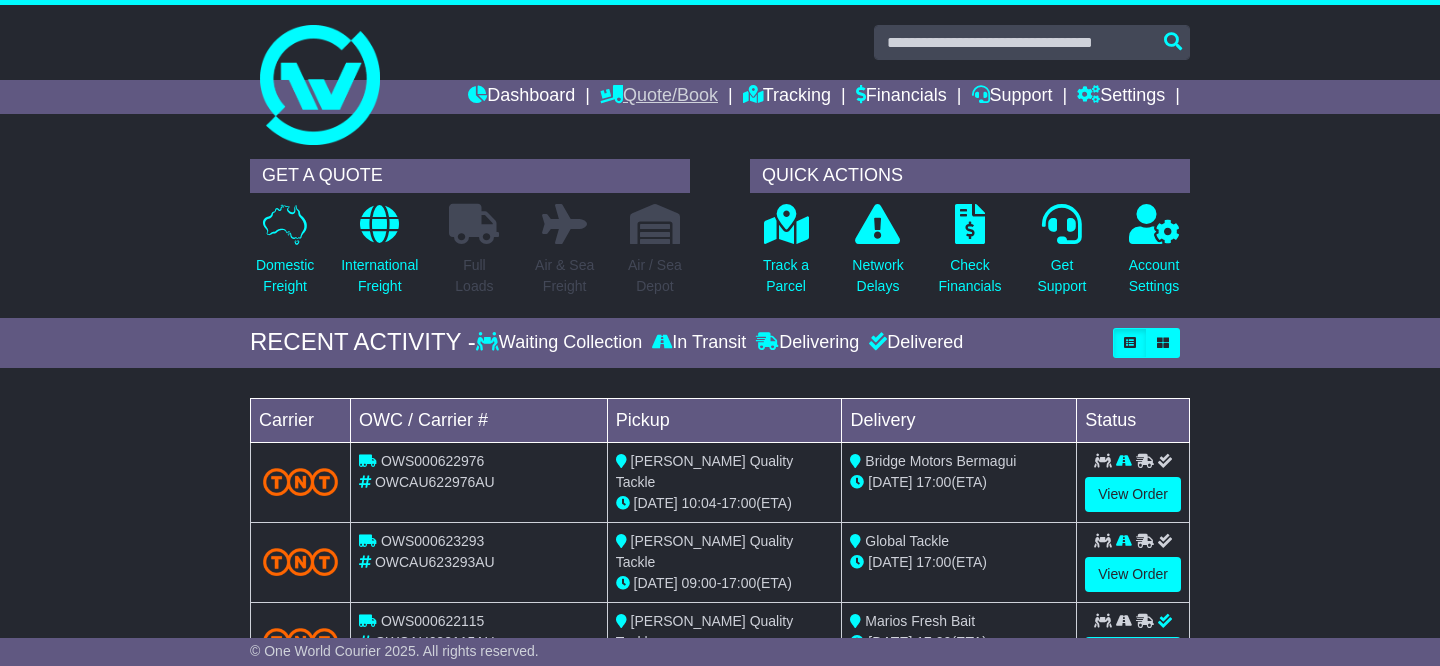 click on "Quote/Book" at bounding box center (659, 97) 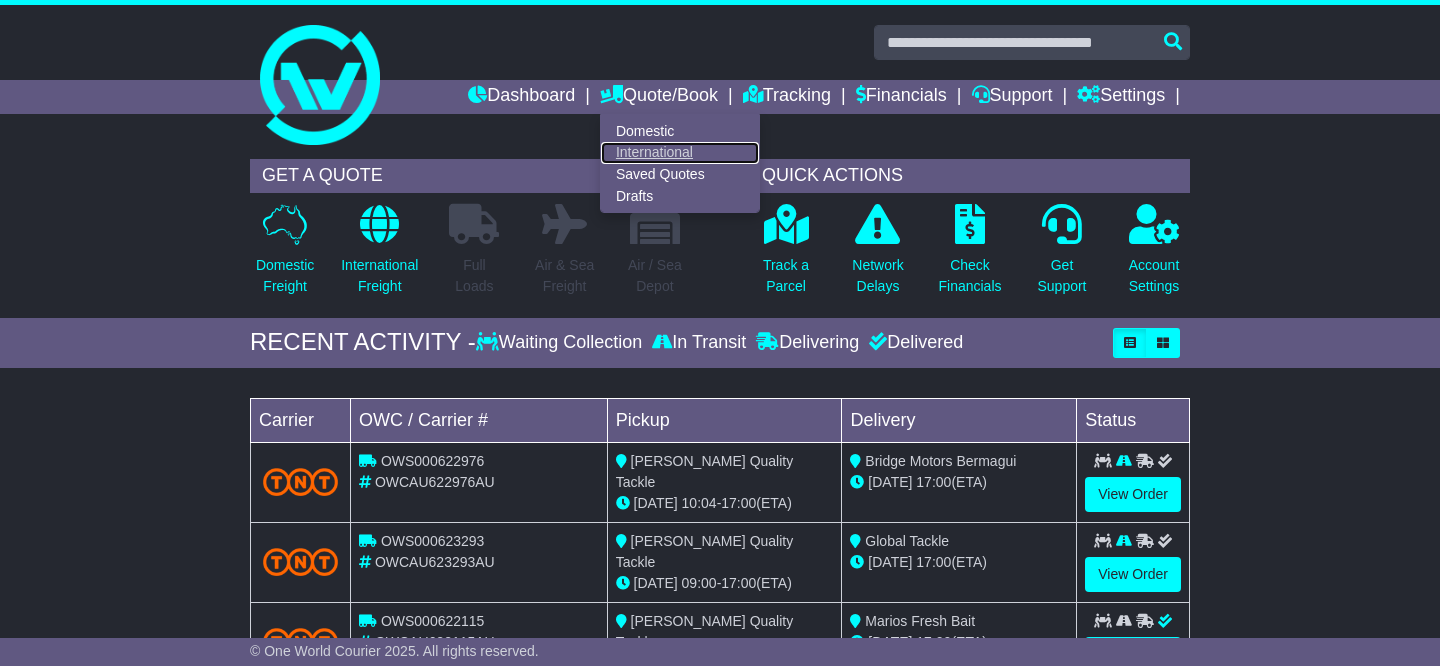 click on "International" at bounding box center [680, 153] 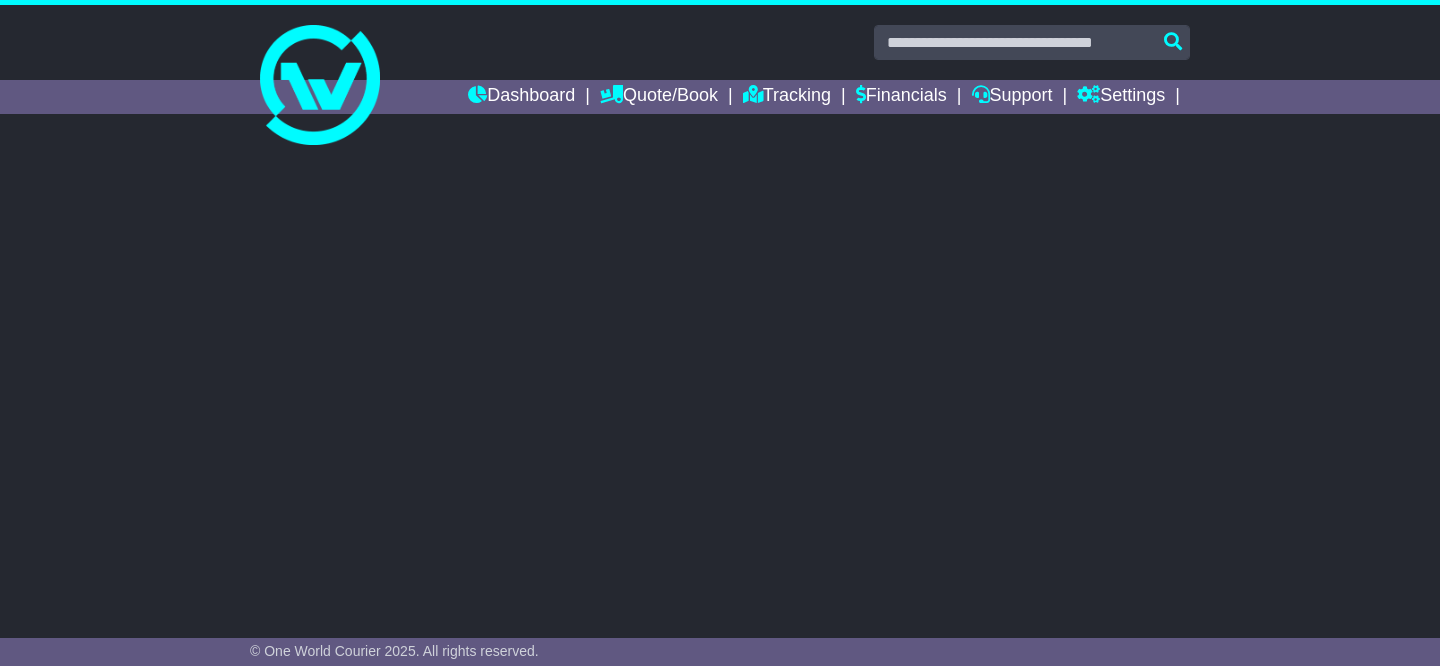 scroll, scrollTop: 0, scrollLeft: 0, axis: both 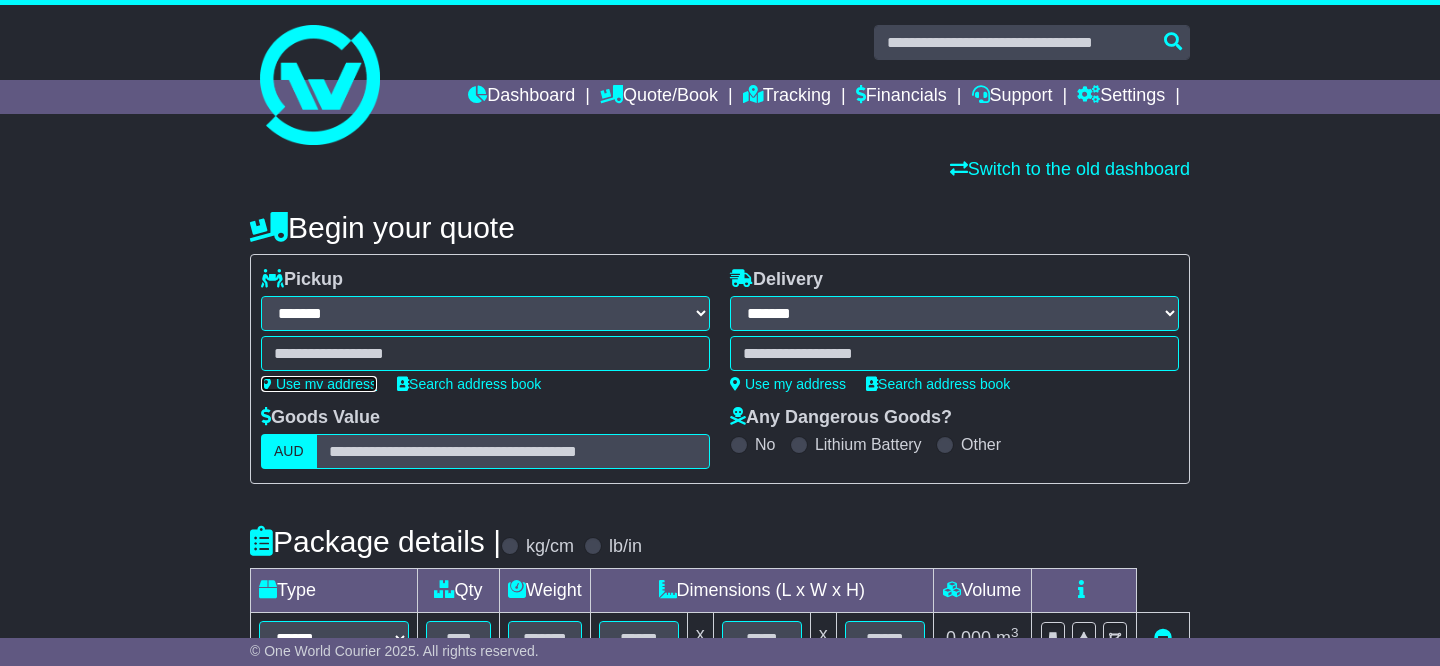 click on "Use my address" at bounding box center (319, 384) 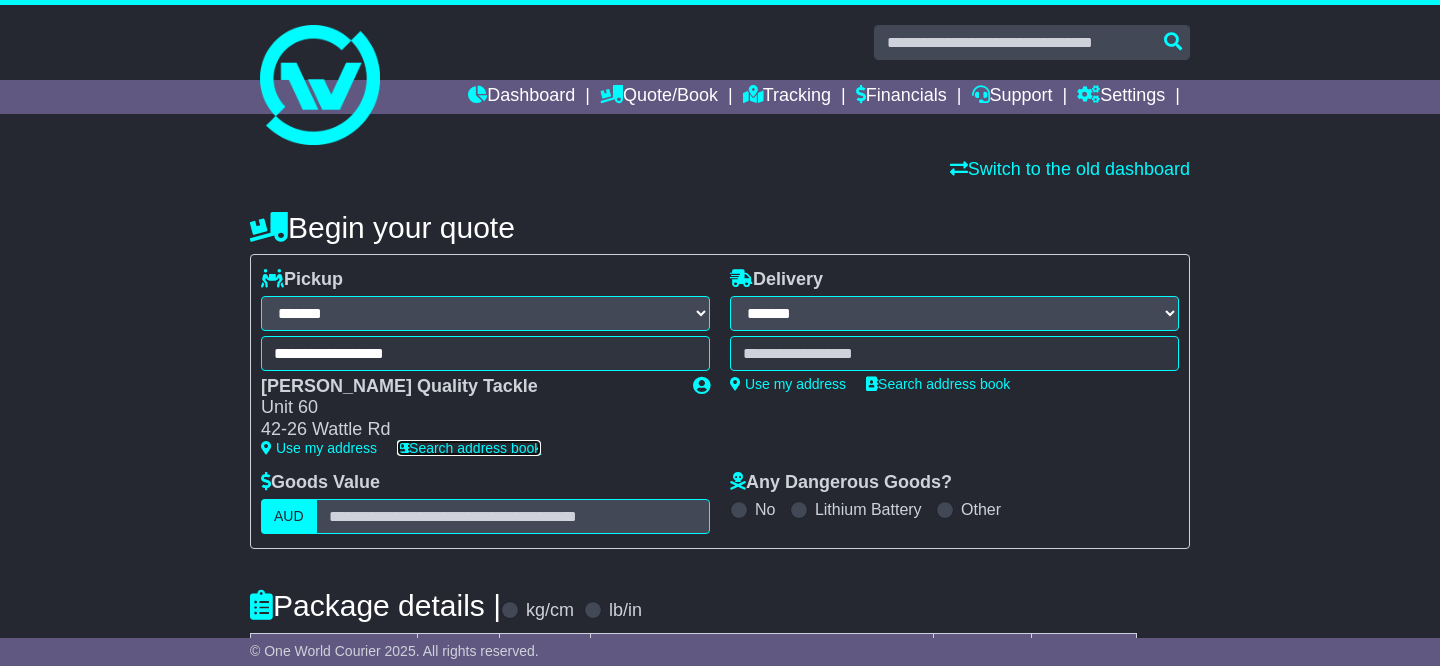 click on "Search address book" at bounding box center [469, 448] 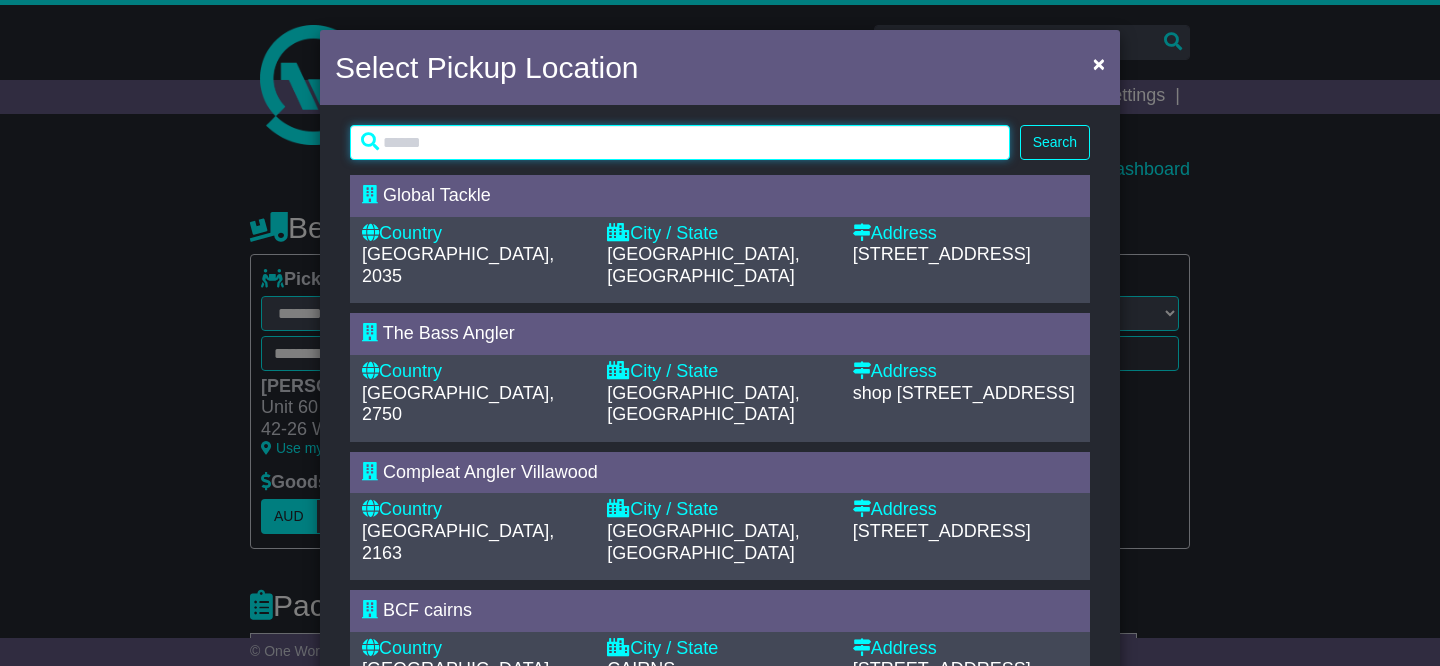 click at bounding box center (680, 142) 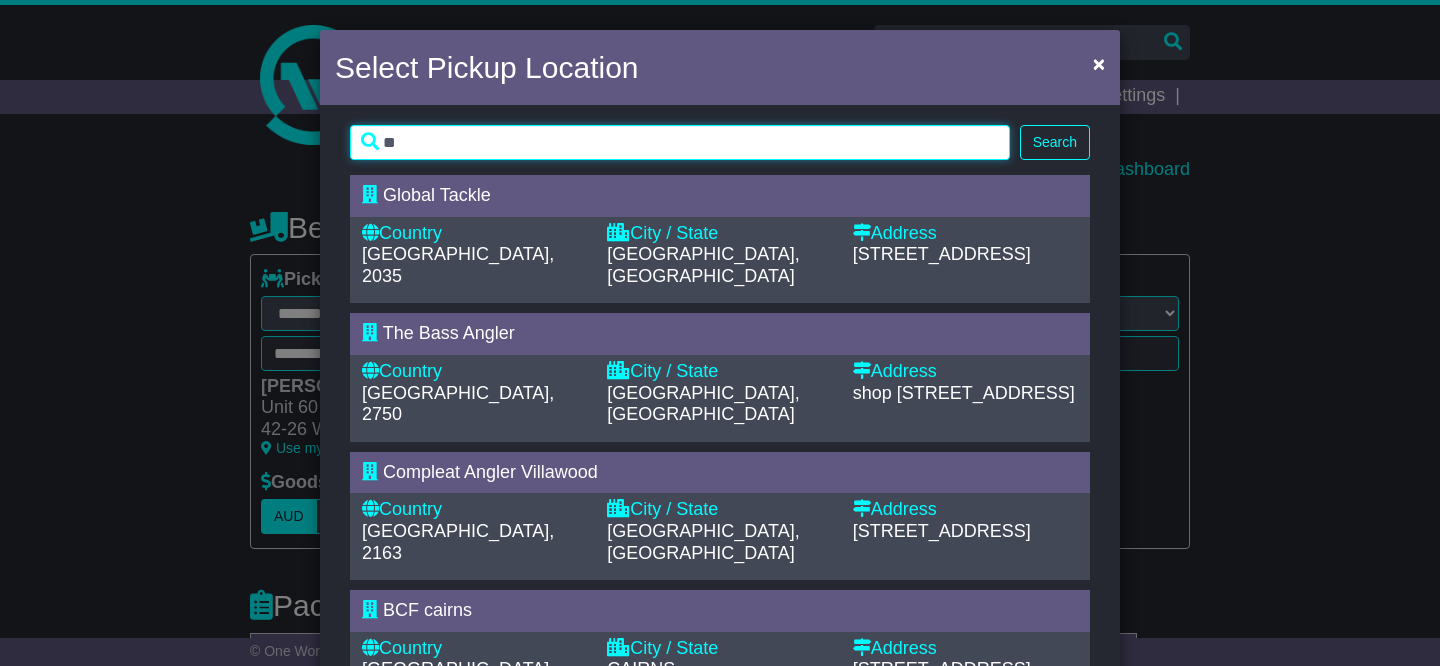 scroll, scrollTop: 13, scrollLeft: 0, axis: vertical 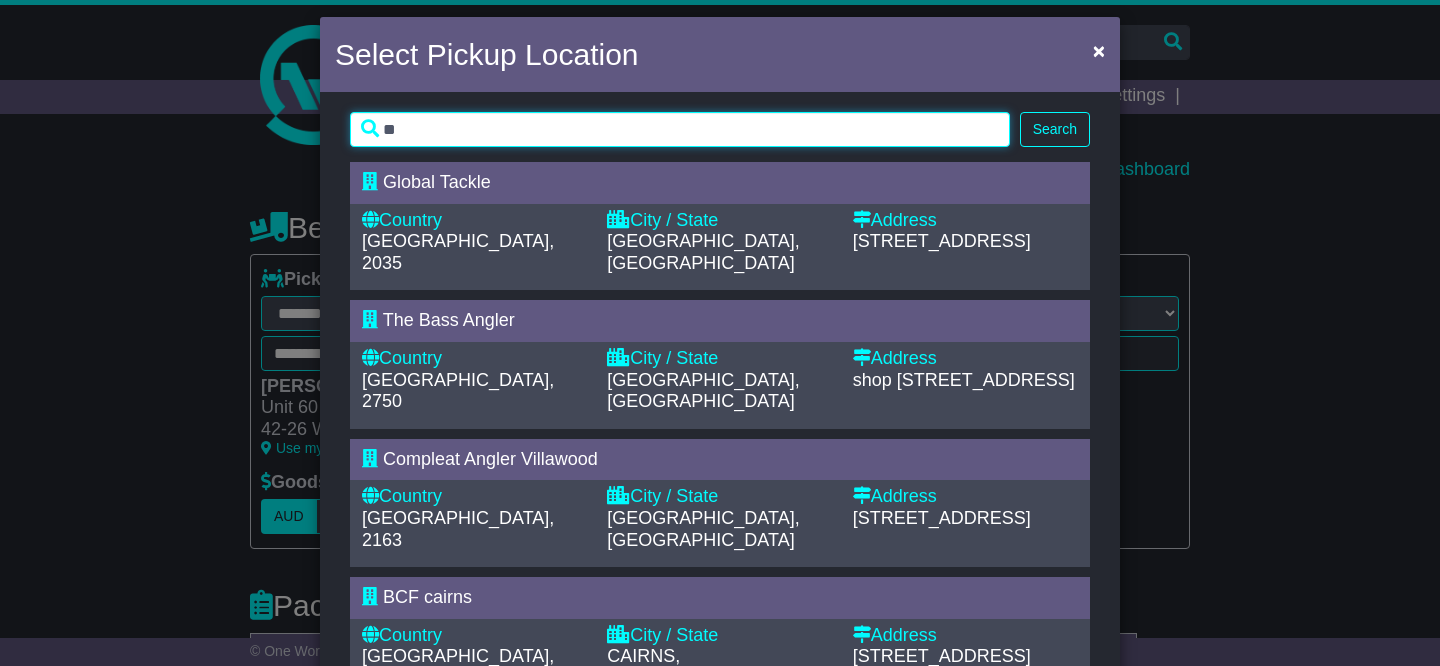 type on "**" 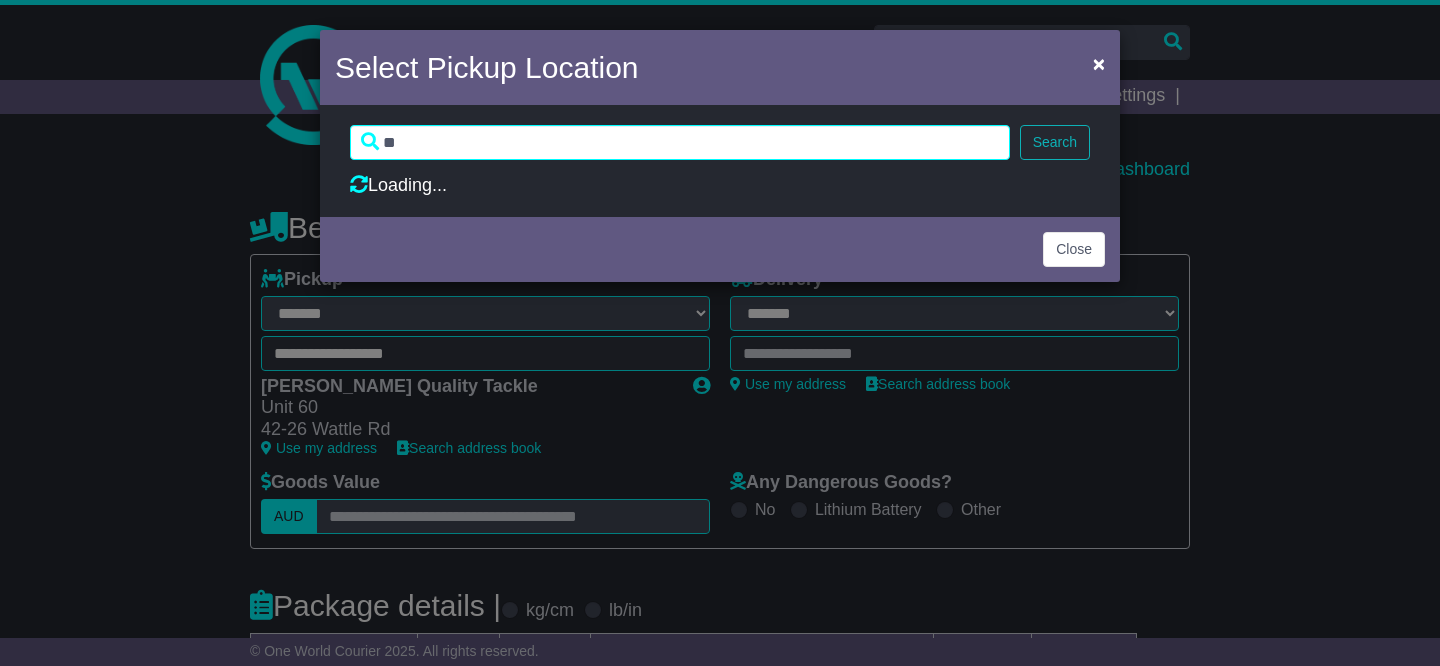 scroll, scrollTop: 0, scrollLeft: 0, axis: both 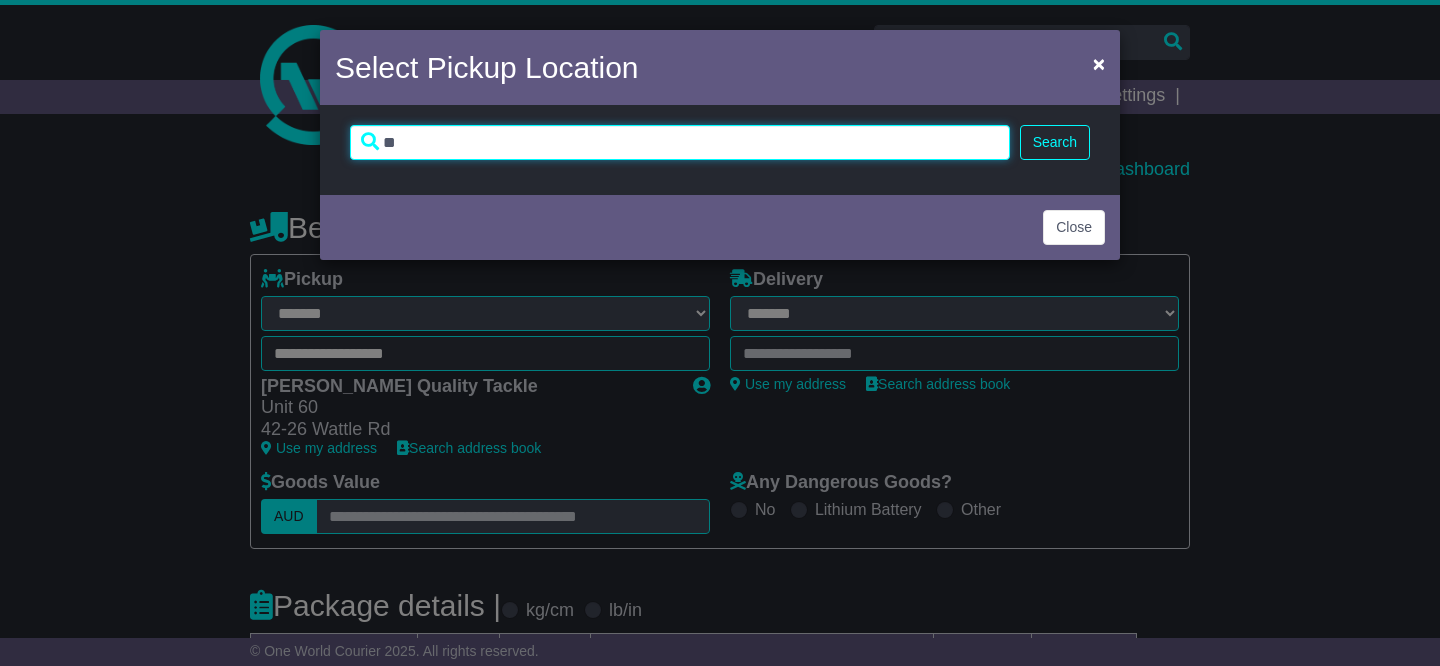 drag, startPoint x: 661, startPoint y: 143, endPoint x: 429, endPoint y: 132, distance: 232.26064 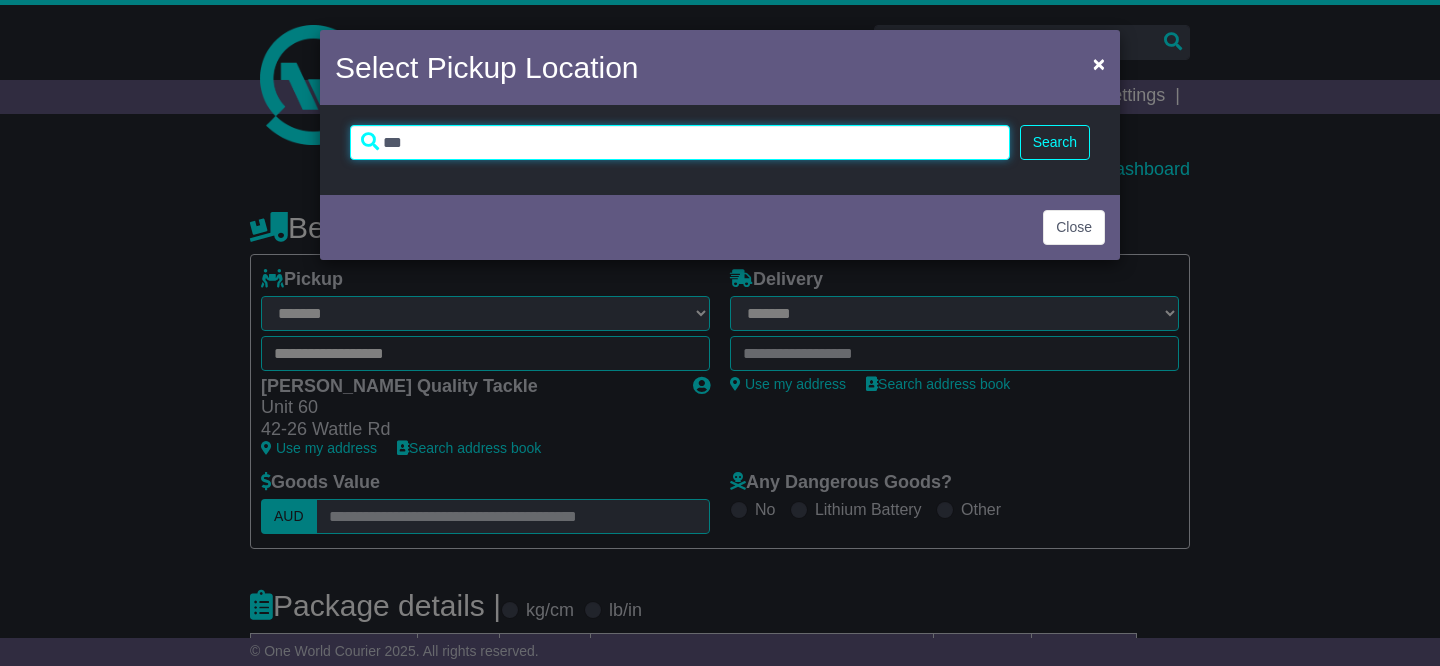 type on "***" 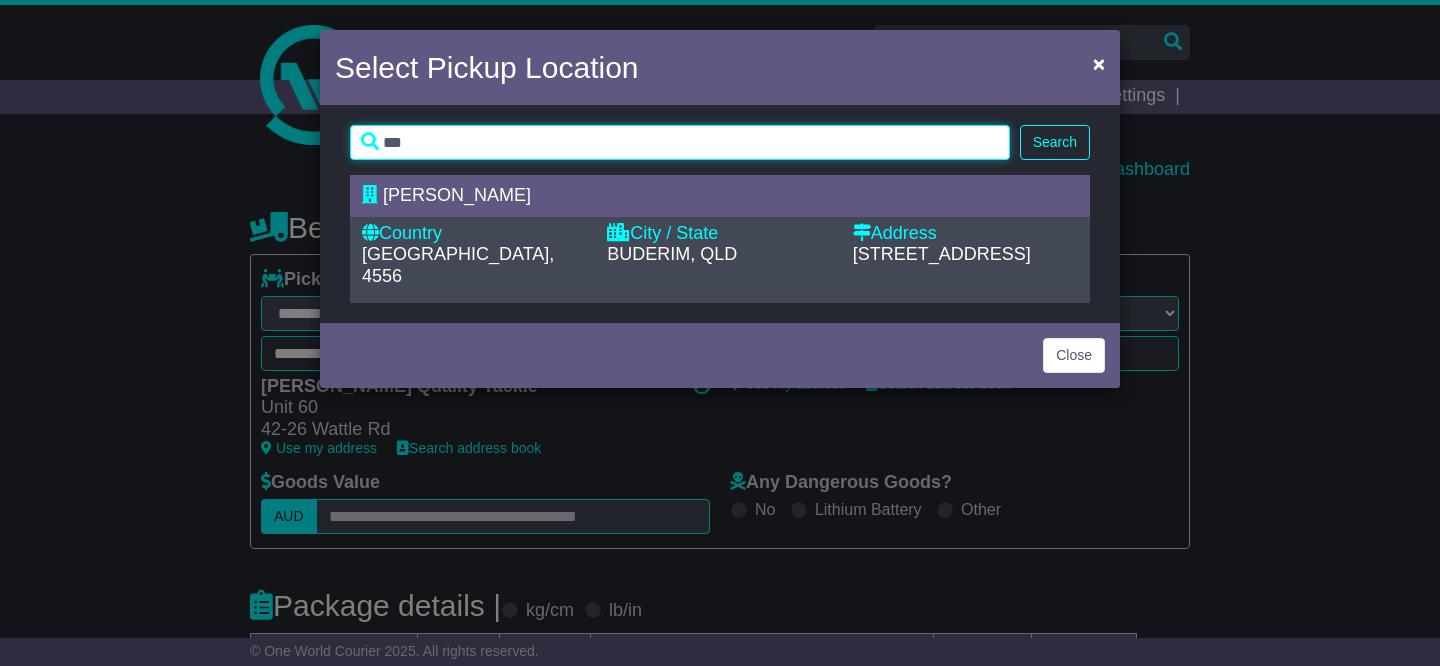 click on "***" at bounding box center [680, 142] 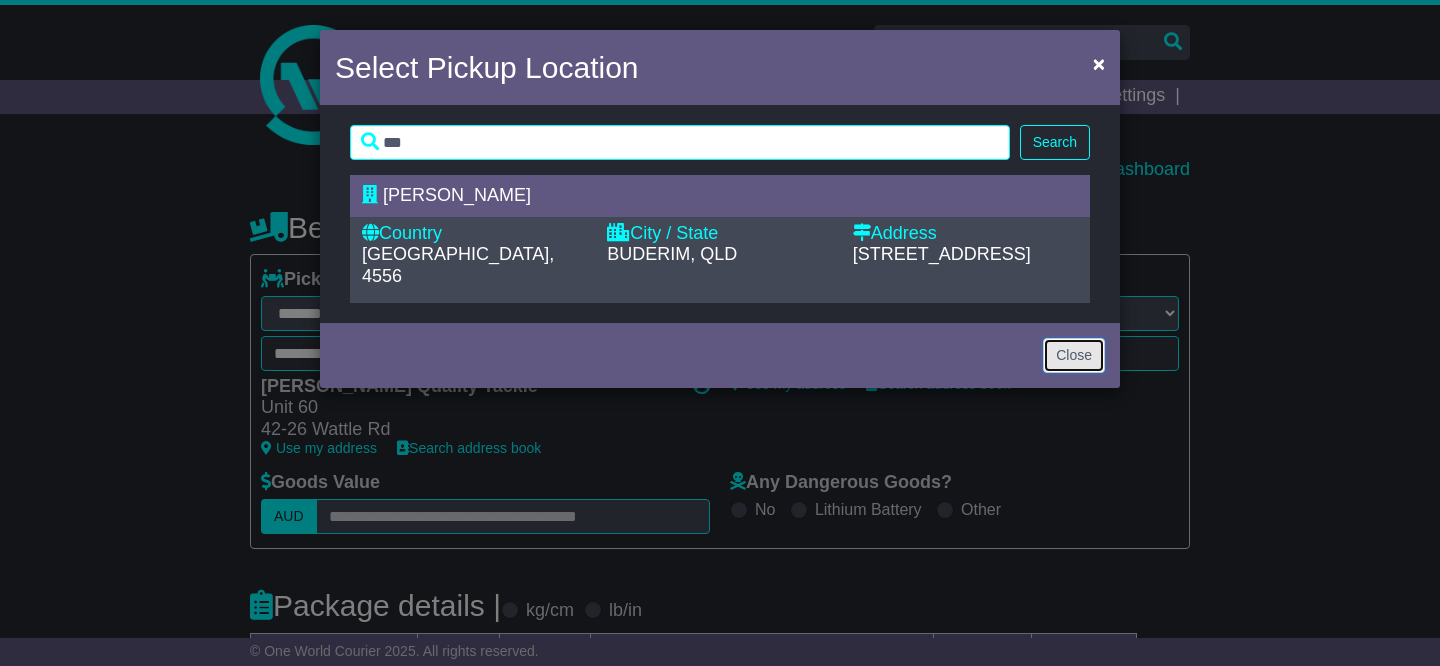 click on "Close" at bounding box center (1074, 355) 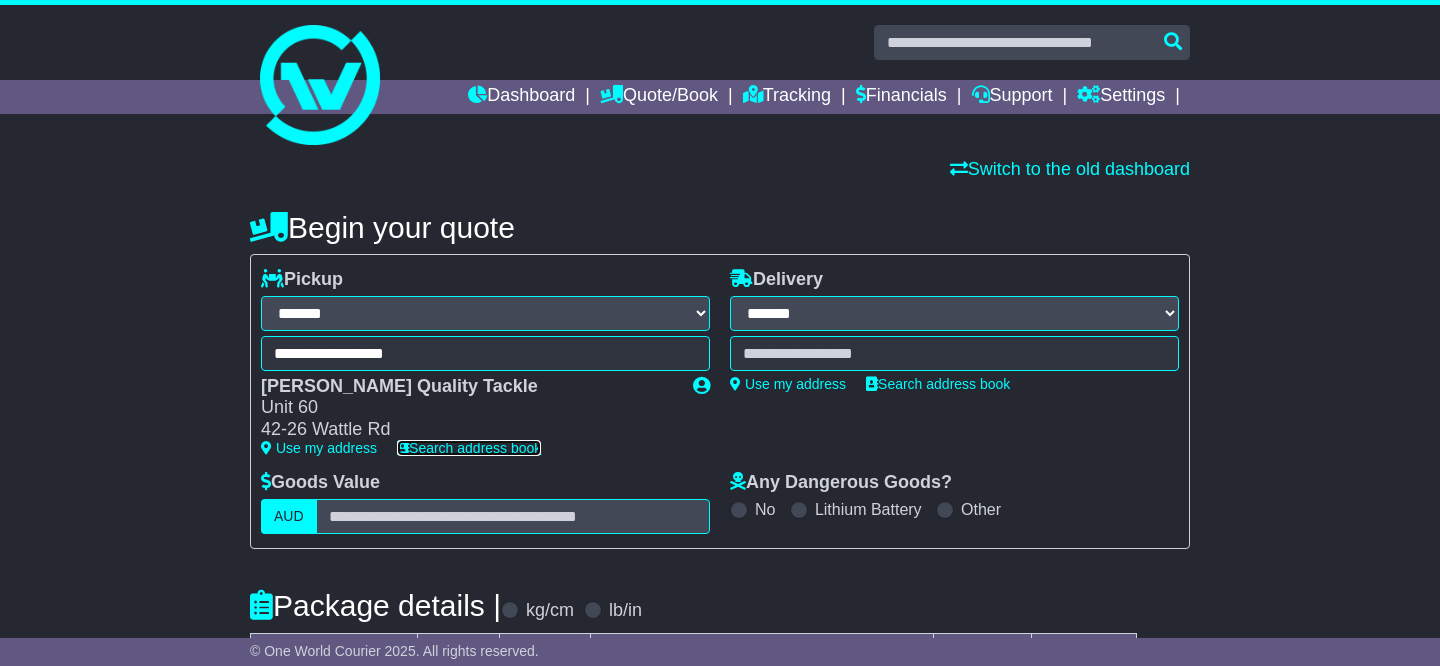 click on "Search address book" at bounding box center (469, 448) 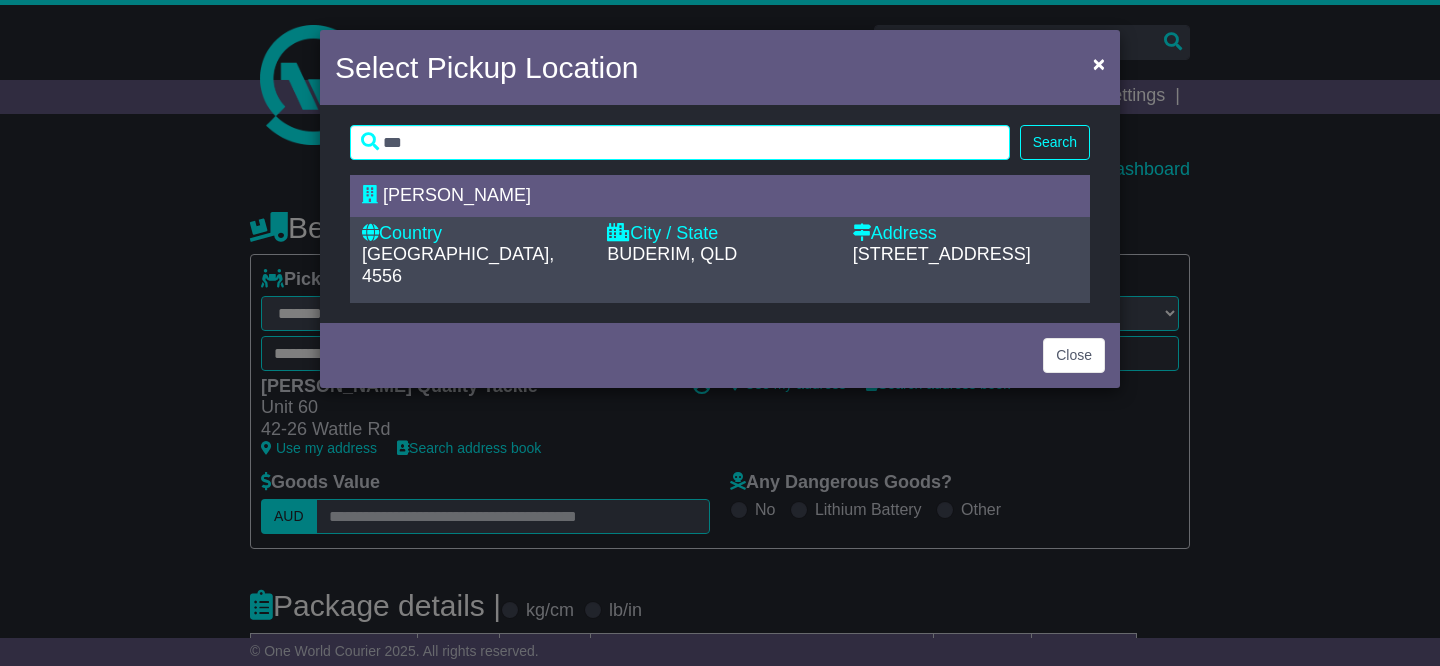 drag, startPoint x: 479, startPoint y: 168, endPoint x: 465, endPoint y: 160, distance: 16.124516 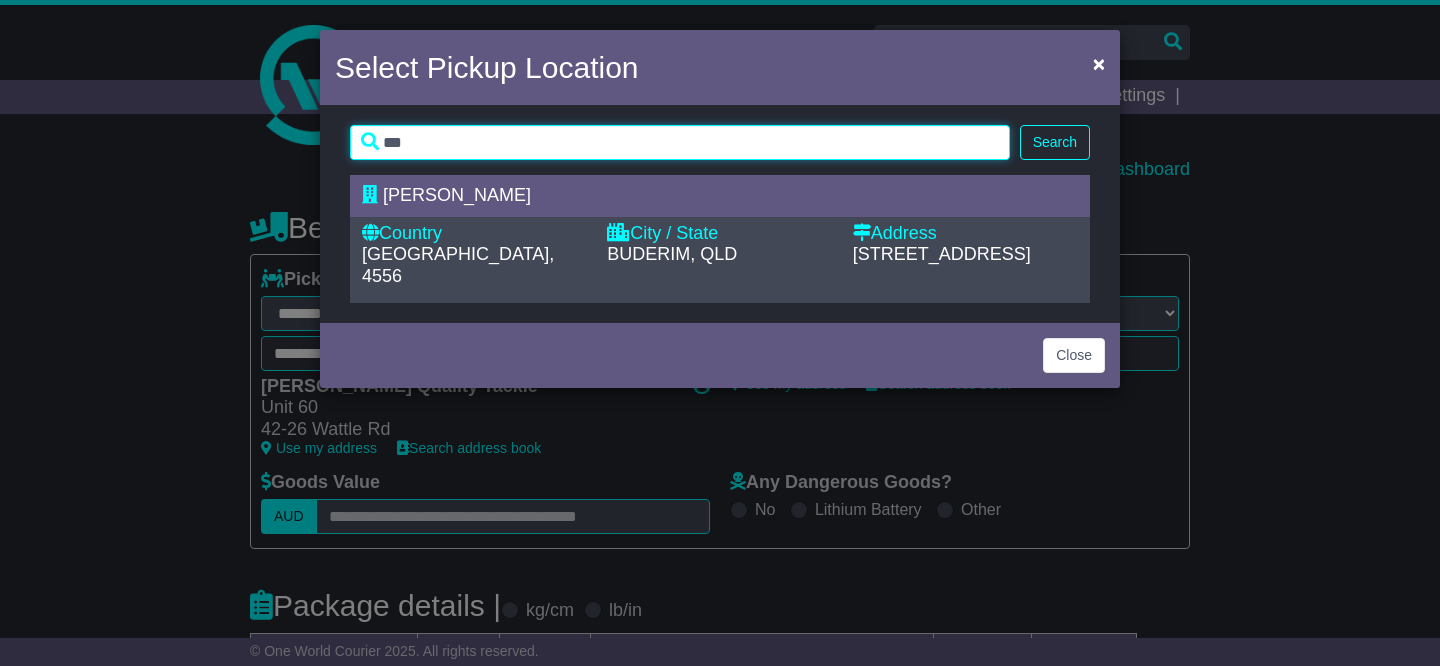 drag, startPoint x: 449, startPoint y: 154, endPoint x: 343, endPoint y: 143, distance: 106.56923 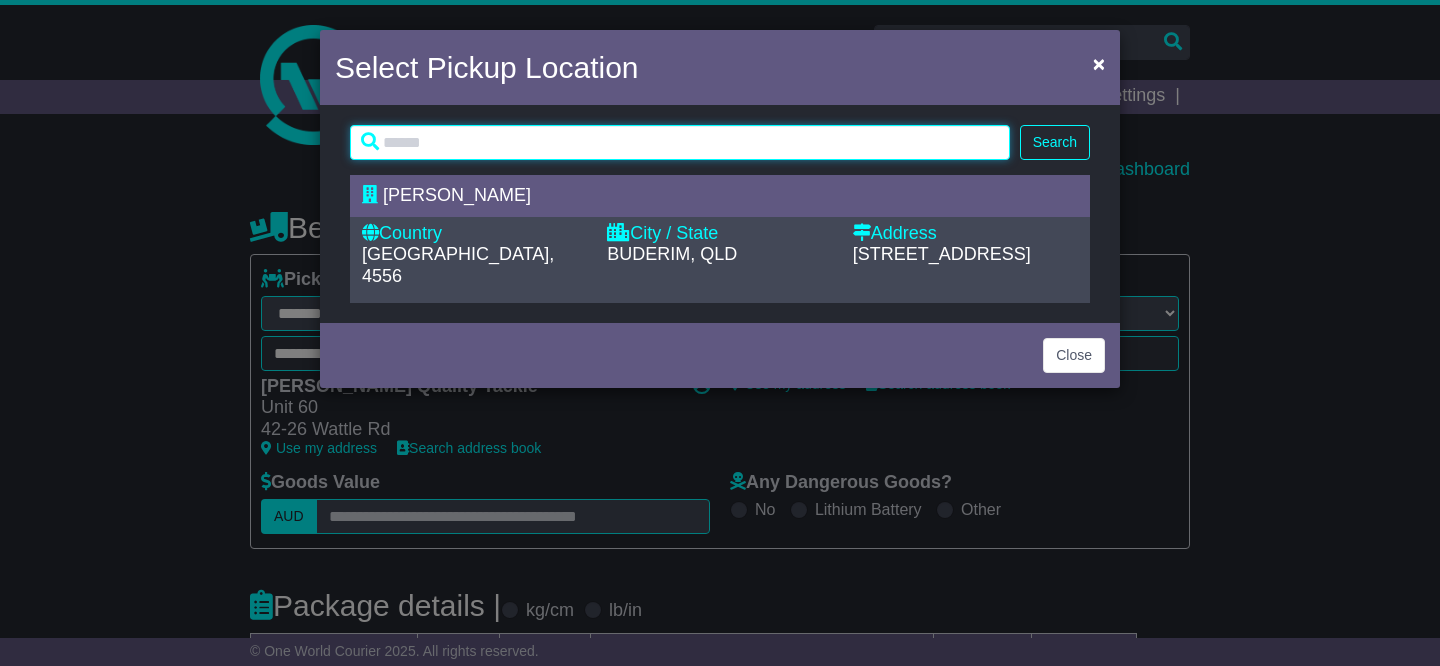 click at bounding box center [680, 142] 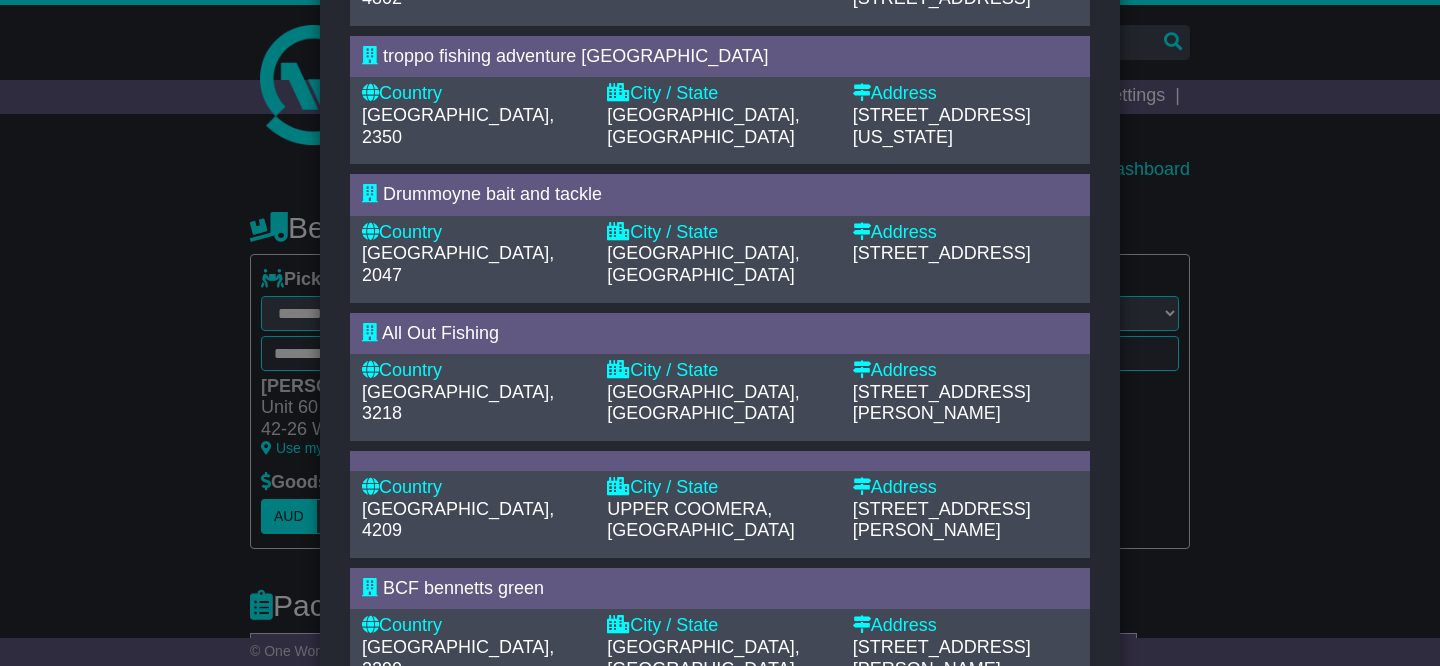 scroll, scrollTop: 842, scrollLeft: 0, axis: vertical 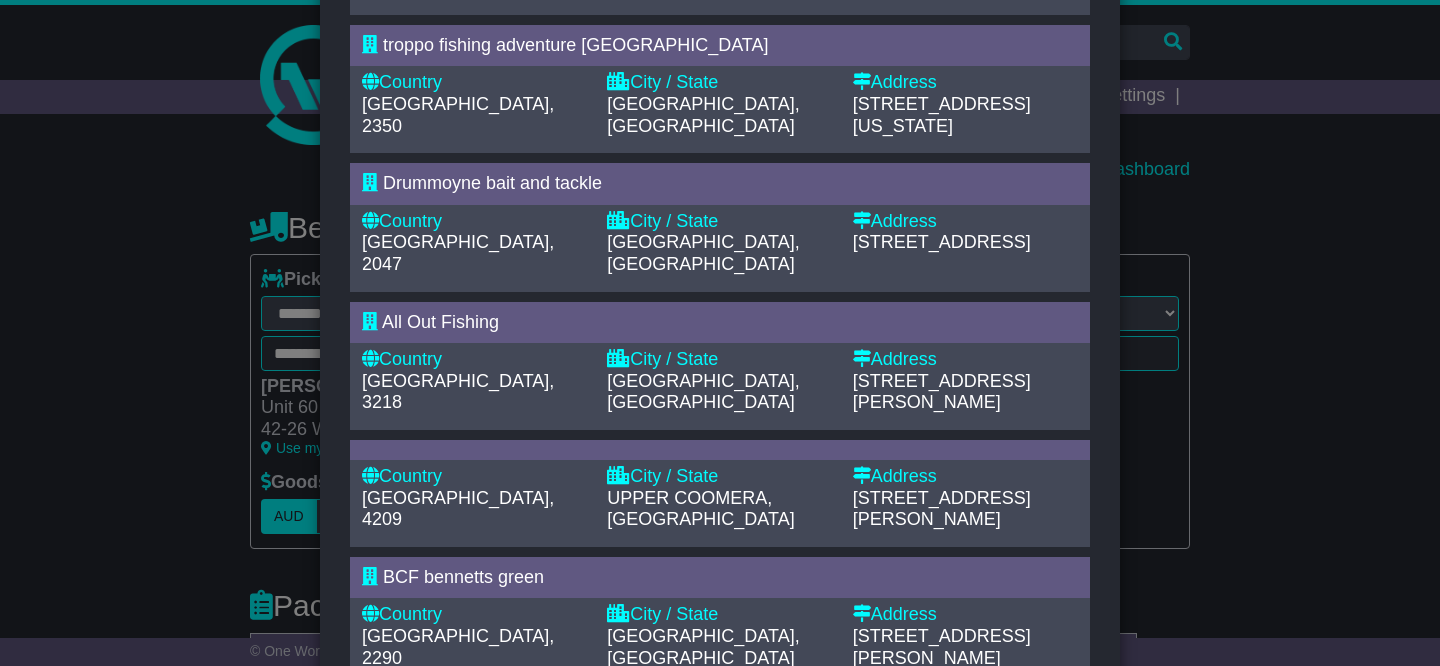 click on "2" at bounding box center [549, 726] 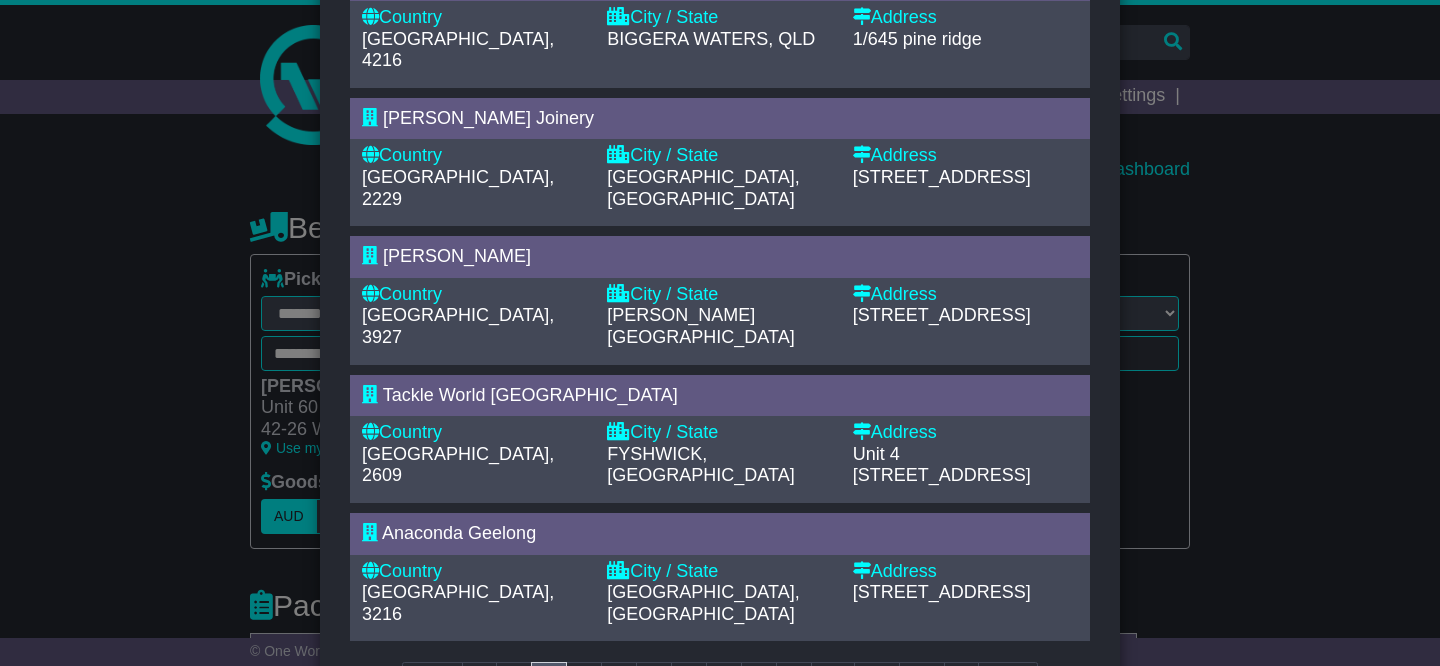 scroll, scrollTop: 932, scrollLeft: 0, axis: vertical 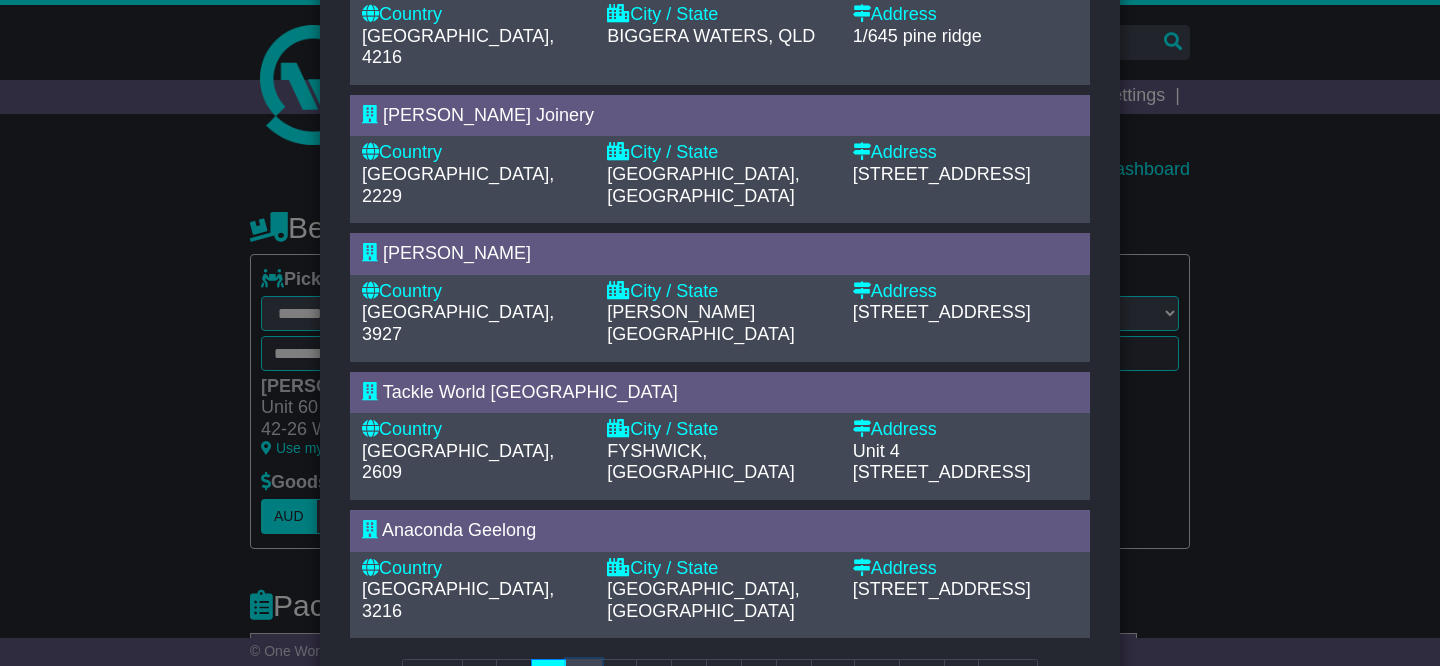 click on "3" at bounding box center (584, 679) 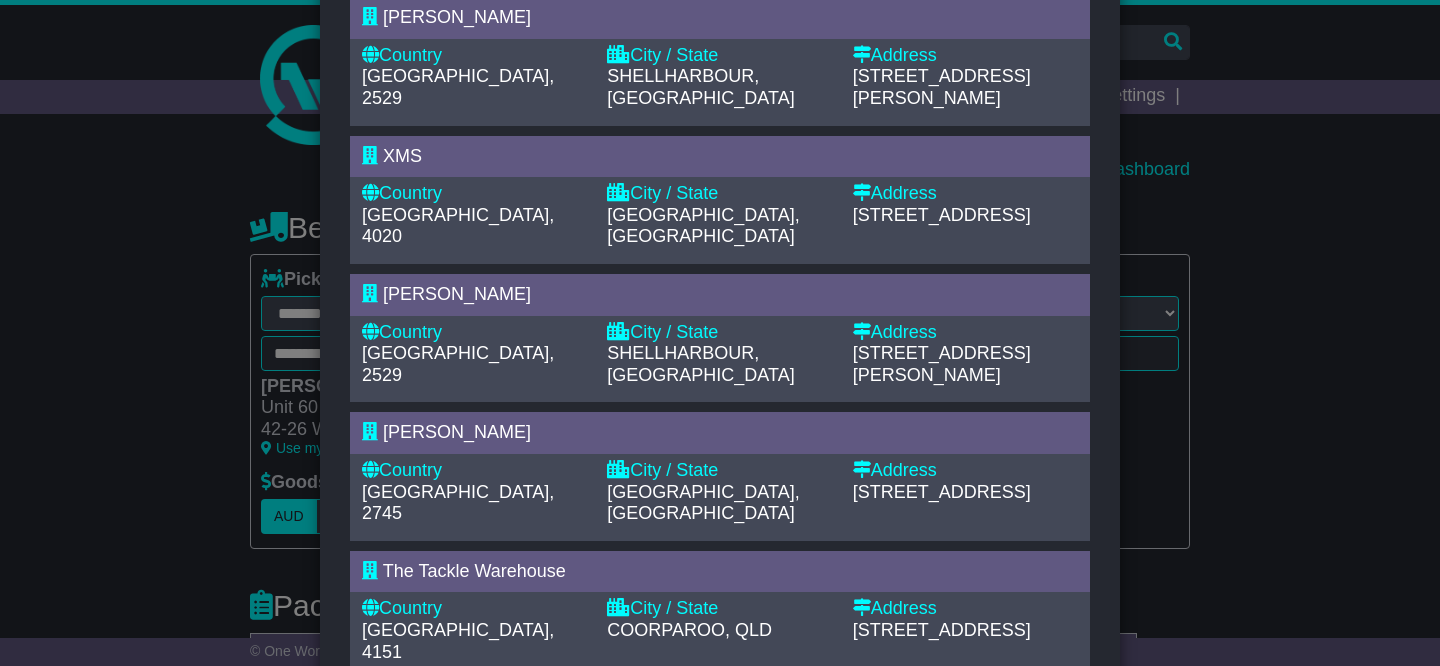 scroll, scrollTop: 870, scrollLeft: 0, axis: vertical 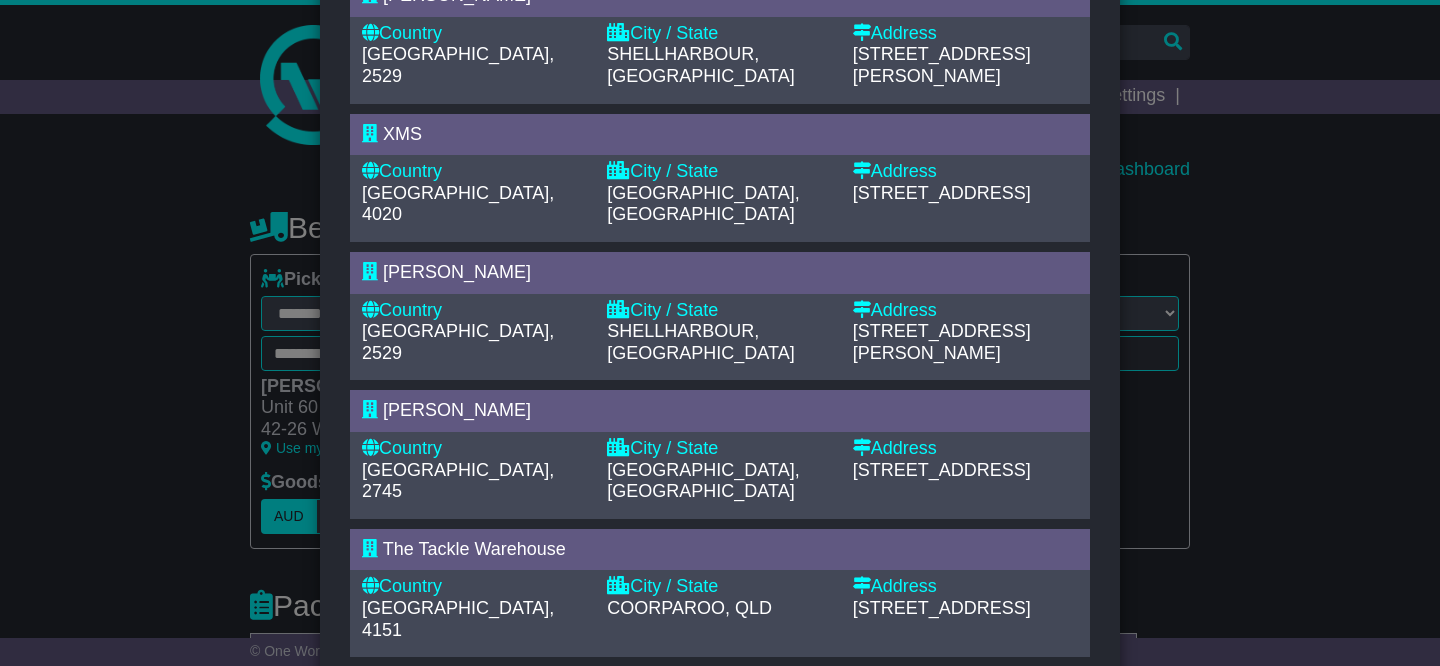 click on "4" at bounding box center [619, 698] 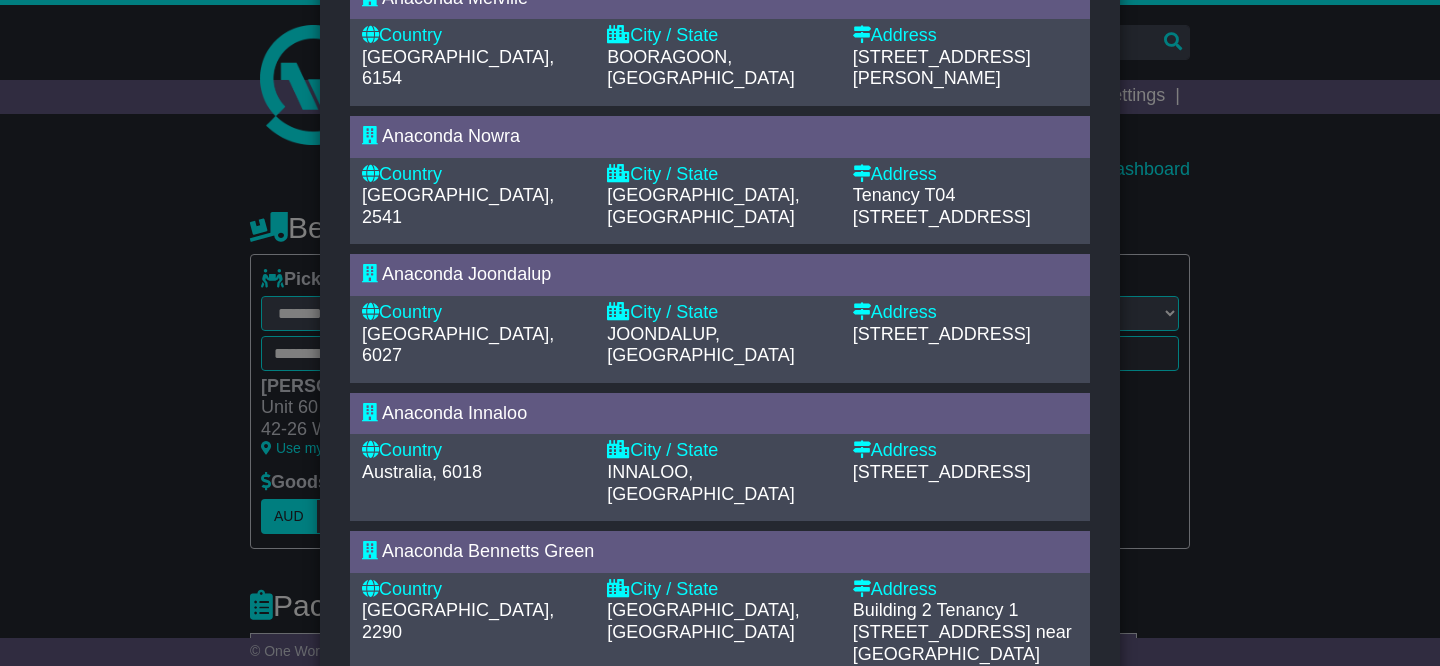 scroll, scrollTop: 962, scrollLeft: 0, axis: vertical 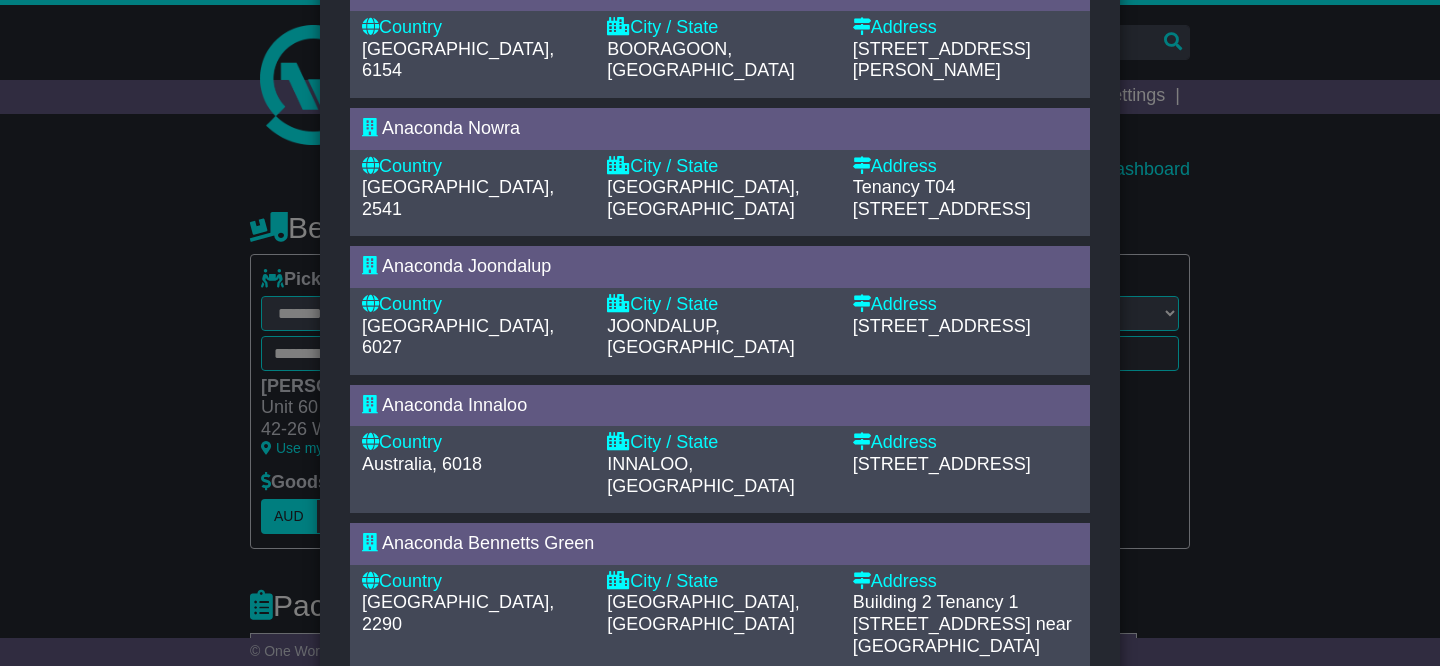 click on "5" at bounding box center [654, 714] 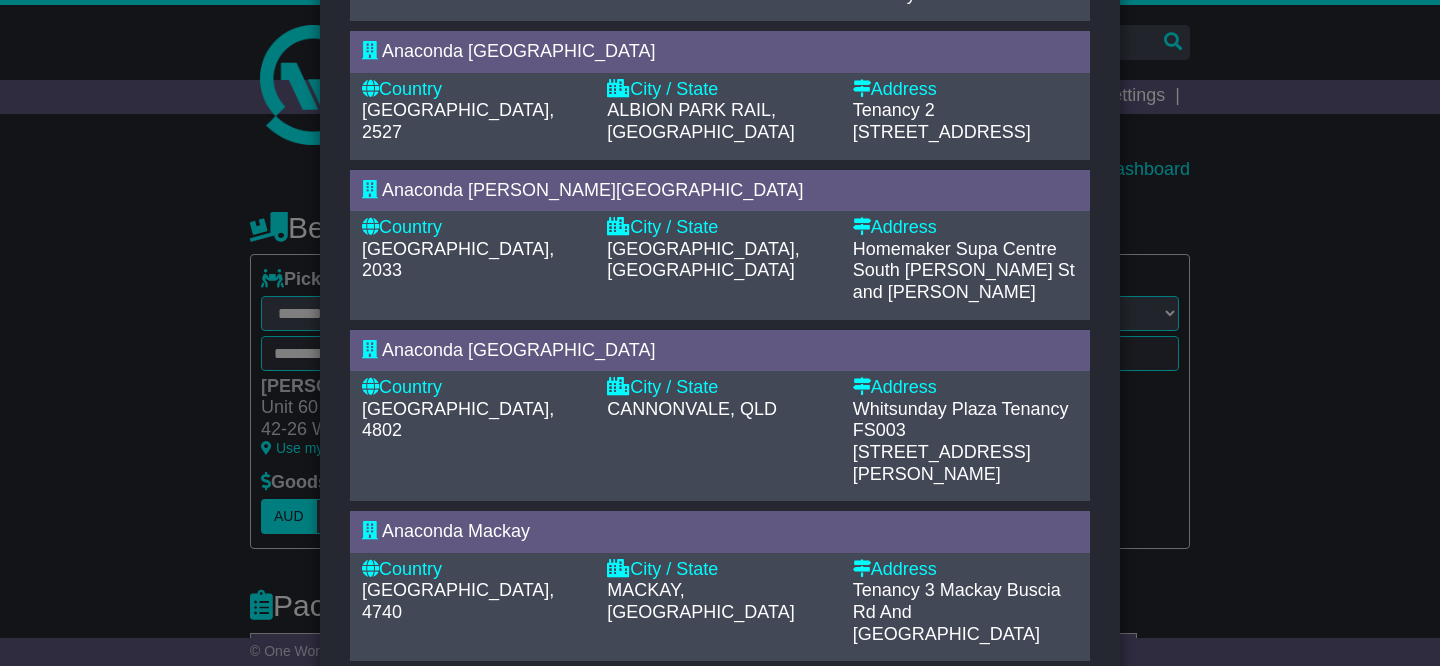 scroll, scrollTop: 1086, scrollLeft: 0, axis: vertical 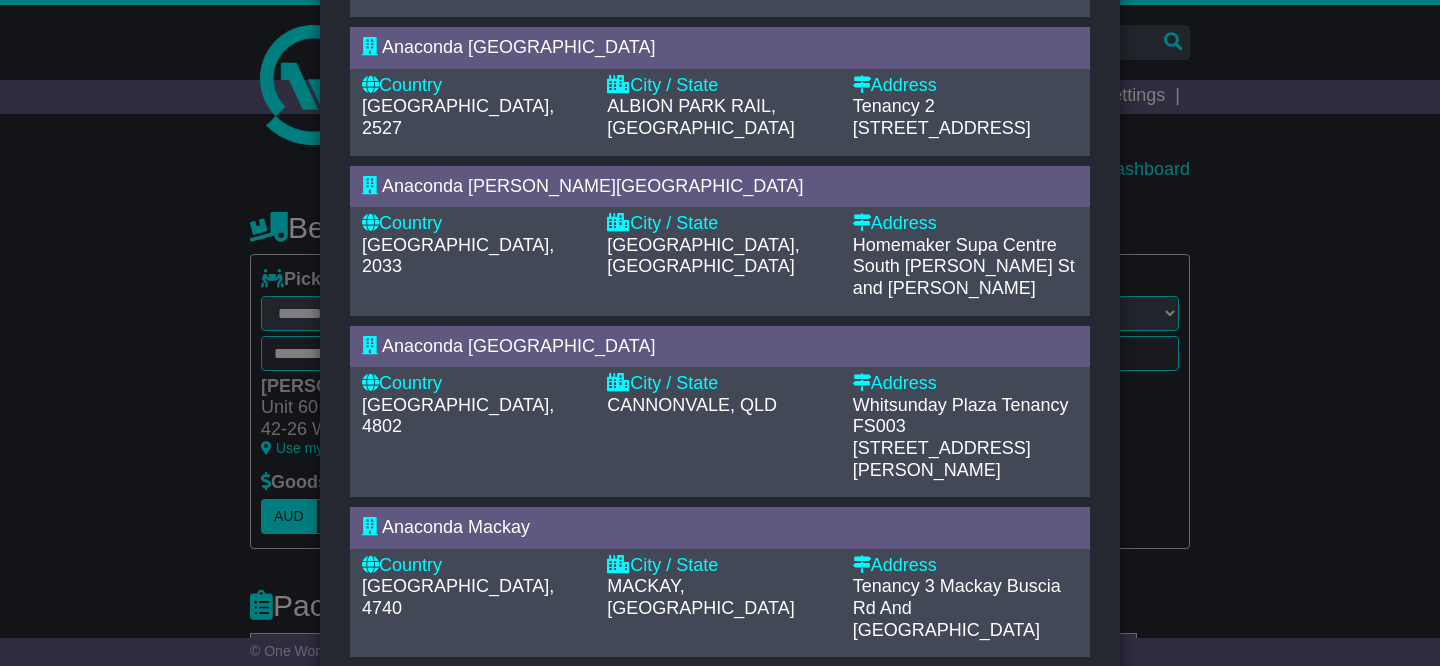 click on "7" at bounding box center (724, 698) 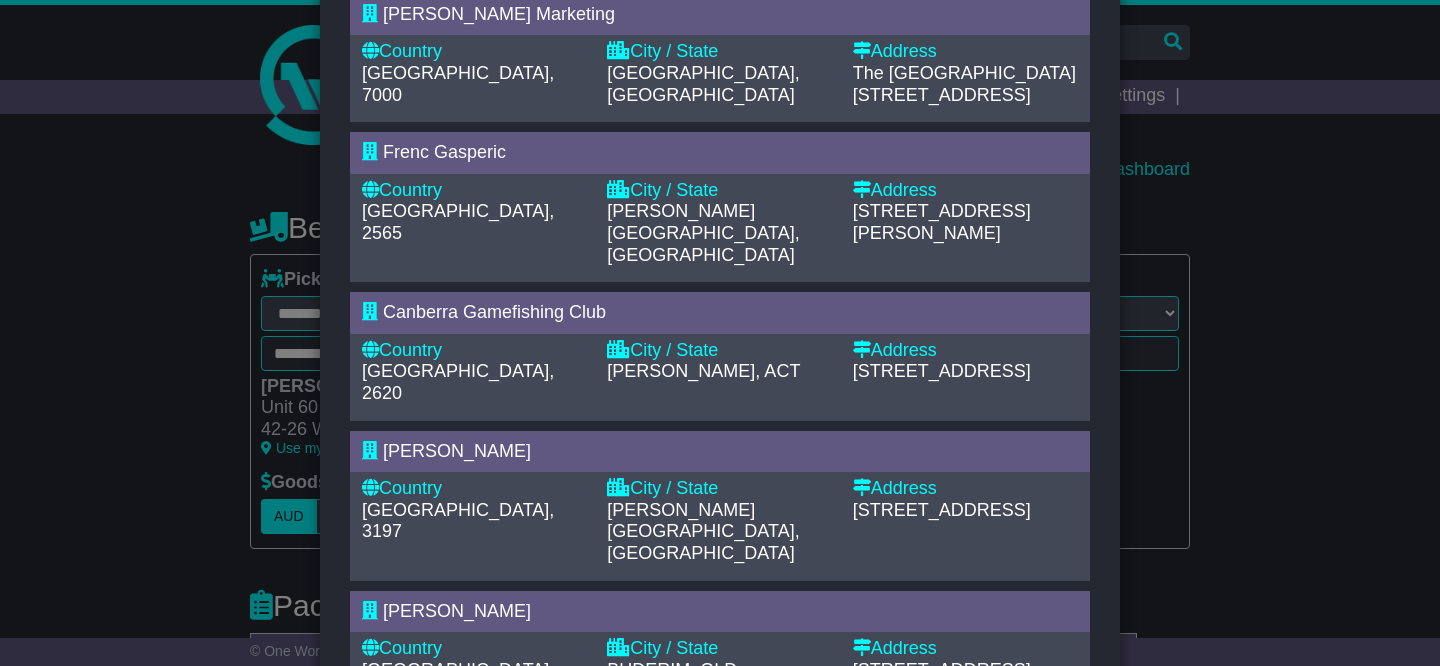 scroll, scrollTop: 891, scrollLeft: 0, axis: vertical 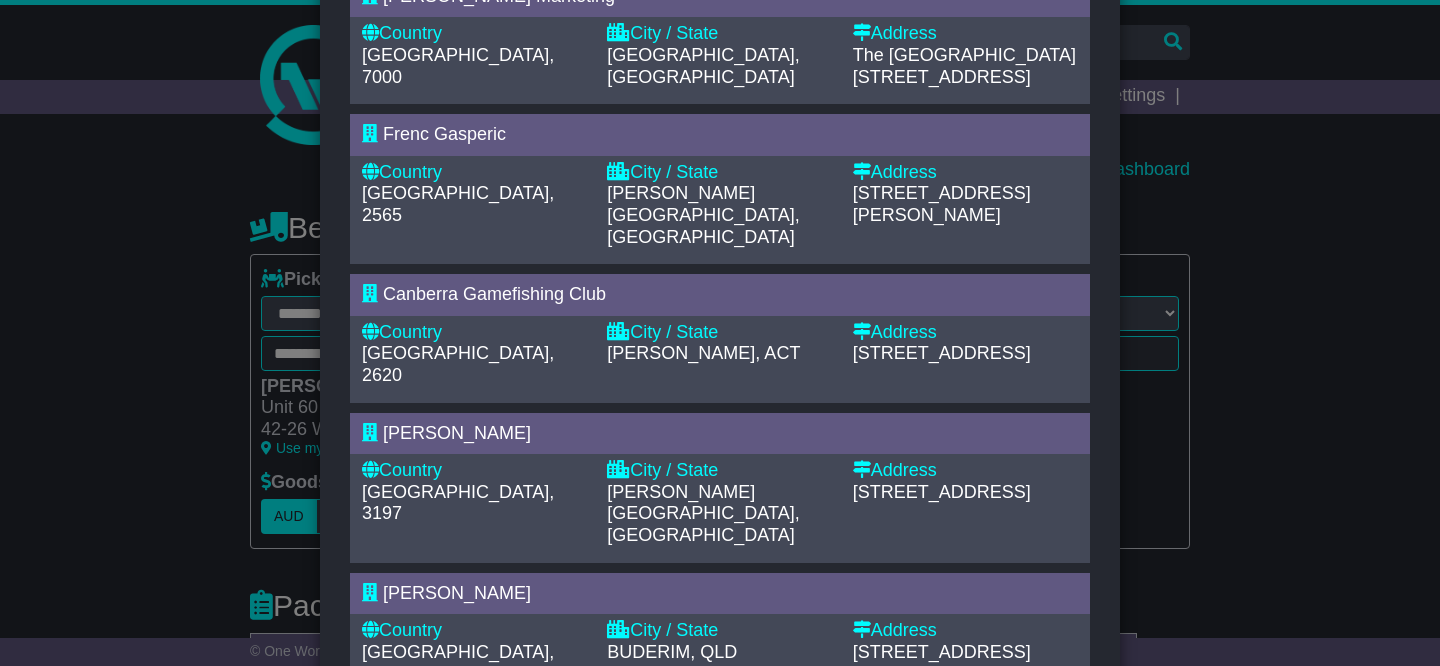 click on "6" at bounding box center [670, 742] 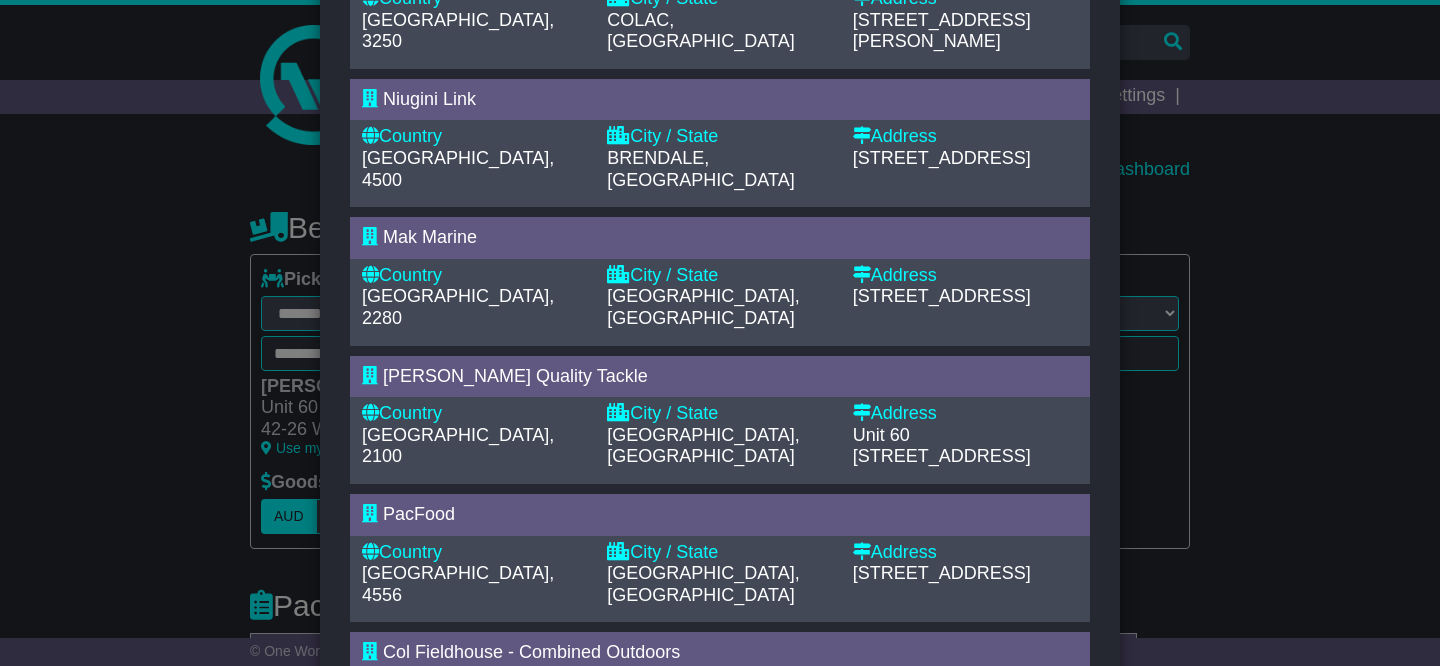 scroll, scrollTop: 793, scrollLeft: 0, axis: vertical 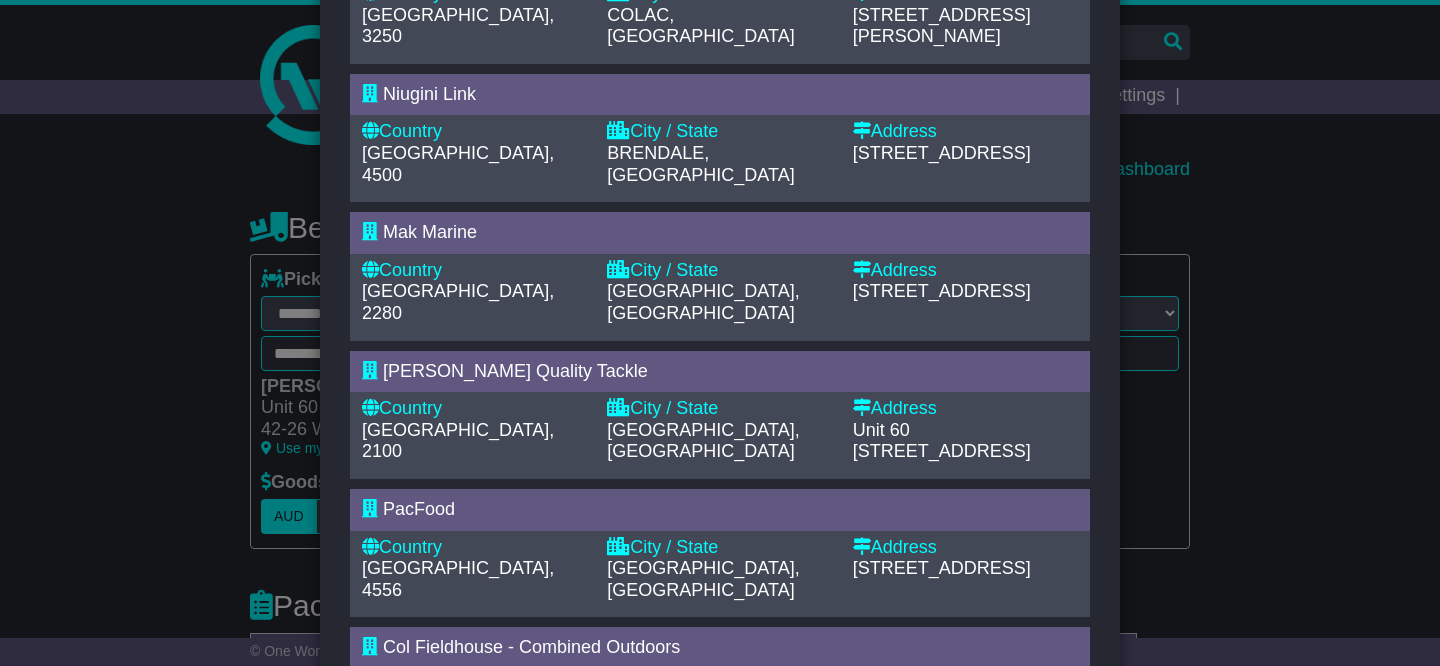 click on "8" at bounding box center [759, 797] 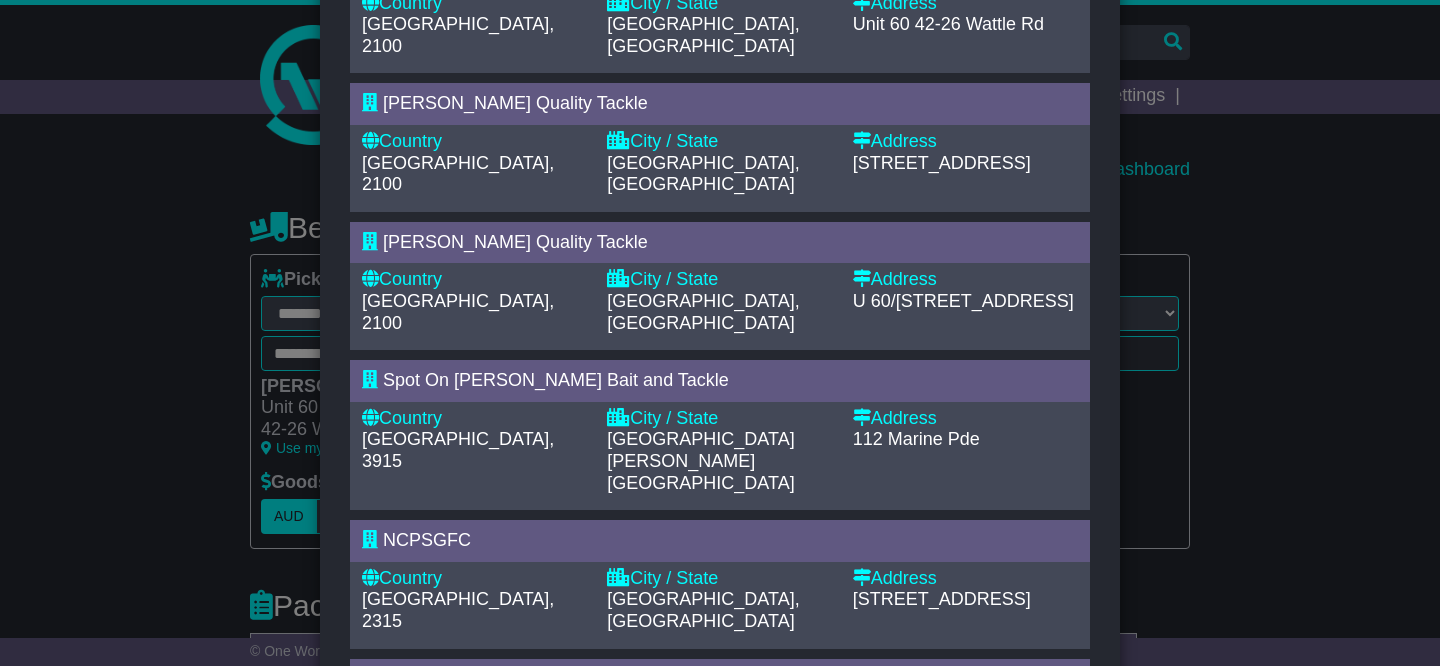 scroll, scrollTop: 815, scrollLeft: 0, axis: vertical 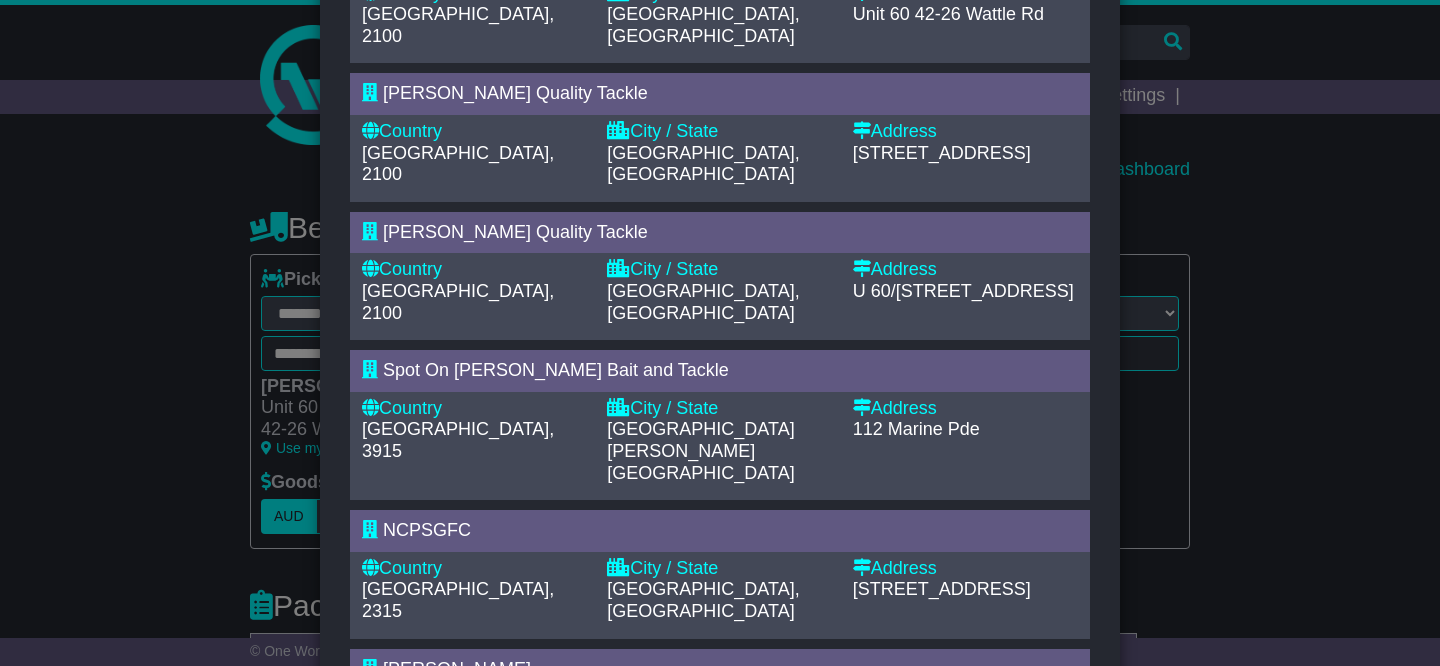 click on "9" at bounding box center (735, 818) 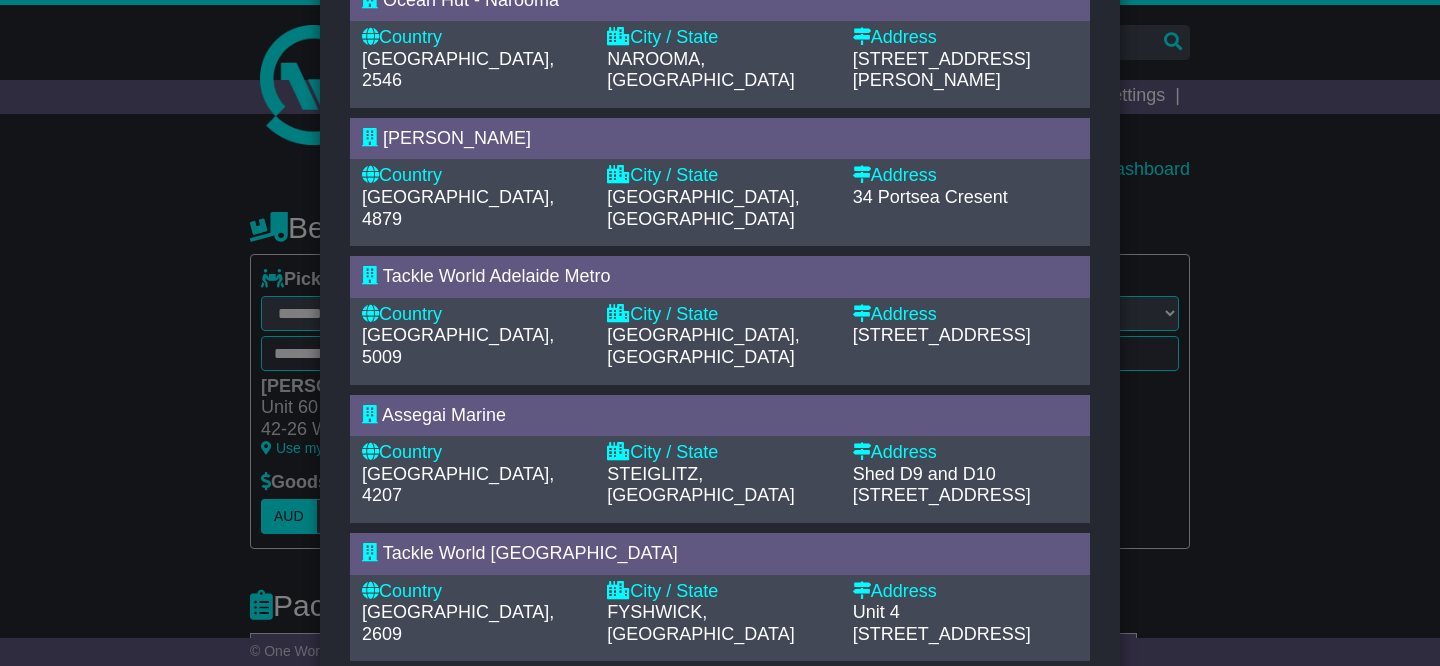 scroll, scrollTop: 765, scrollLeft: 0, axis: vertical 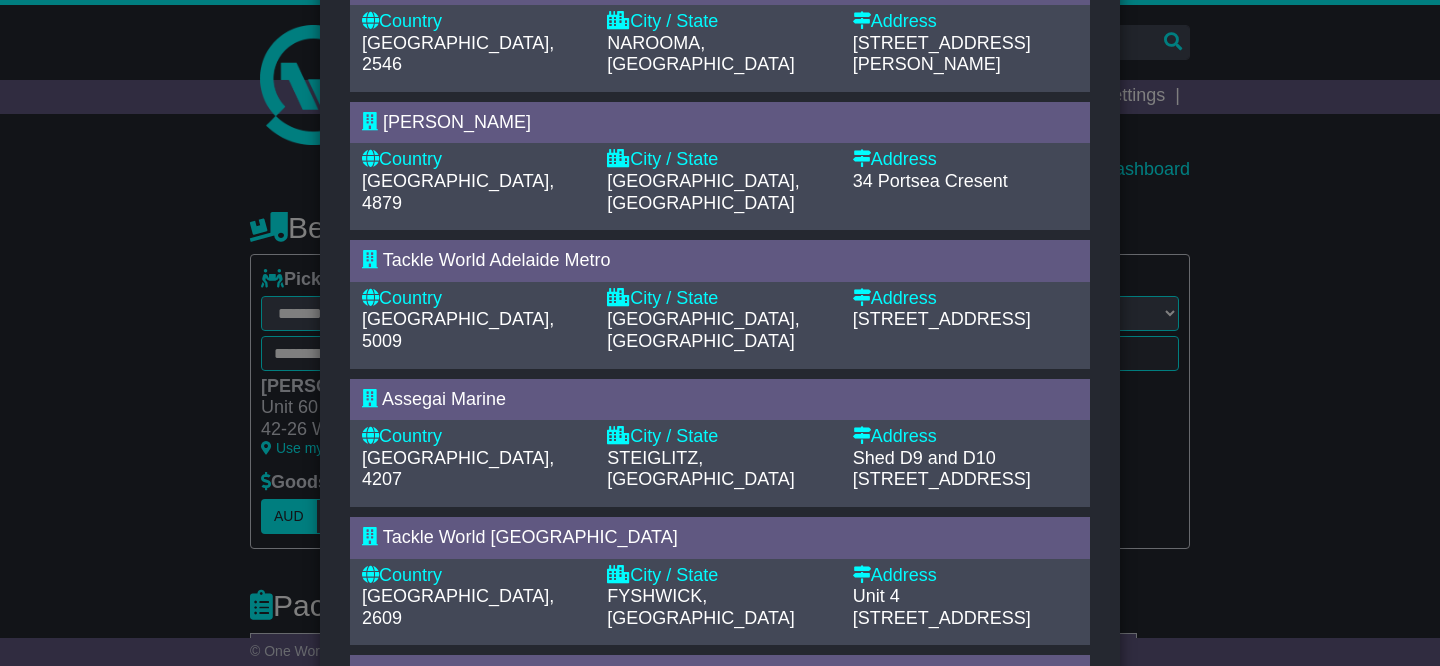 click on "10" at bounding box center [735, 803] 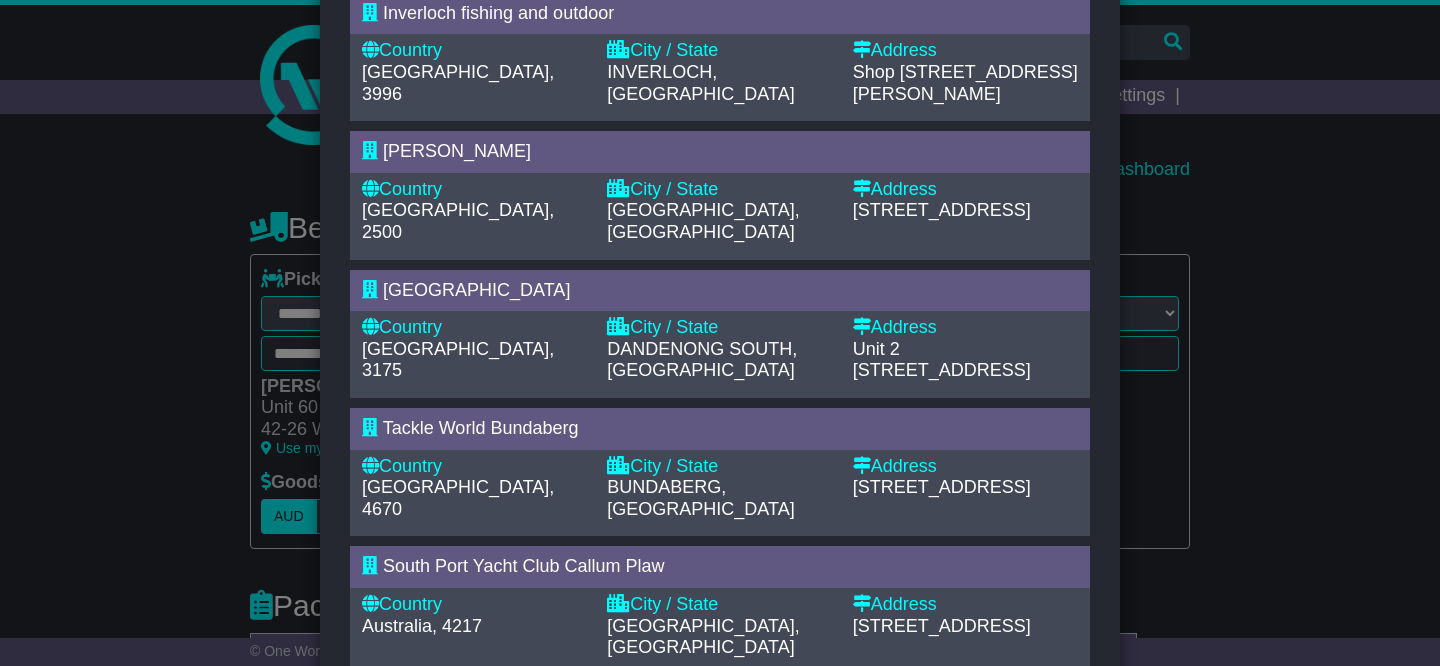 scroll, scrollTop: 873, scrollLeft: 0, axis: vertical 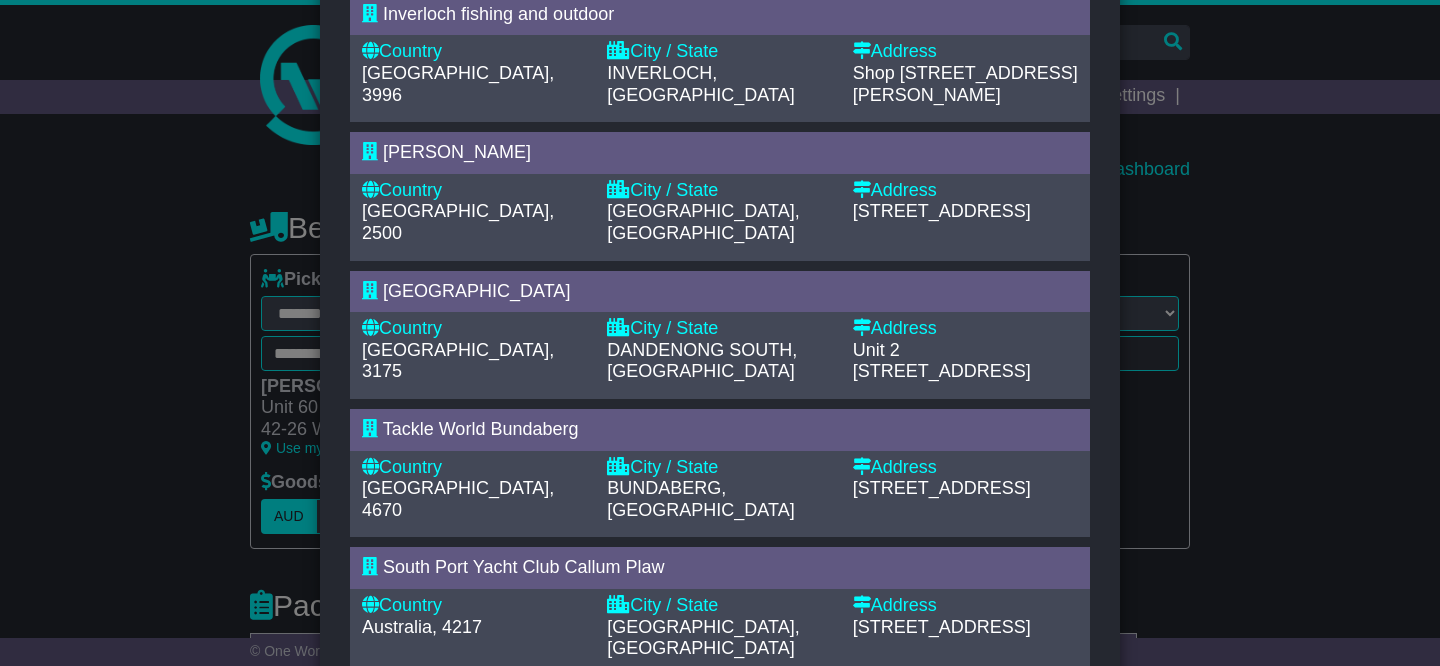click on "11" at bounding box center (740, 717) 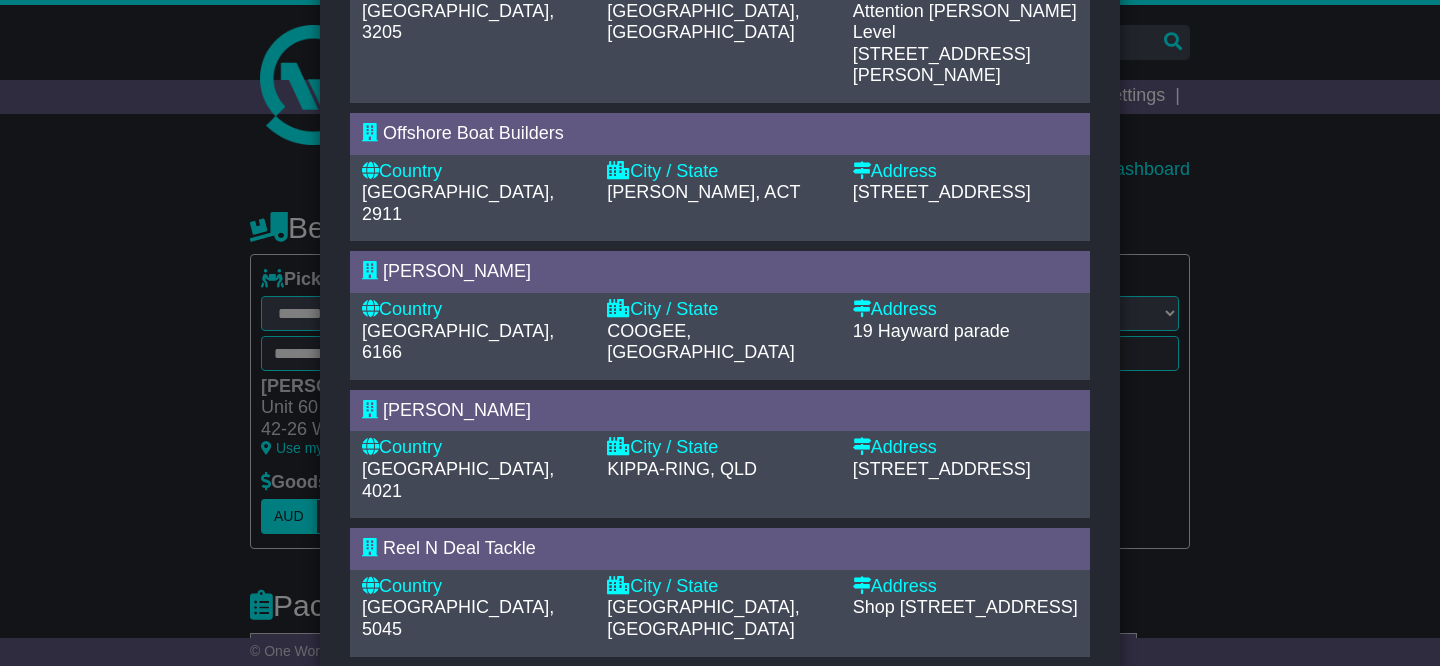 scroll, scrollTop: 913, scrollLeft: 0, axis: vertical 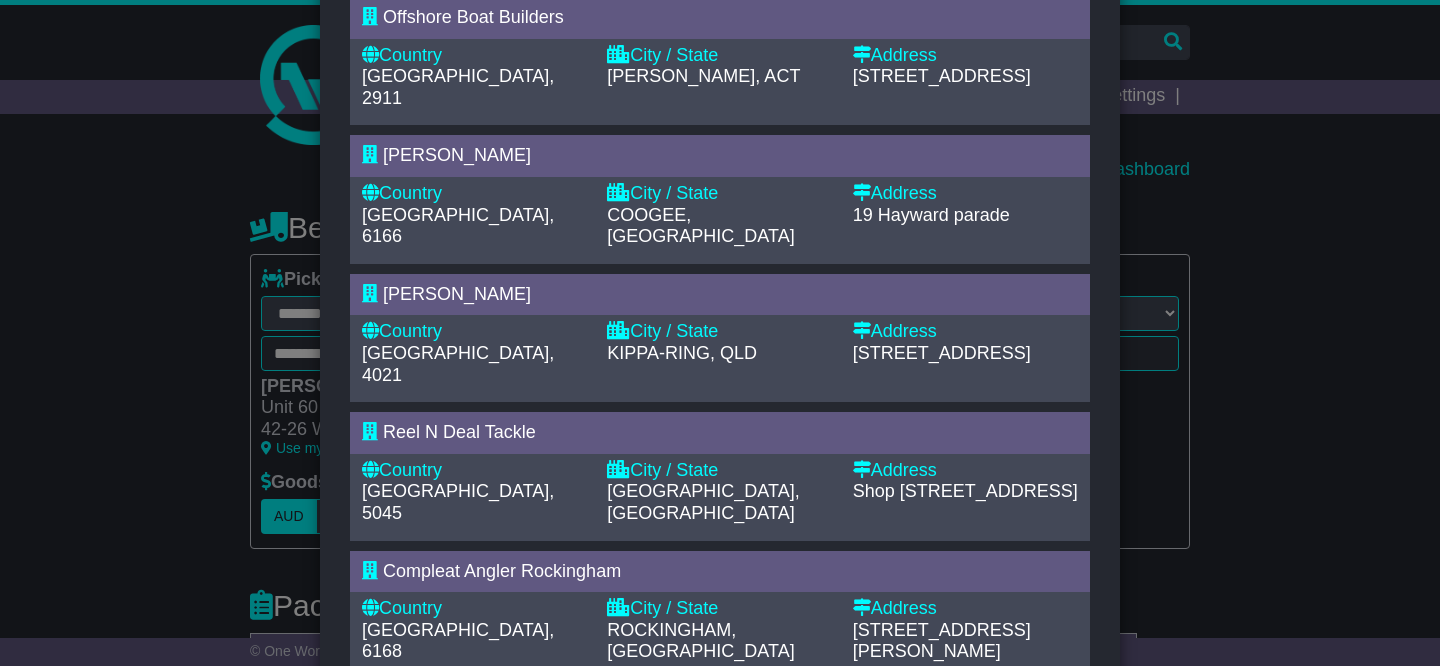 click on "12" at bounding box center (745, 720) 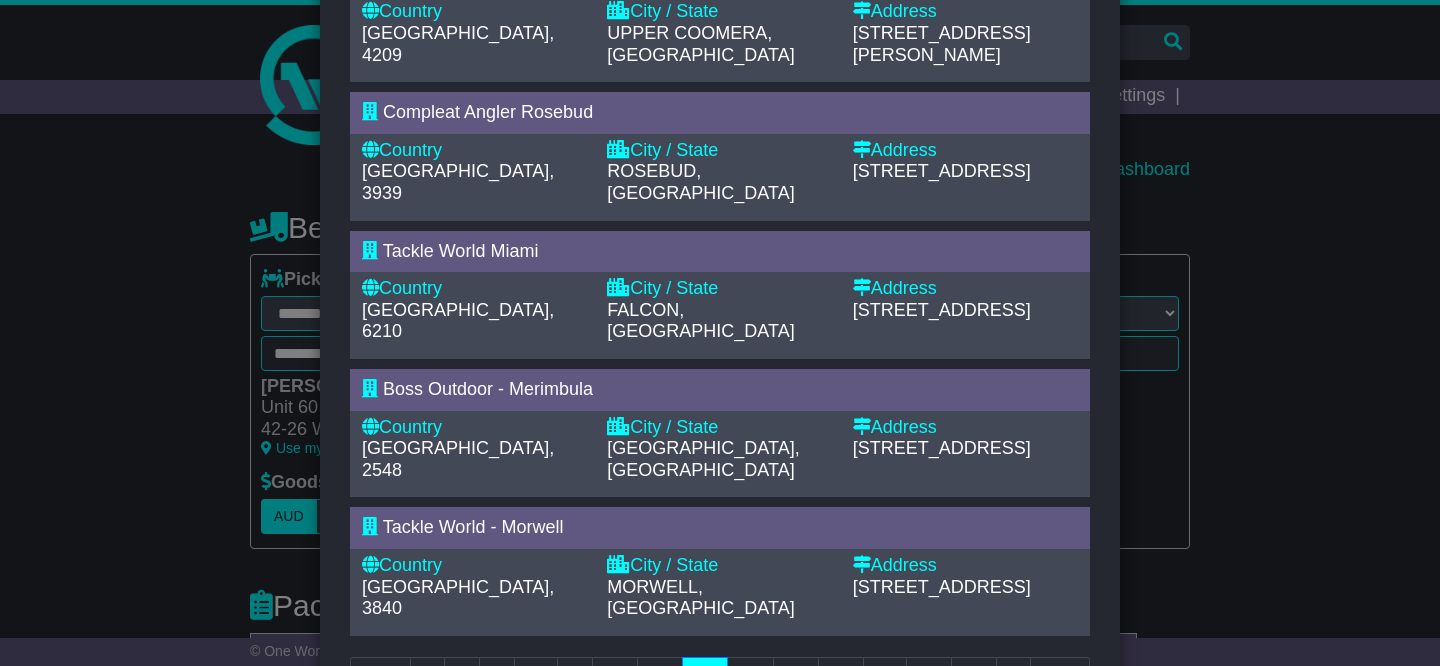 scroll, scrollTop: 0, scrollLeft: 0, axis: both 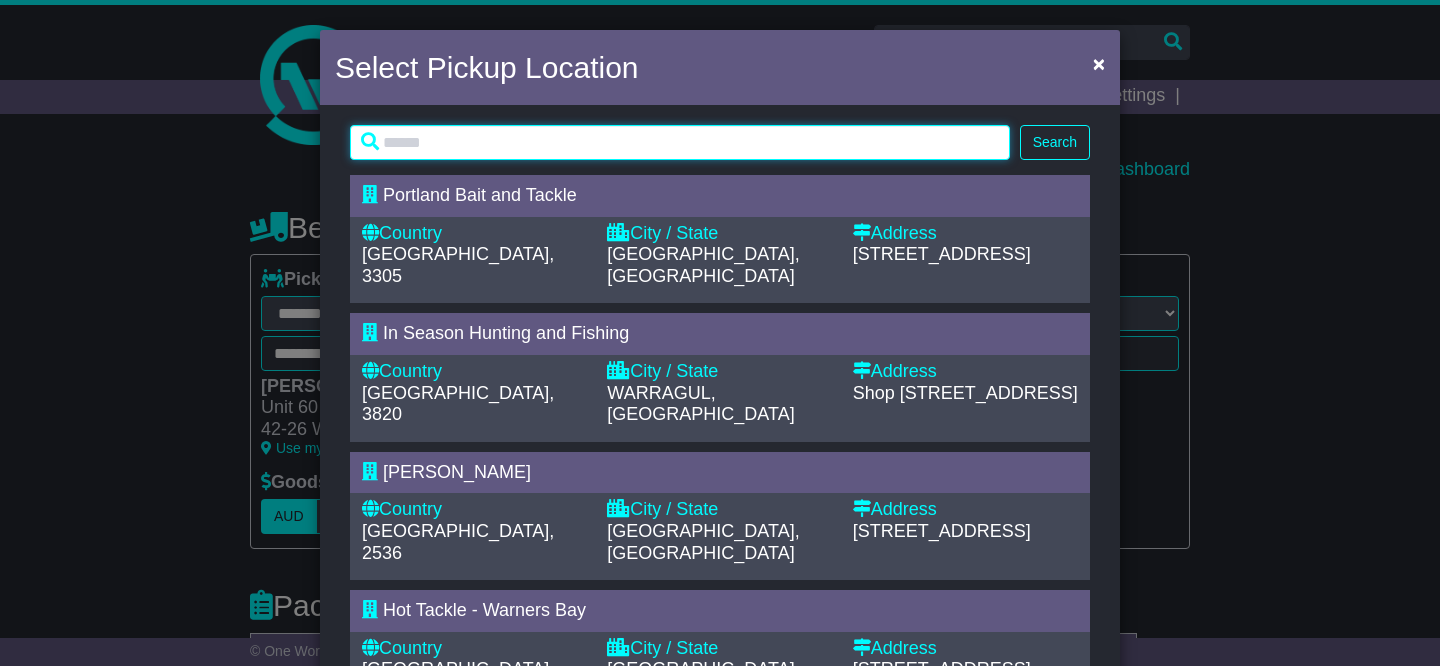 click at bounding box center [680, 142] 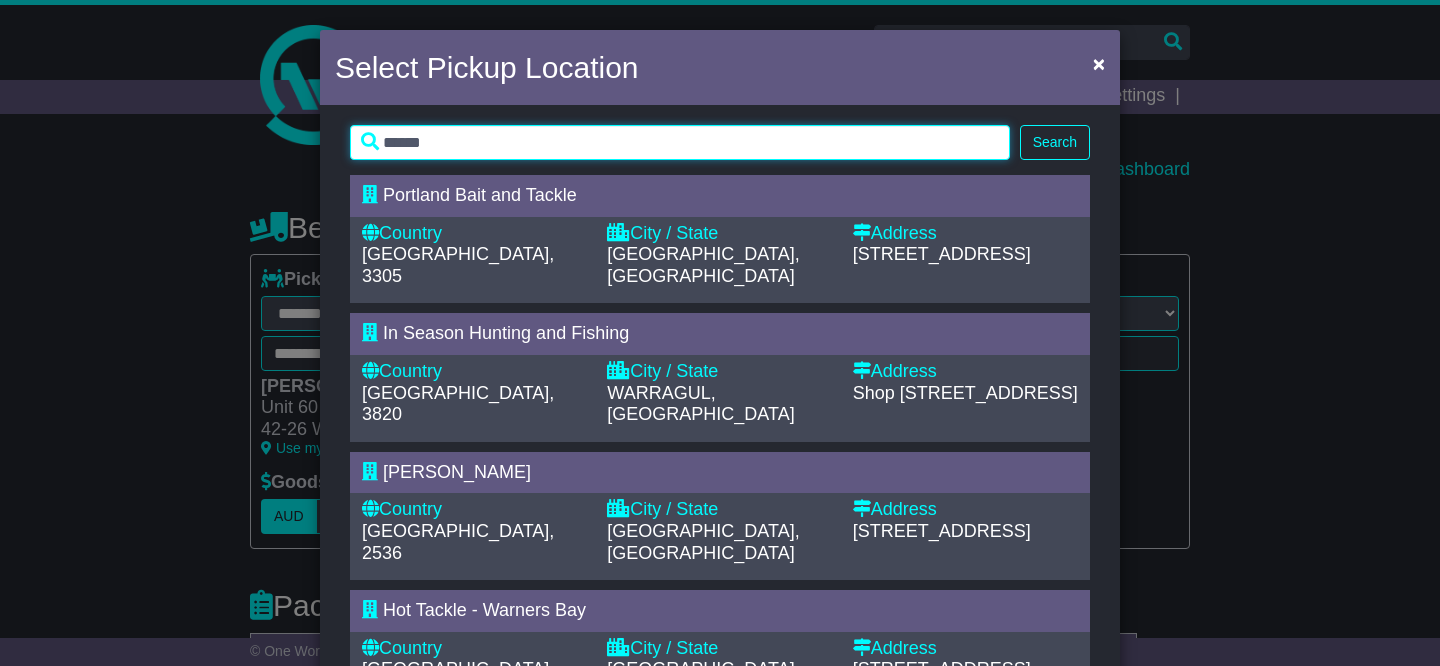 type on "******" 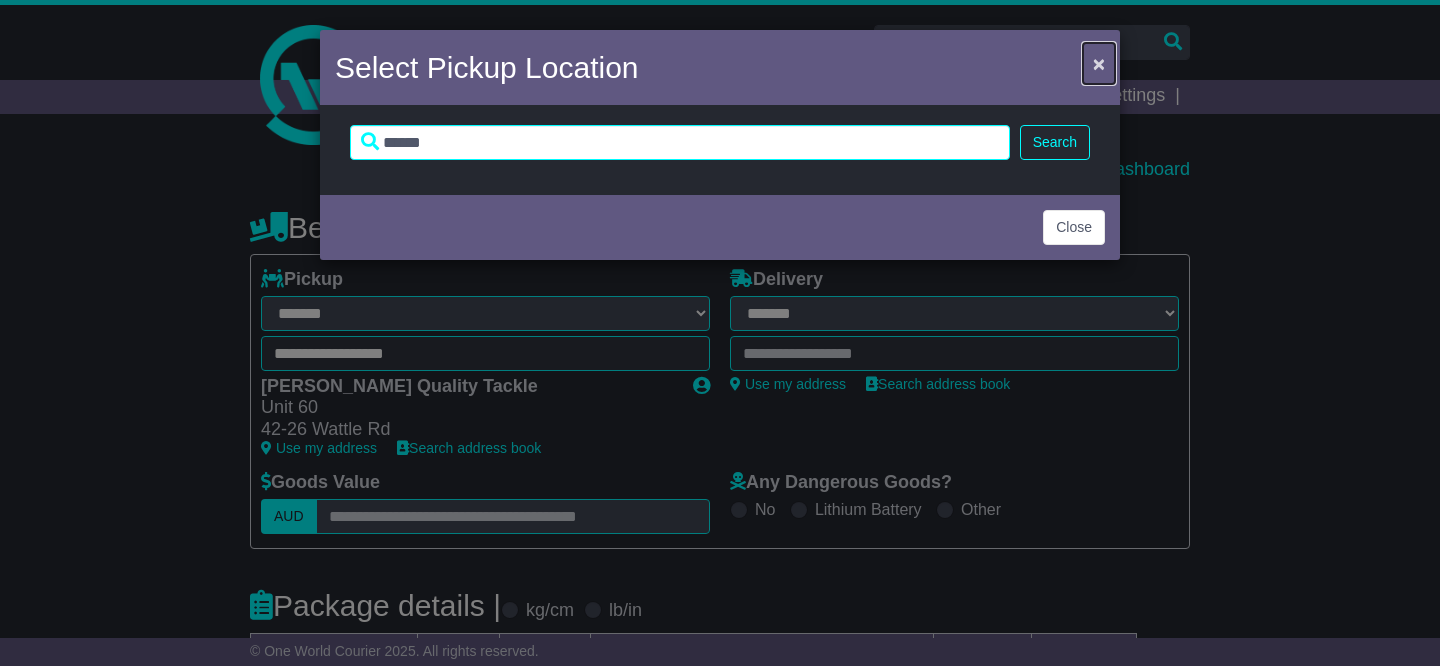 click on "×" at bounding box center (1099, 63) 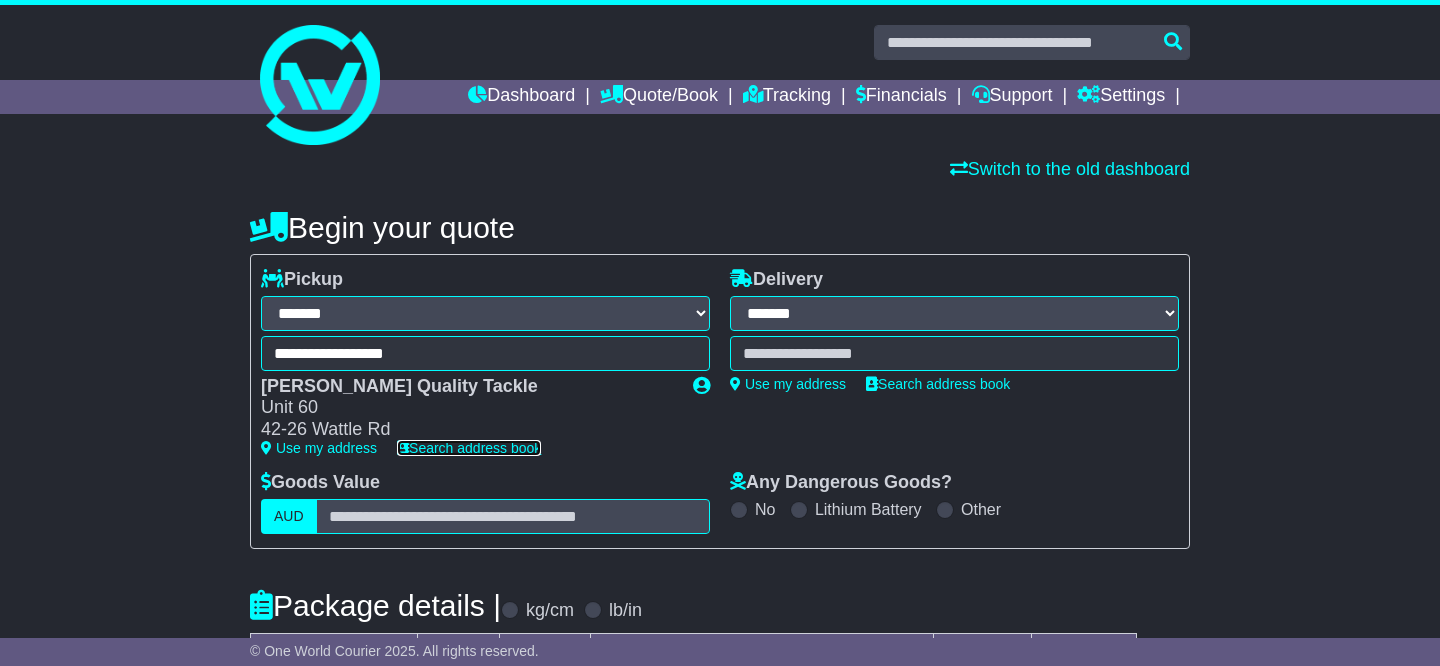 click on "Search address book" at bounding box center [469, 448] 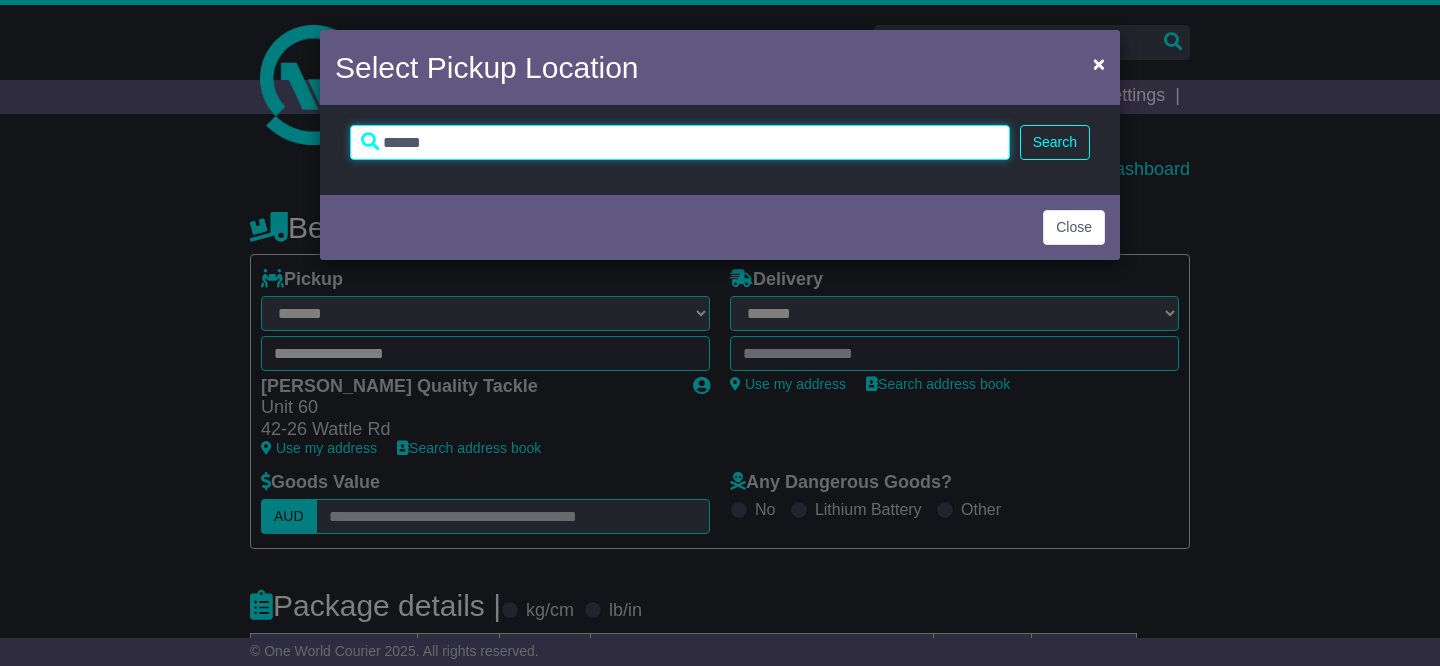 drag, startPoint x: 441, startPoint y: 141, endPoint x: 368, endPoint y: 130, distance: 73.82411 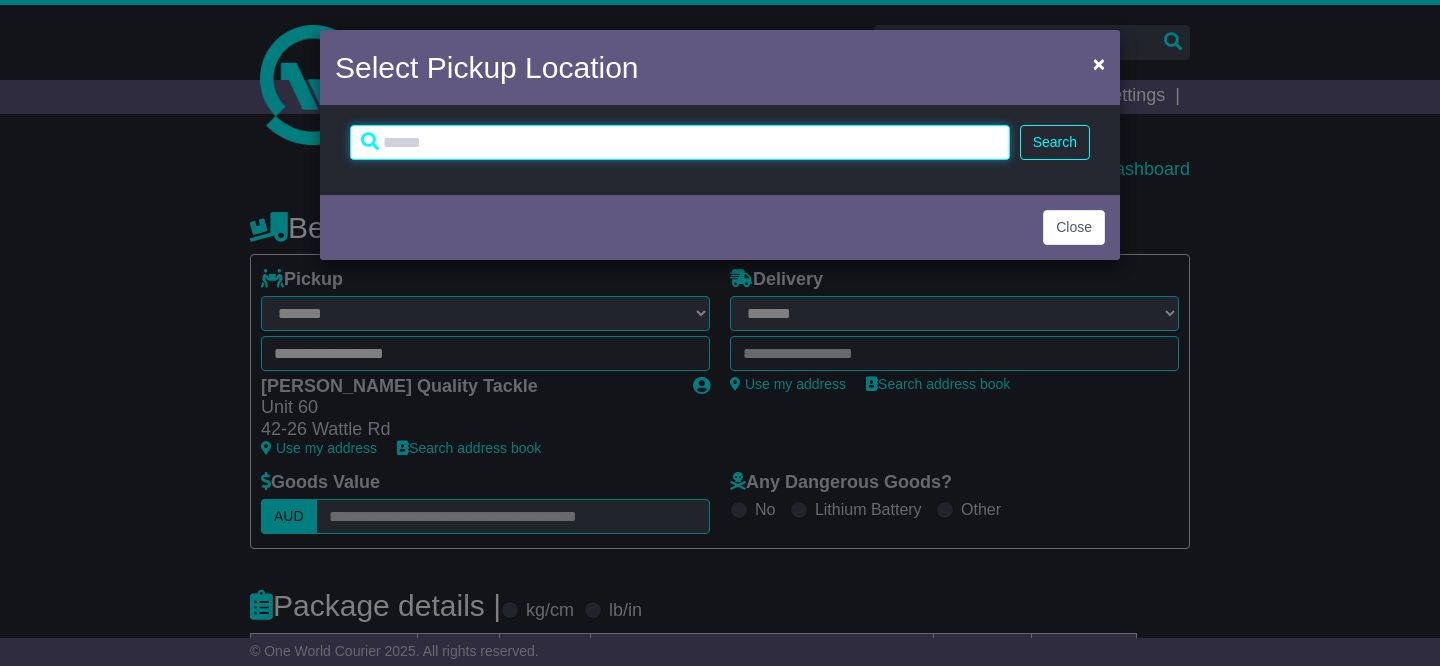 type 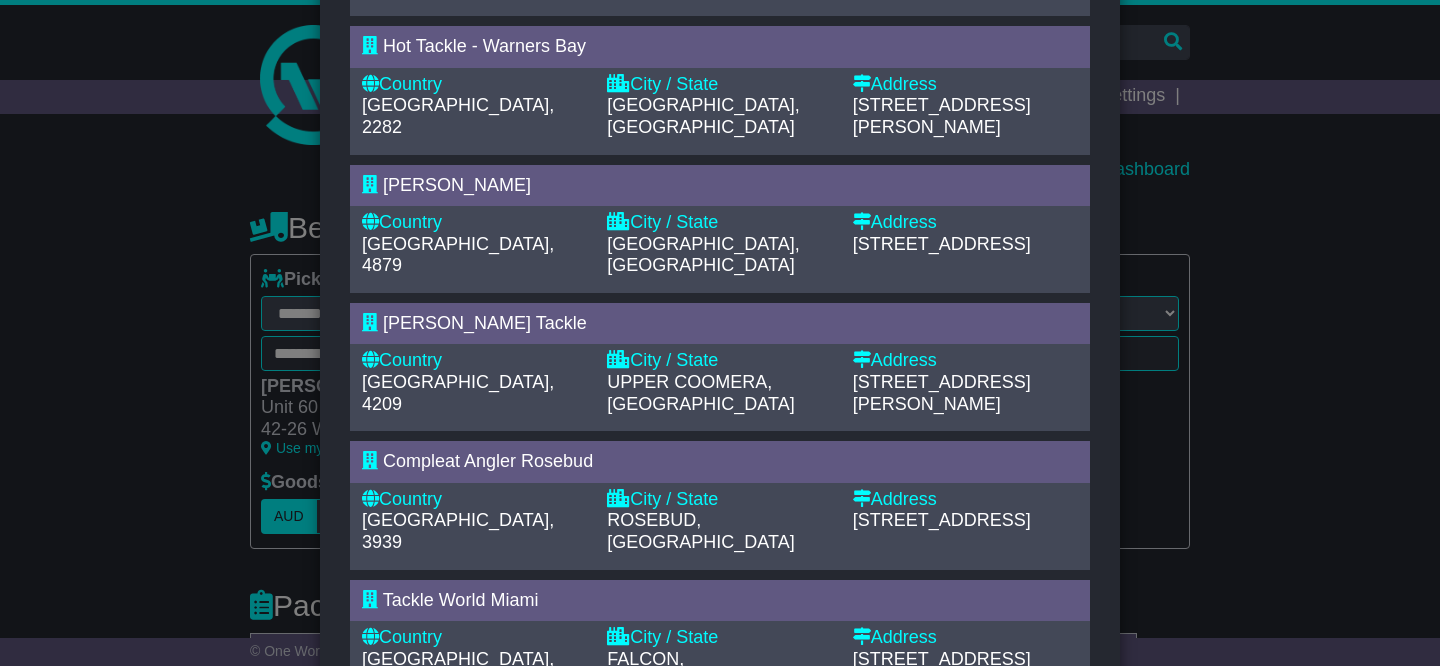scroll, scrollTop: 870, scrollLeft: 0, axis: vertical 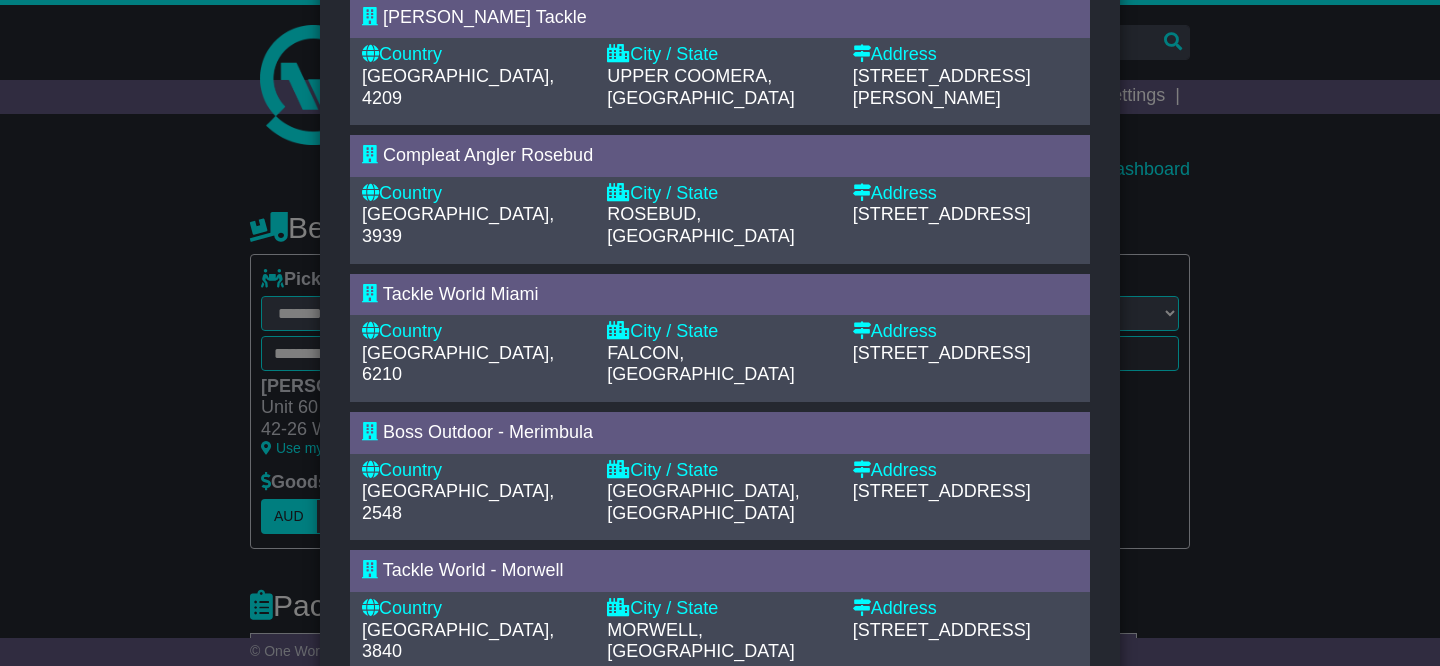 click on "13" at bounding box center (750, 720) 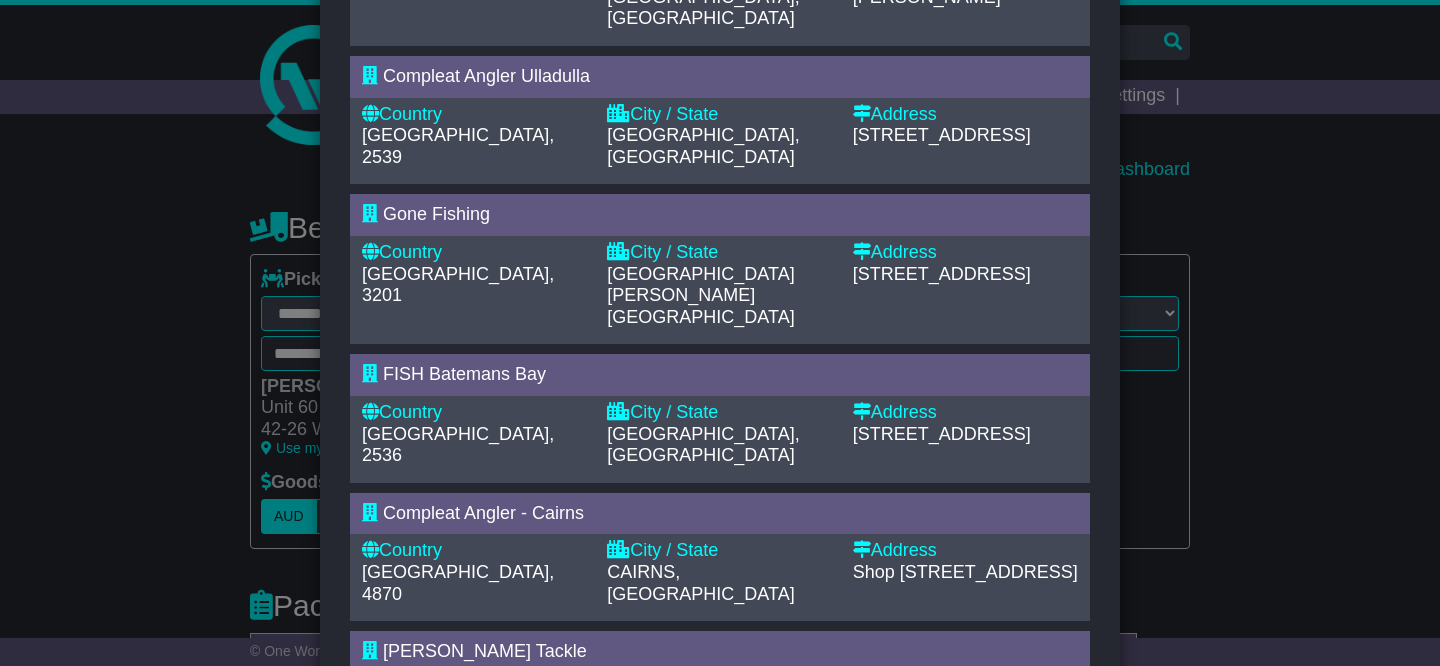scroll, scrollTop: 877, scrollLeft: 0, axis: vertical 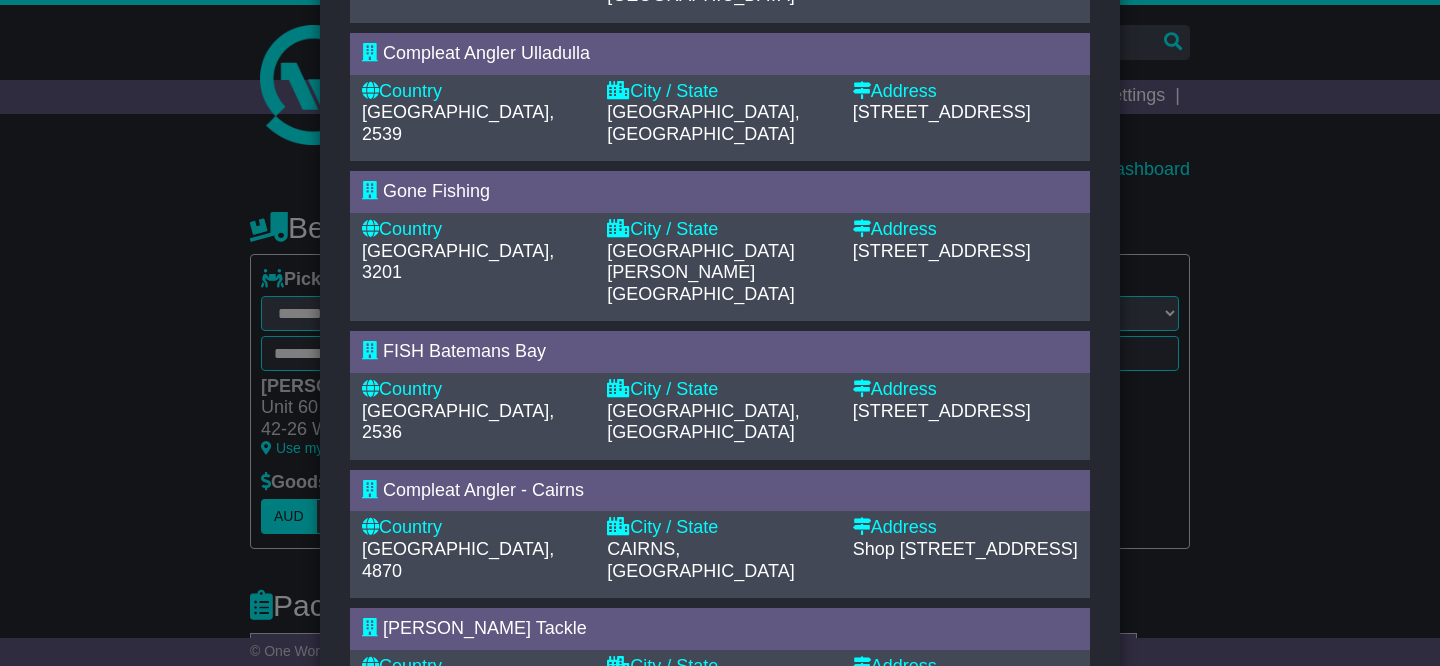 click on "14" at bounding box center (760, 799) 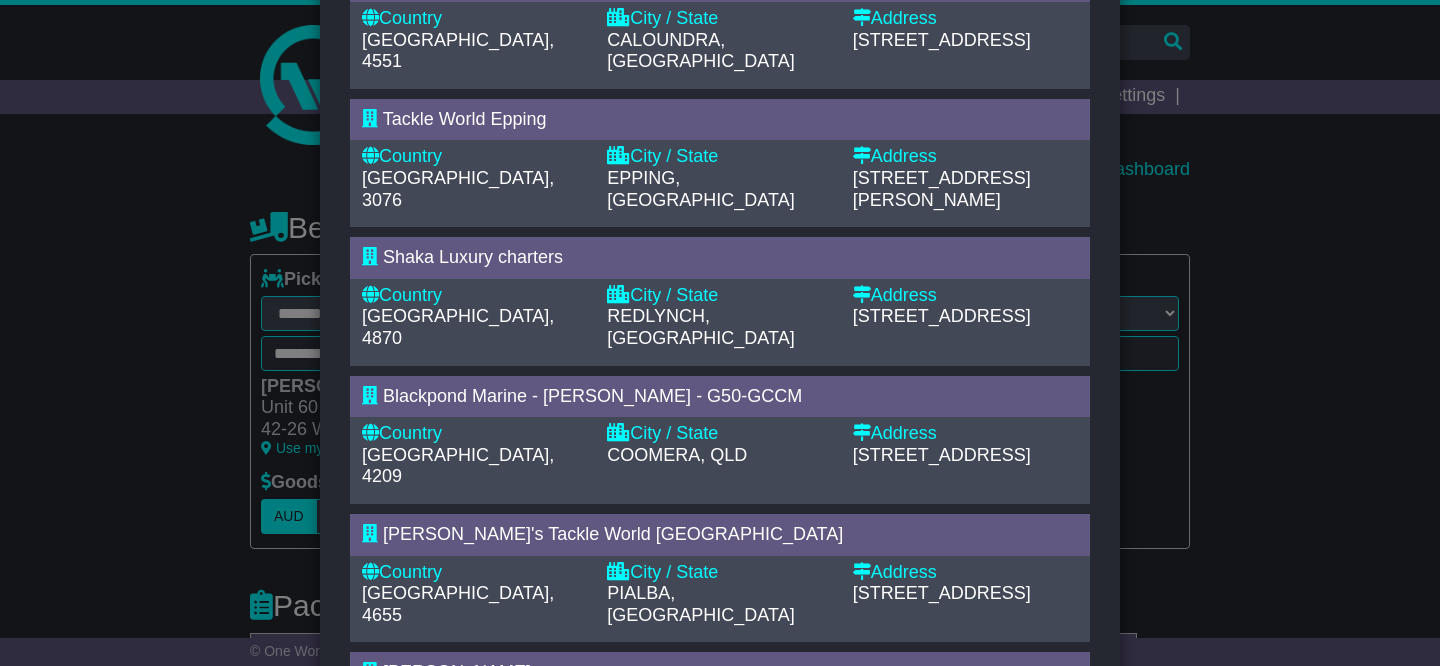 scroll, scrollTop: 792, scrollLeft: 0, axis: vertical 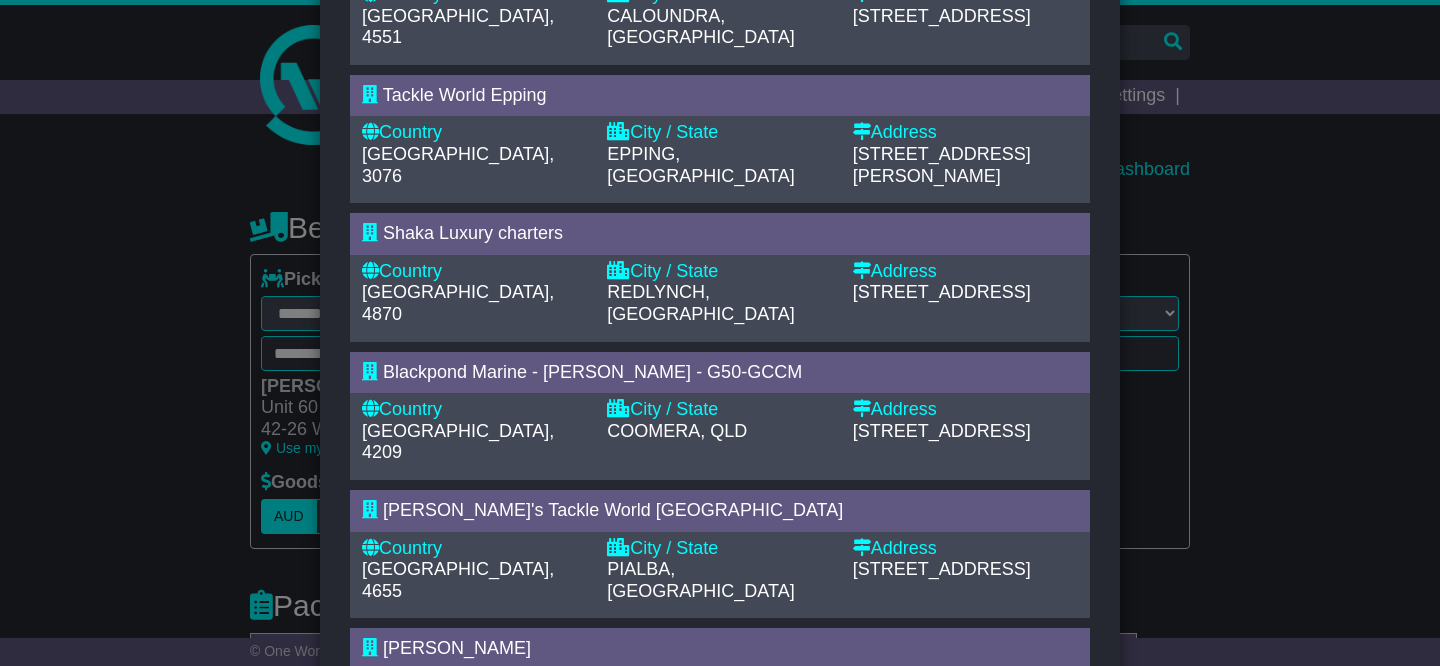 click on "15" at bounding box center (760, 798) 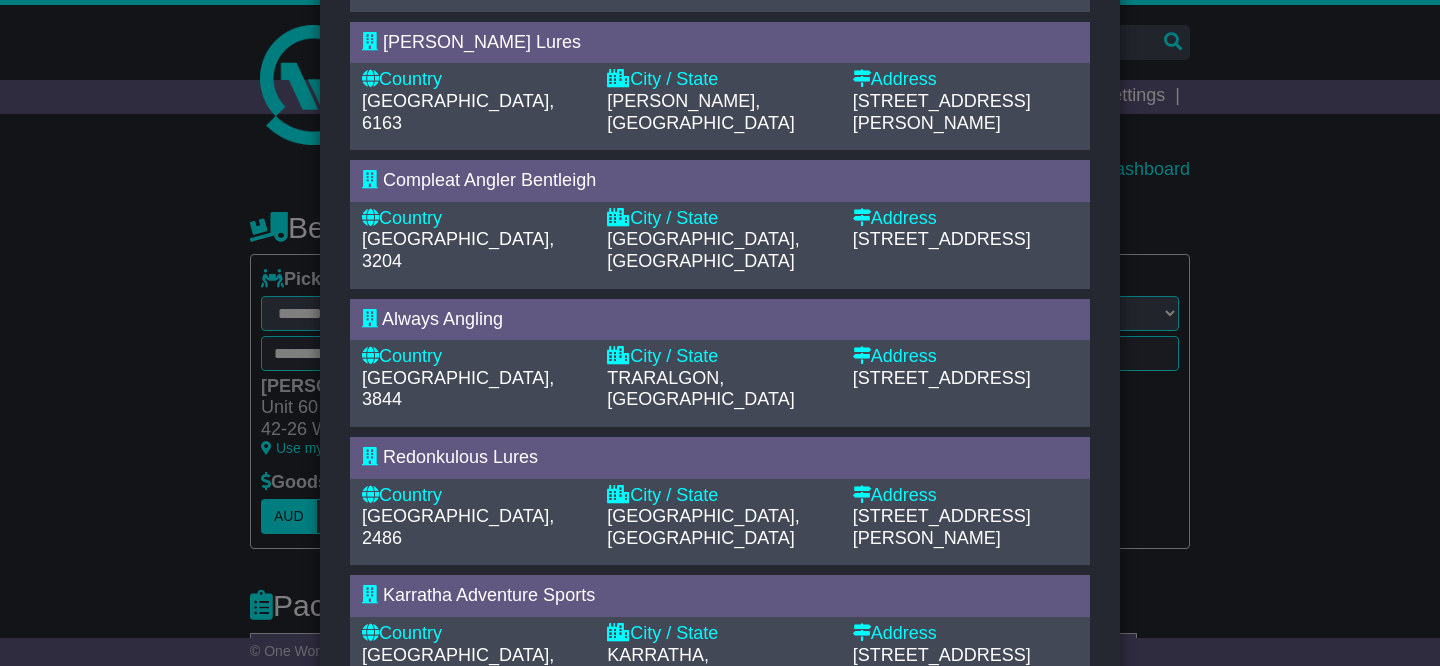 scroll, scrollTop: 917, scrollLeft: 0, axis: vertical 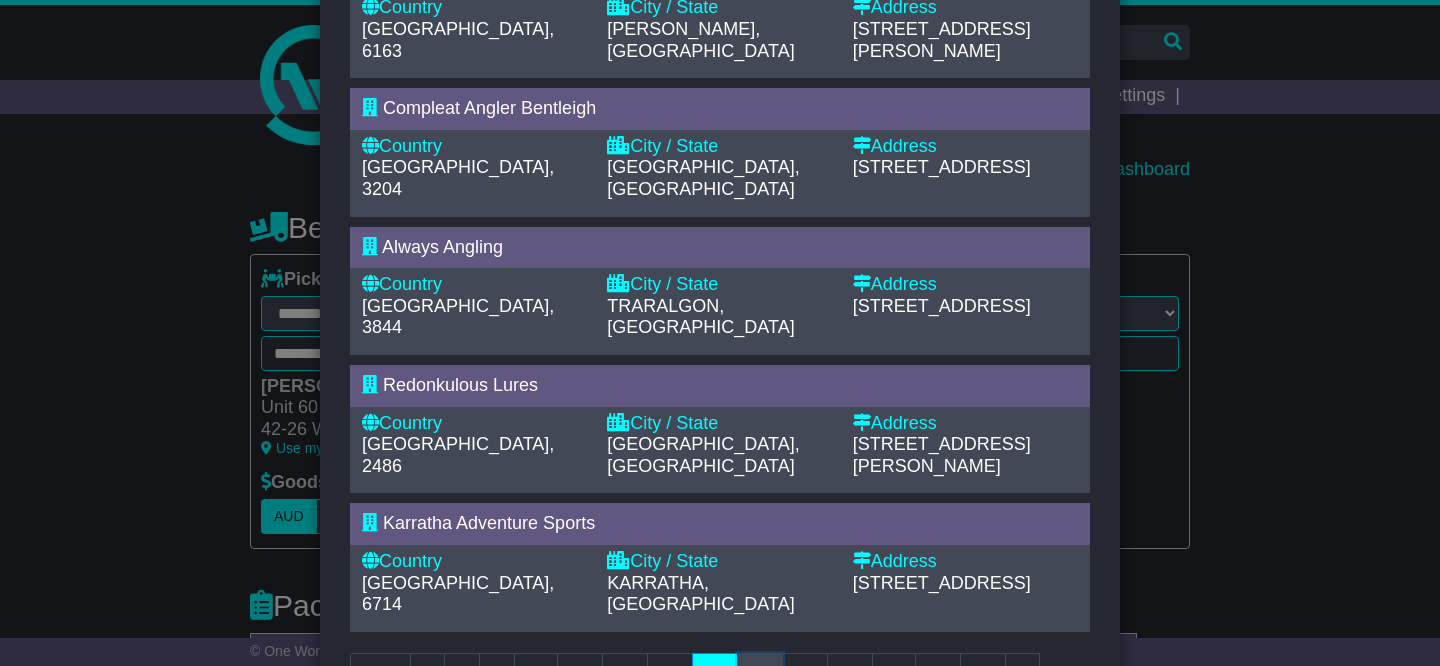 click on "16" at bounding box center (760, 673) 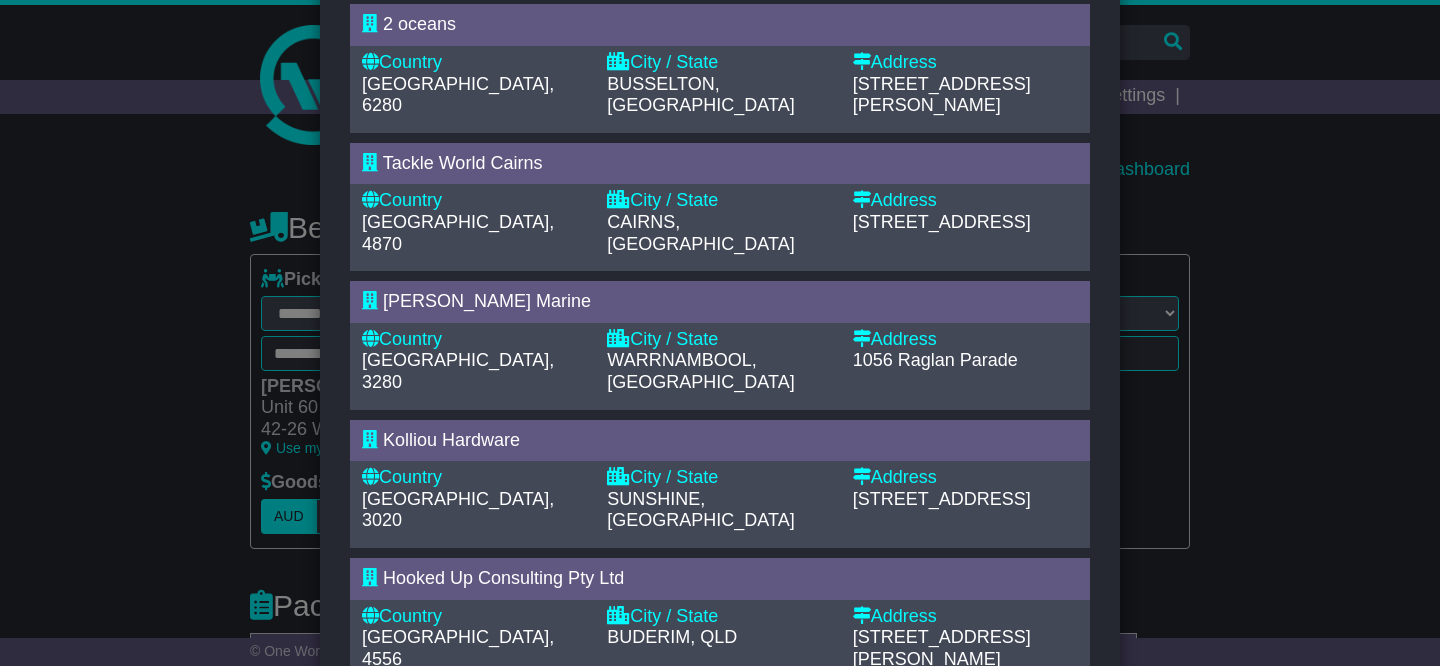 scroll, scrollTop: 886, scrollLeft: 0, axis: vertical 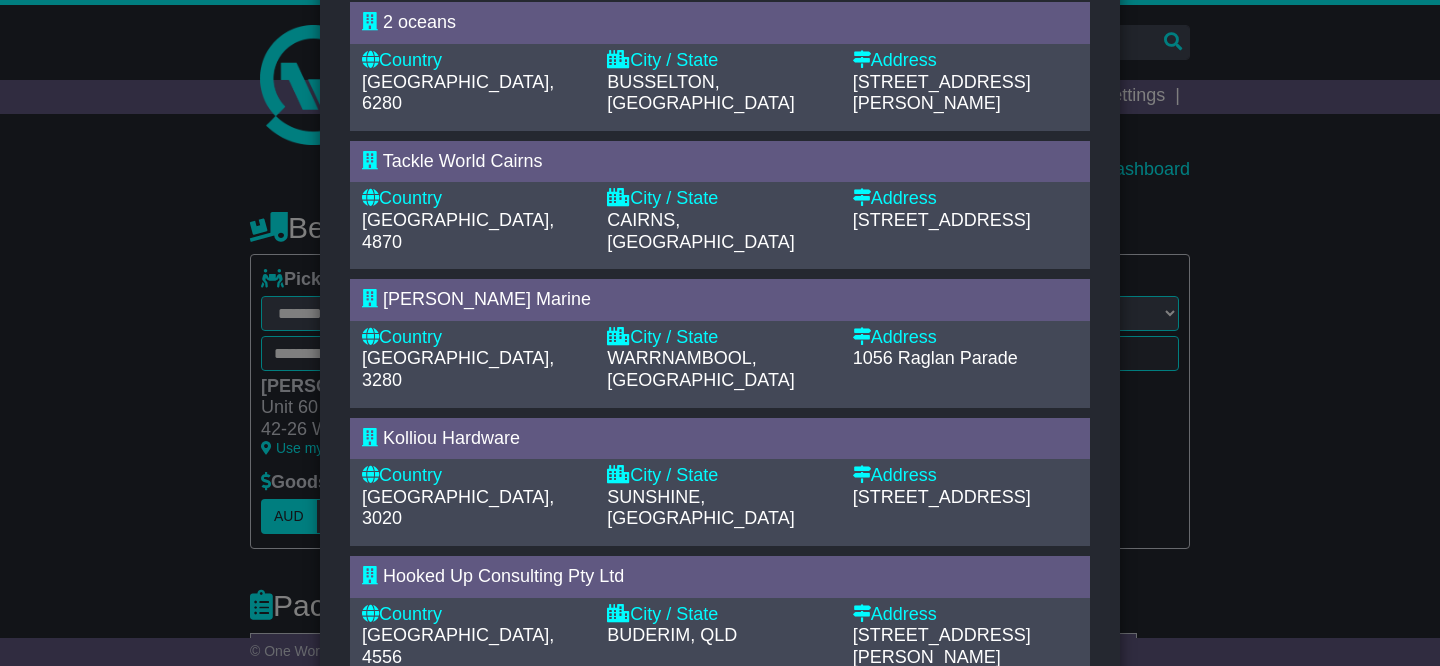 click on "17" at bounding box center [760, 725] 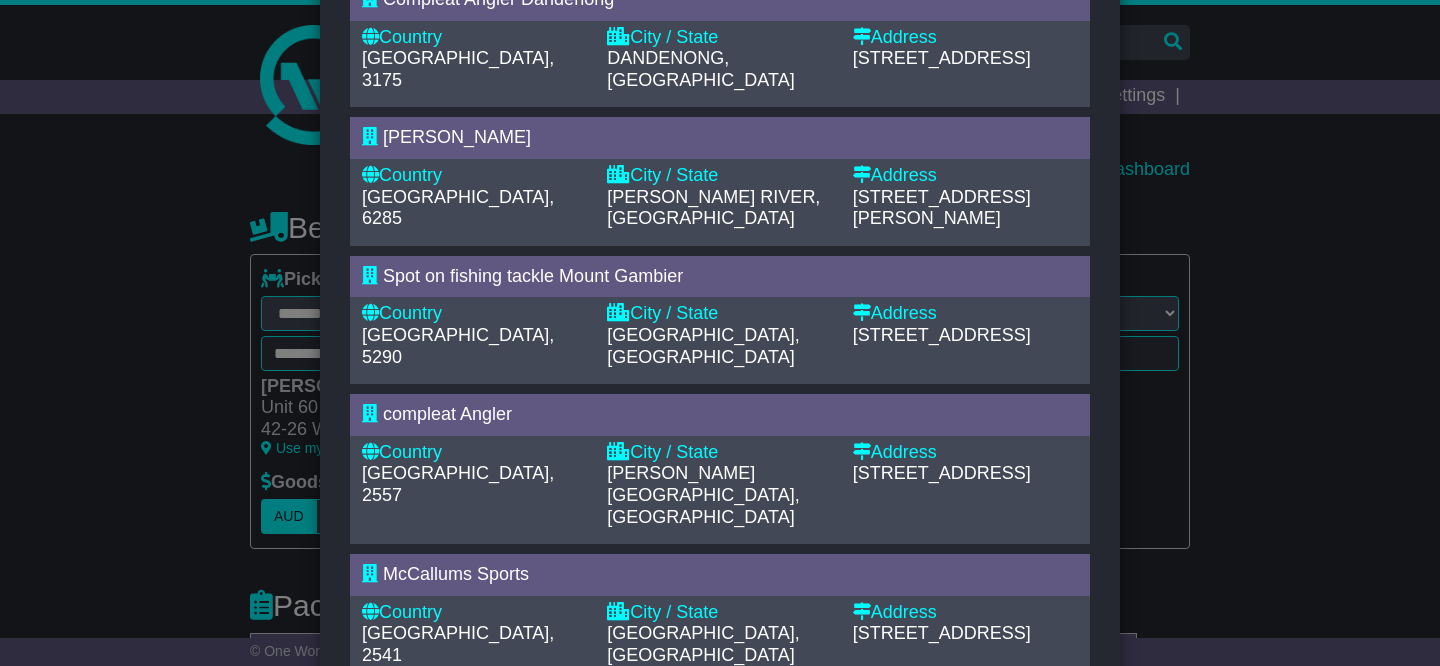scroll, scrollTop: 774, scrollLeft: 0, axis: vertical 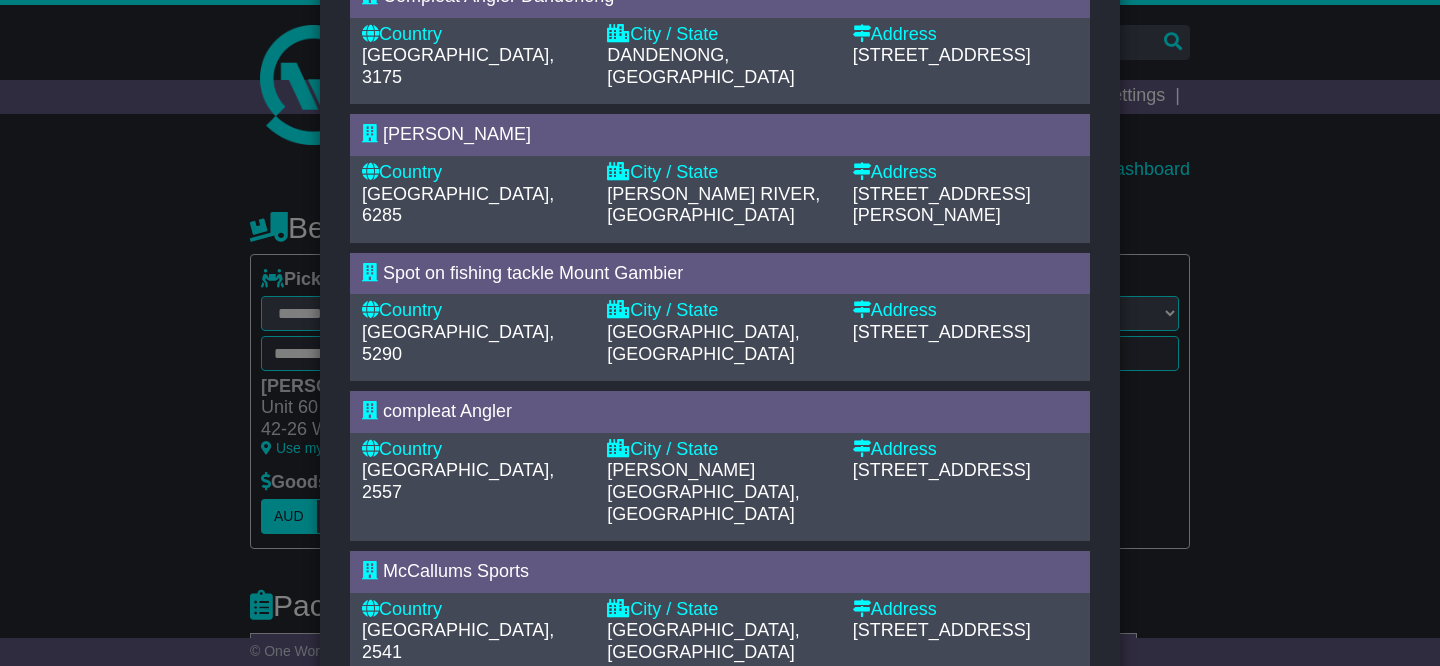 click on "18" at bounding box center (760, 859) 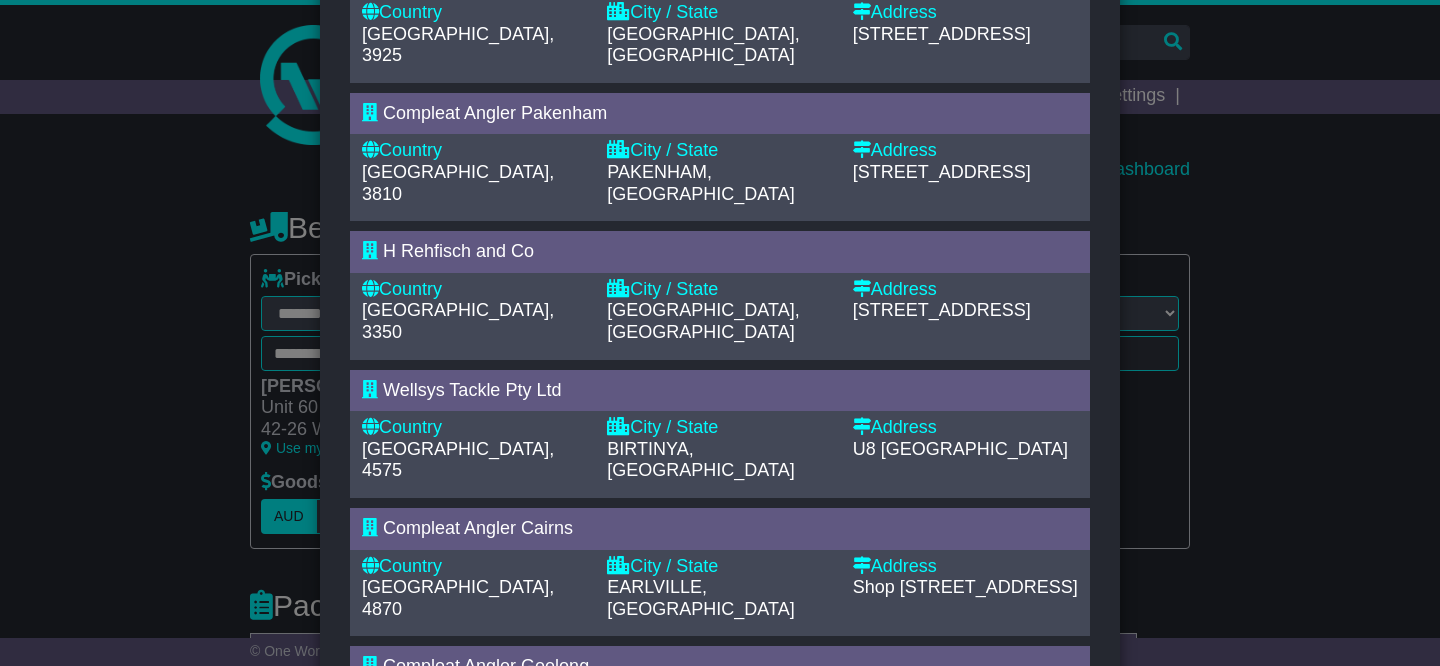 scroll, scrollTop: 891, scrollLeft: 0, axis: vertical 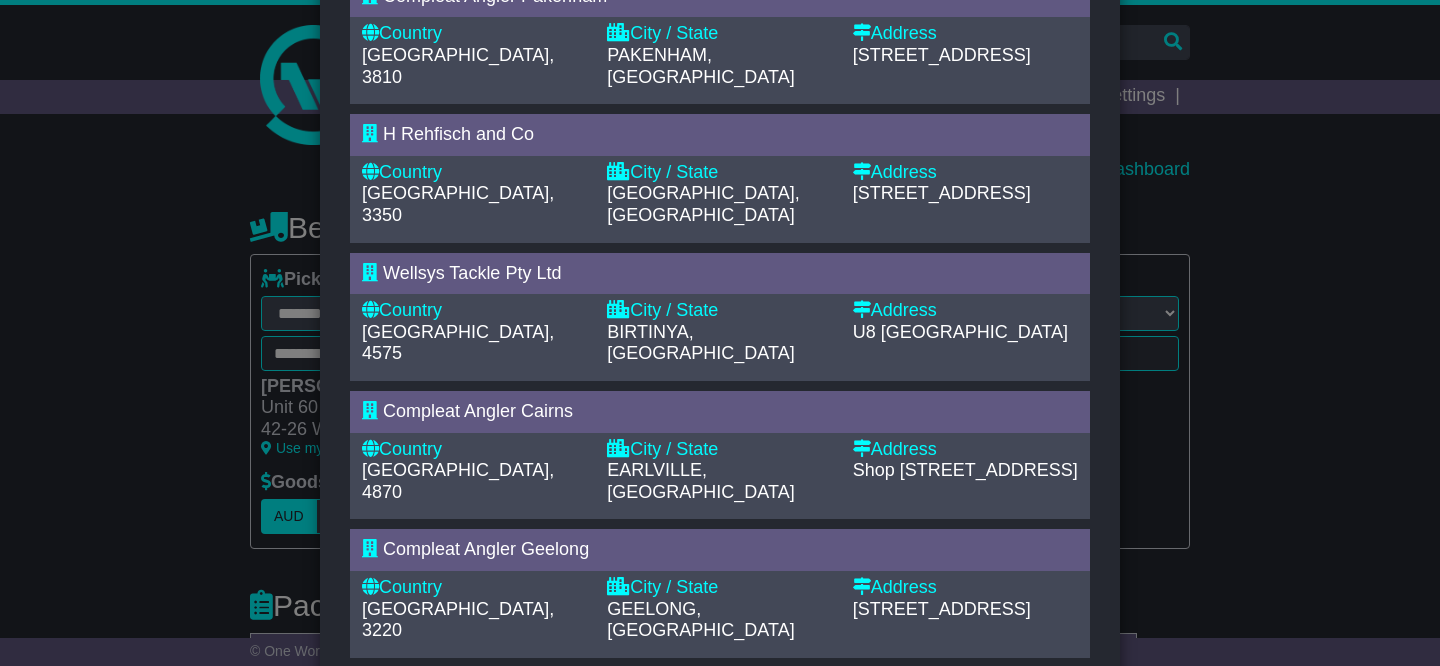 click on "19" at bounding box center (732, 699) 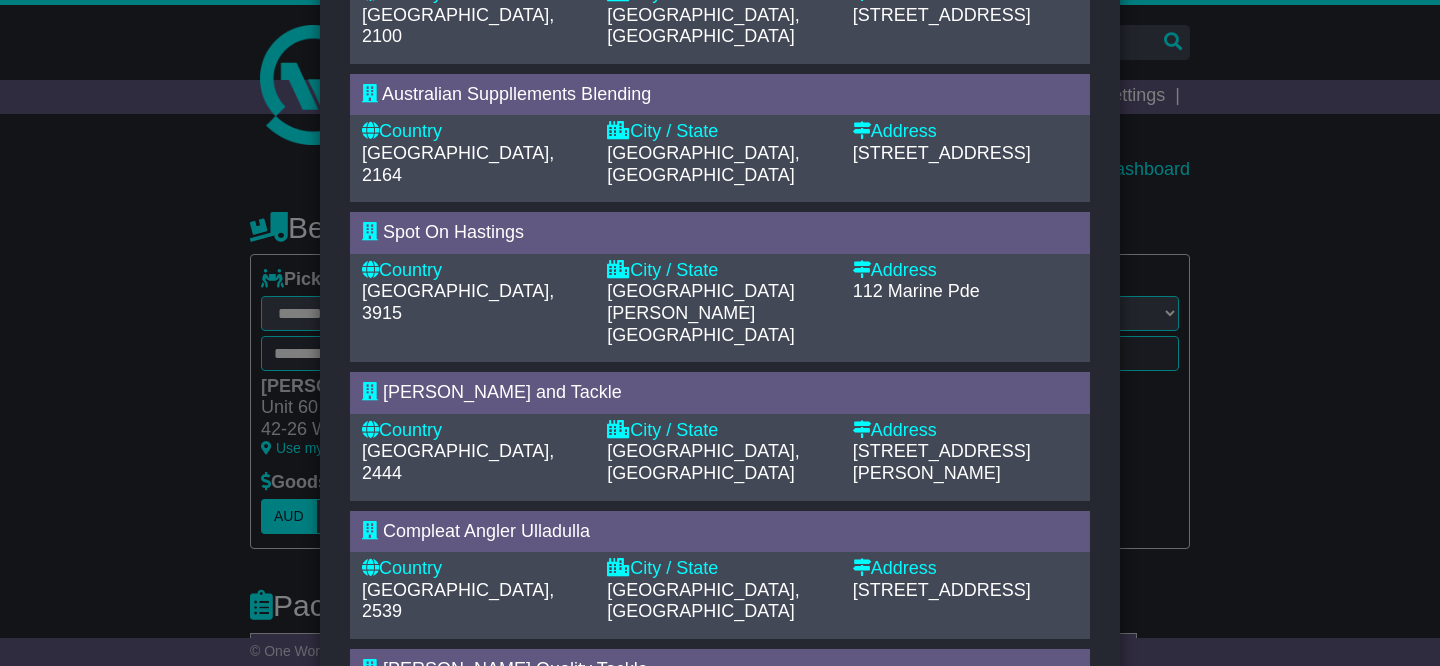 scroll, scrollTop: 803, scrollLeft: 0, axis: vertical 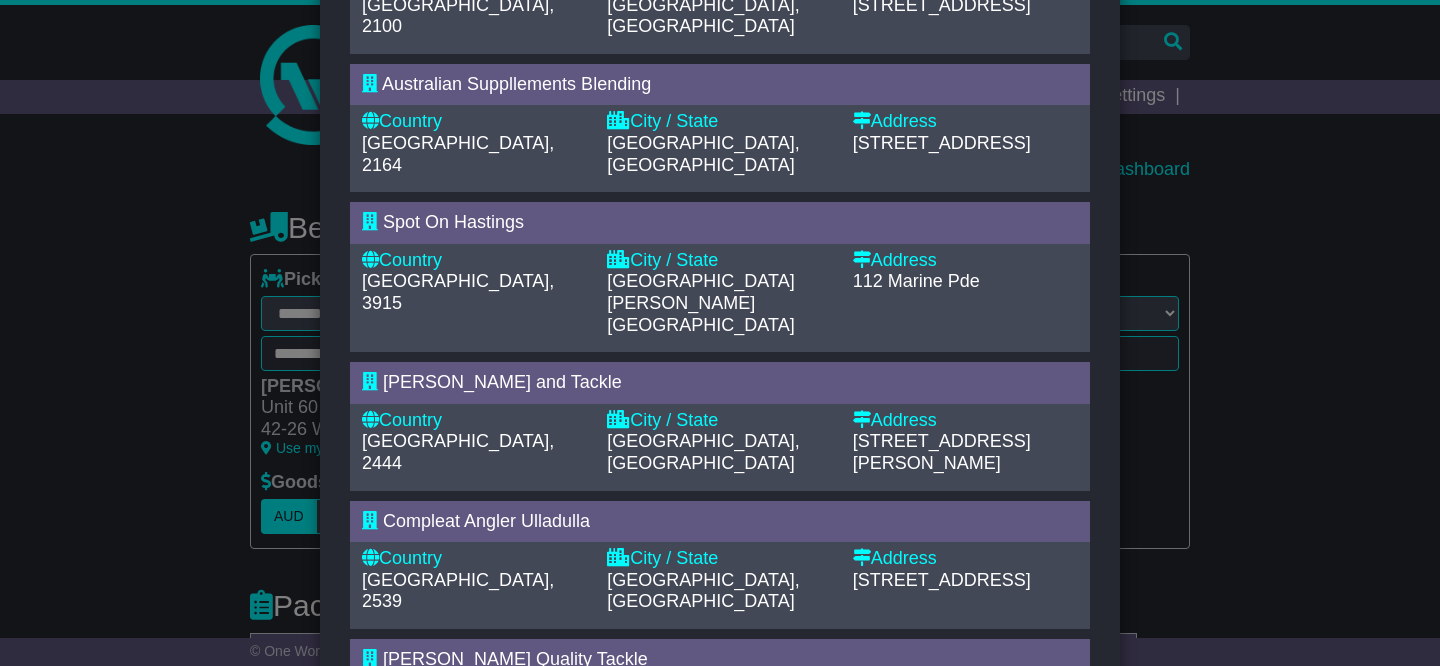 click on "20" at bounding box center [777, 808] 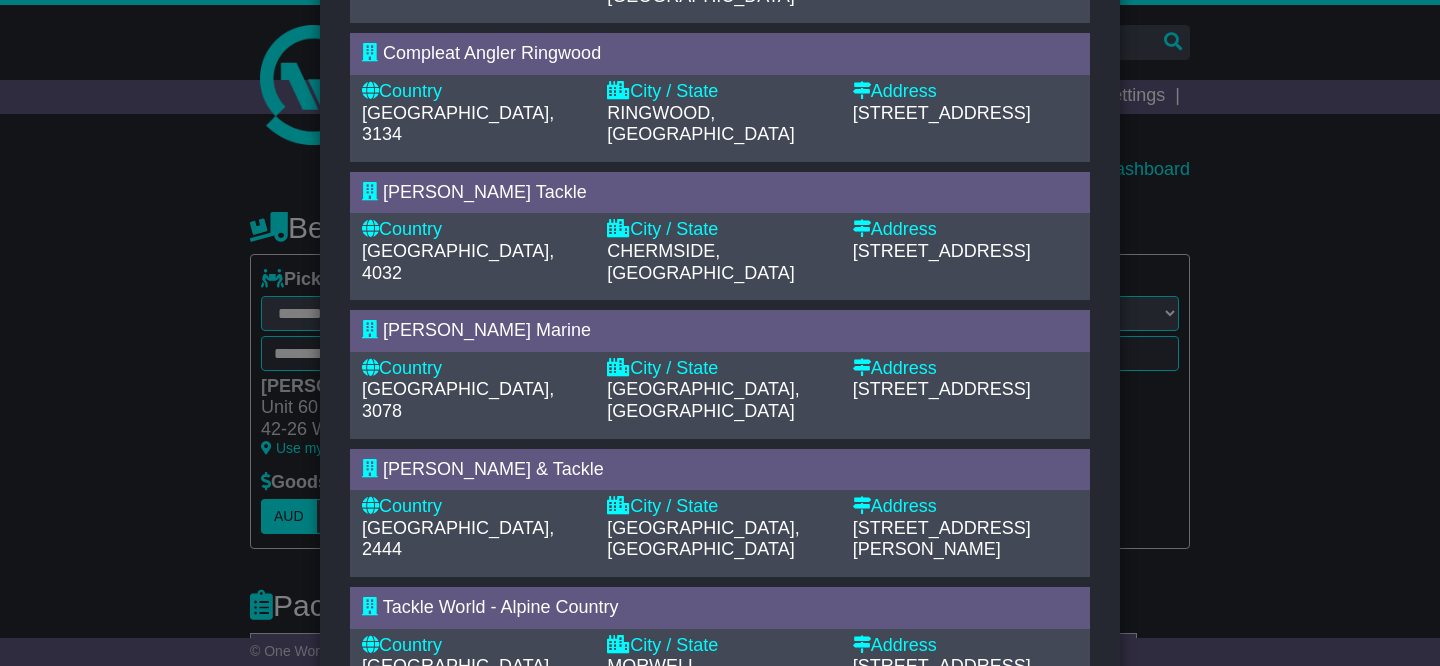 scroll, scrollTop: 870, scrollLeft: 0, axis: vertical 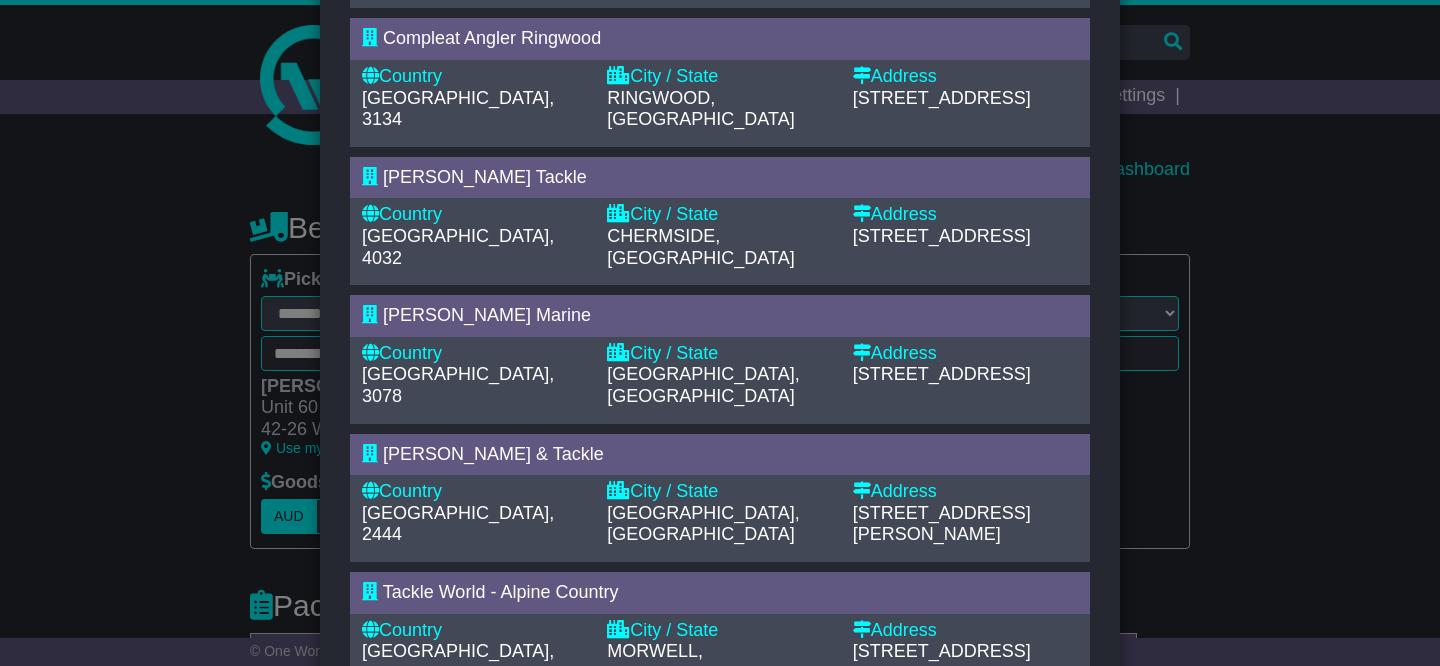 click on "21" at bounding box center [822, 741] 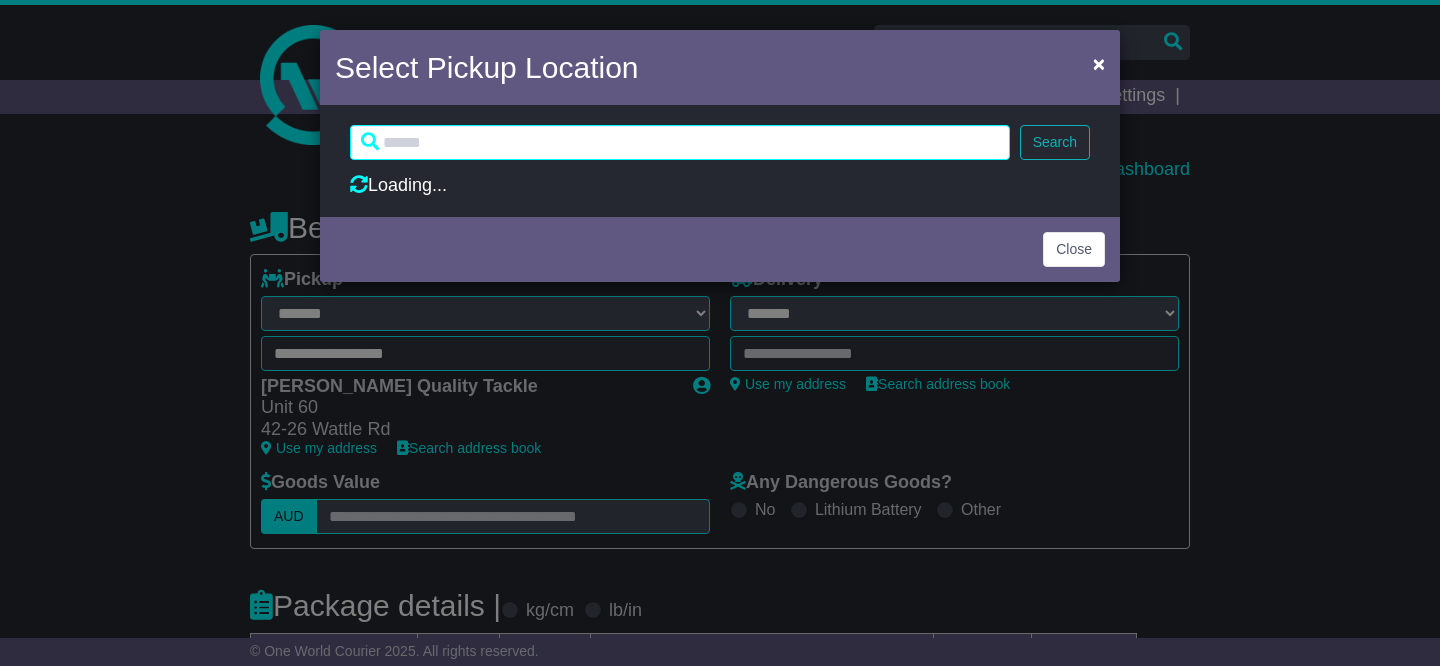 scroll, scrollTop: 0, scrollLeft: 0, axis: both 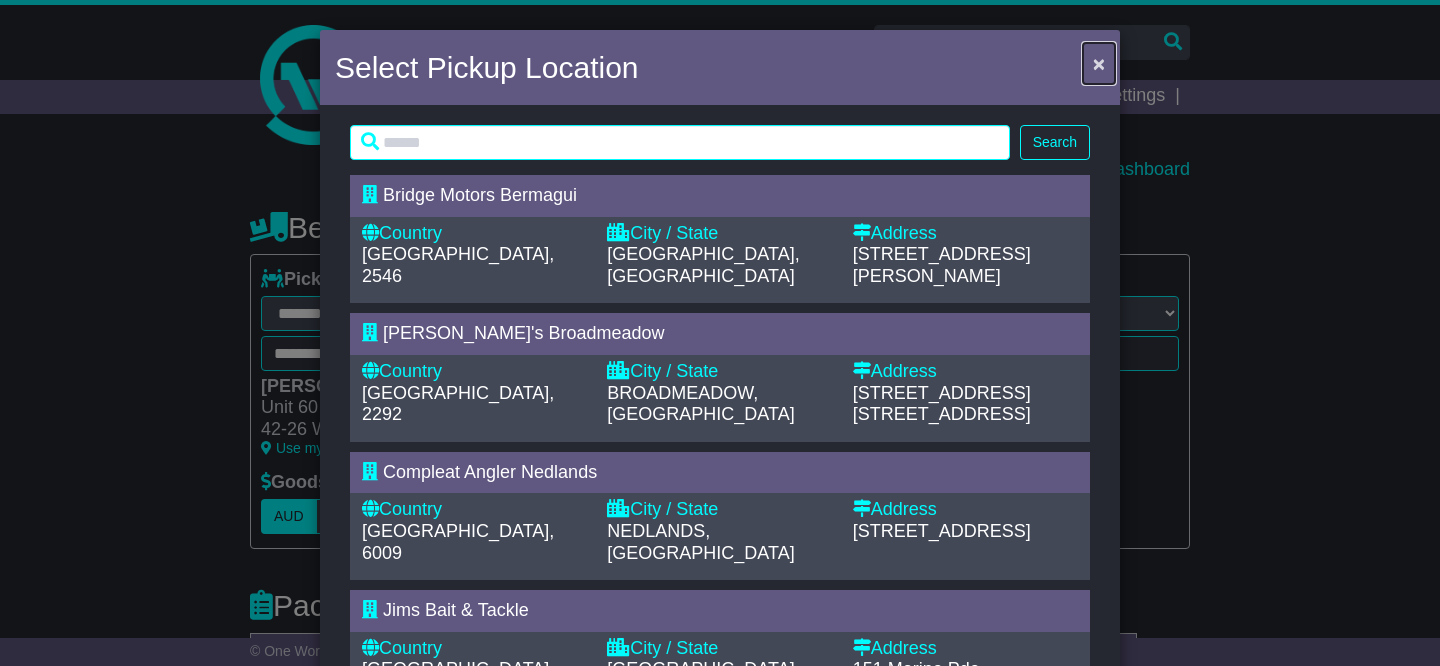 click on "×" at bounding box center (1099, 63) 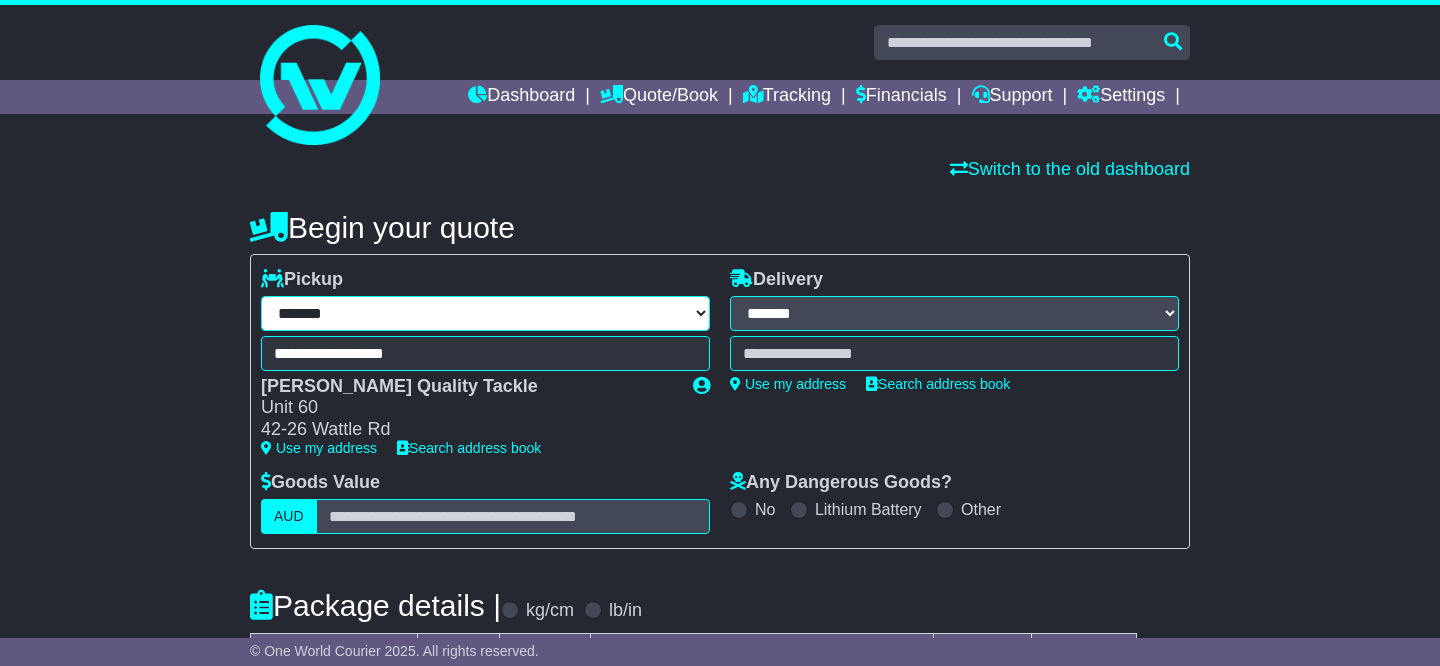 click on "**********" at bounding box center (485, 313) 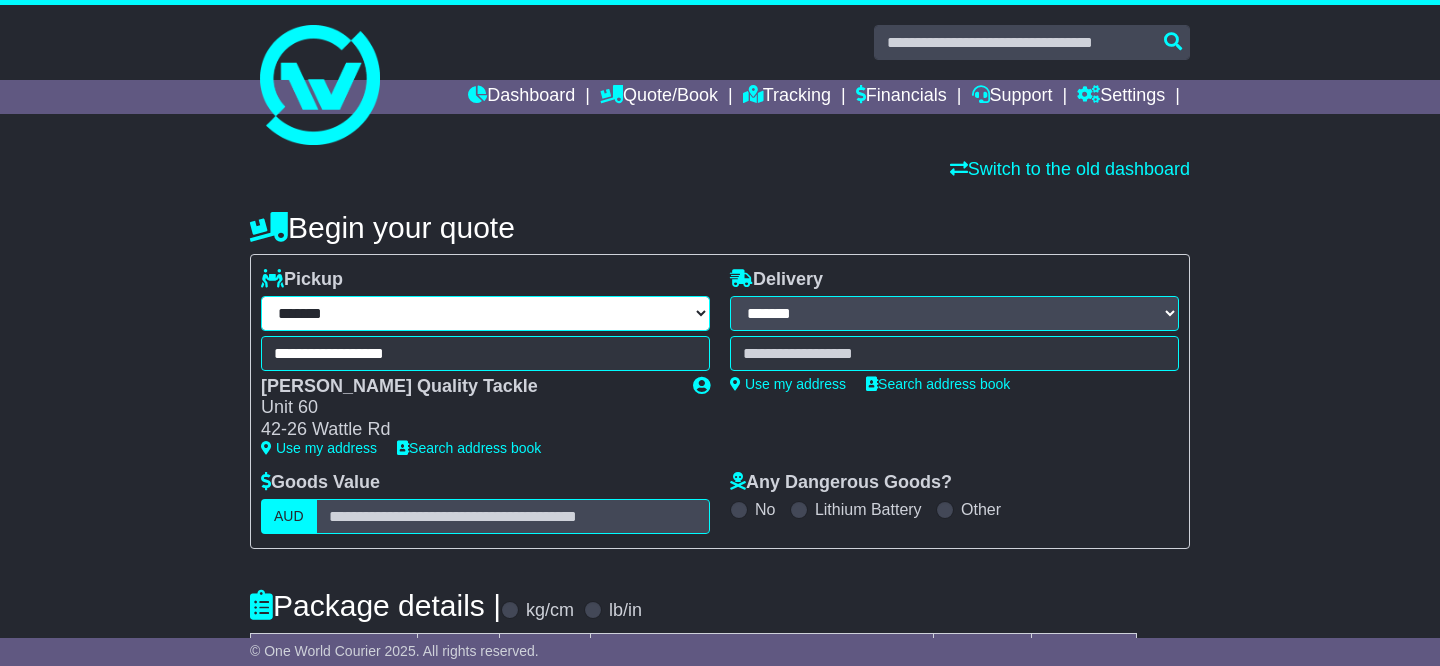 select on "**" 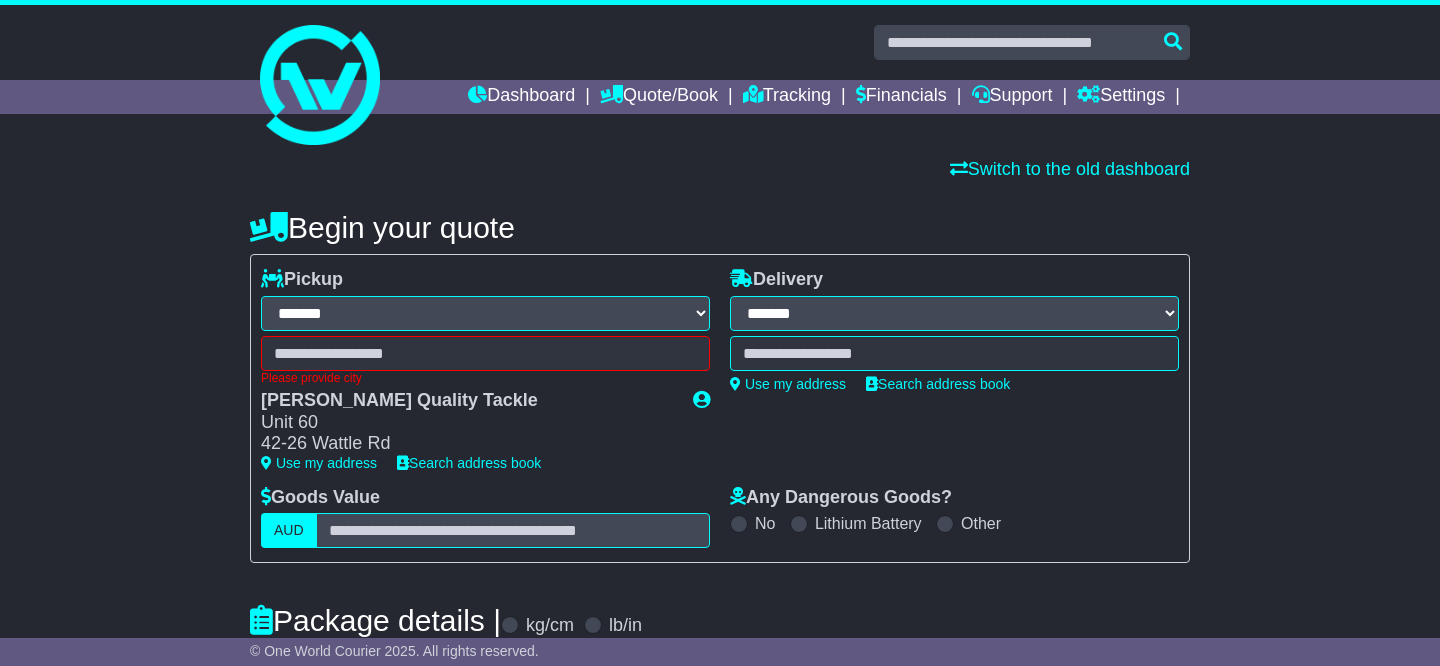 click on "Please provide city" at bounding box center [485, 360] 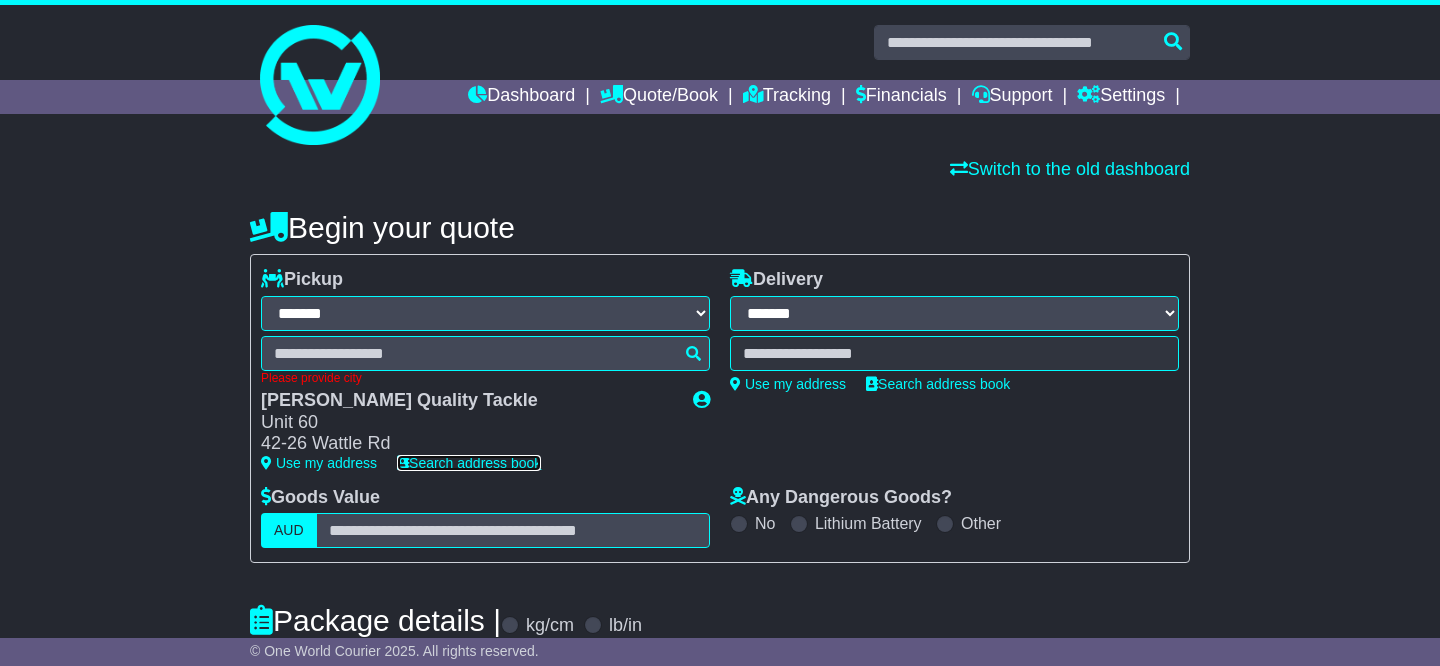 click on "Search address book" at bounding box center (469, 463) 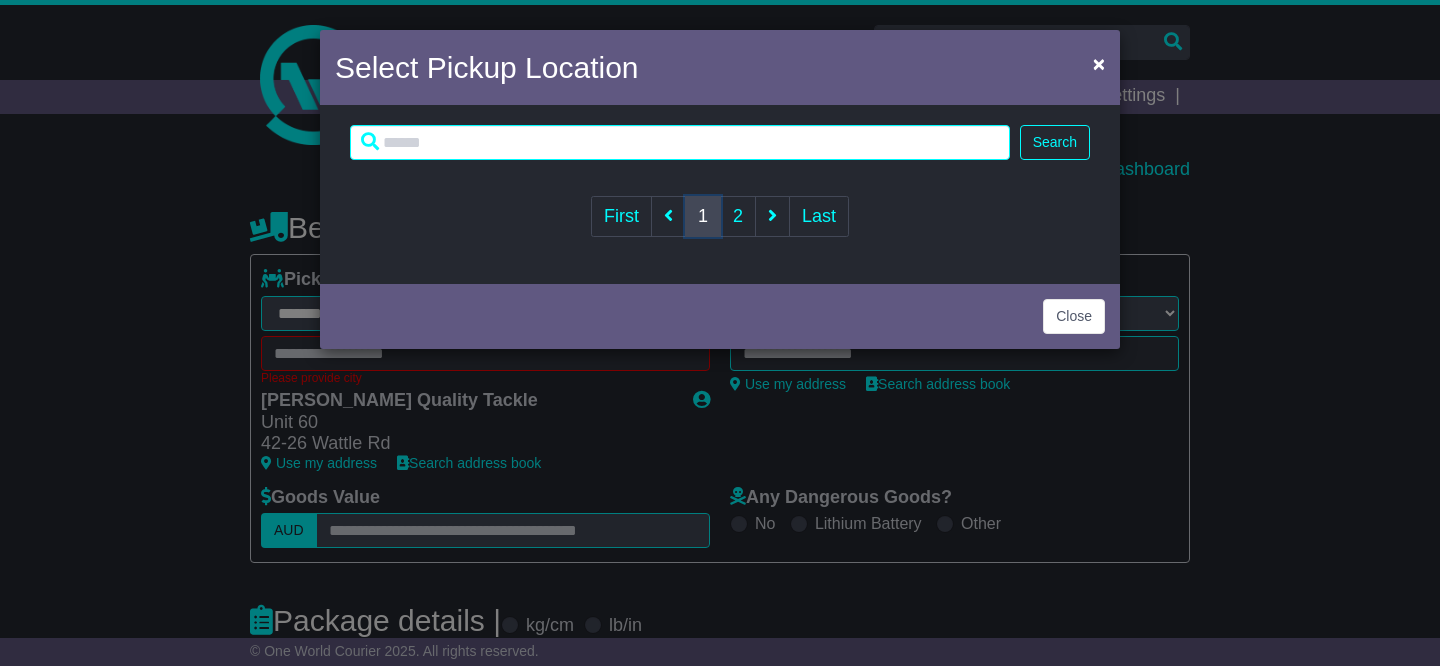 click on "1" at bounding box center (703, 216) 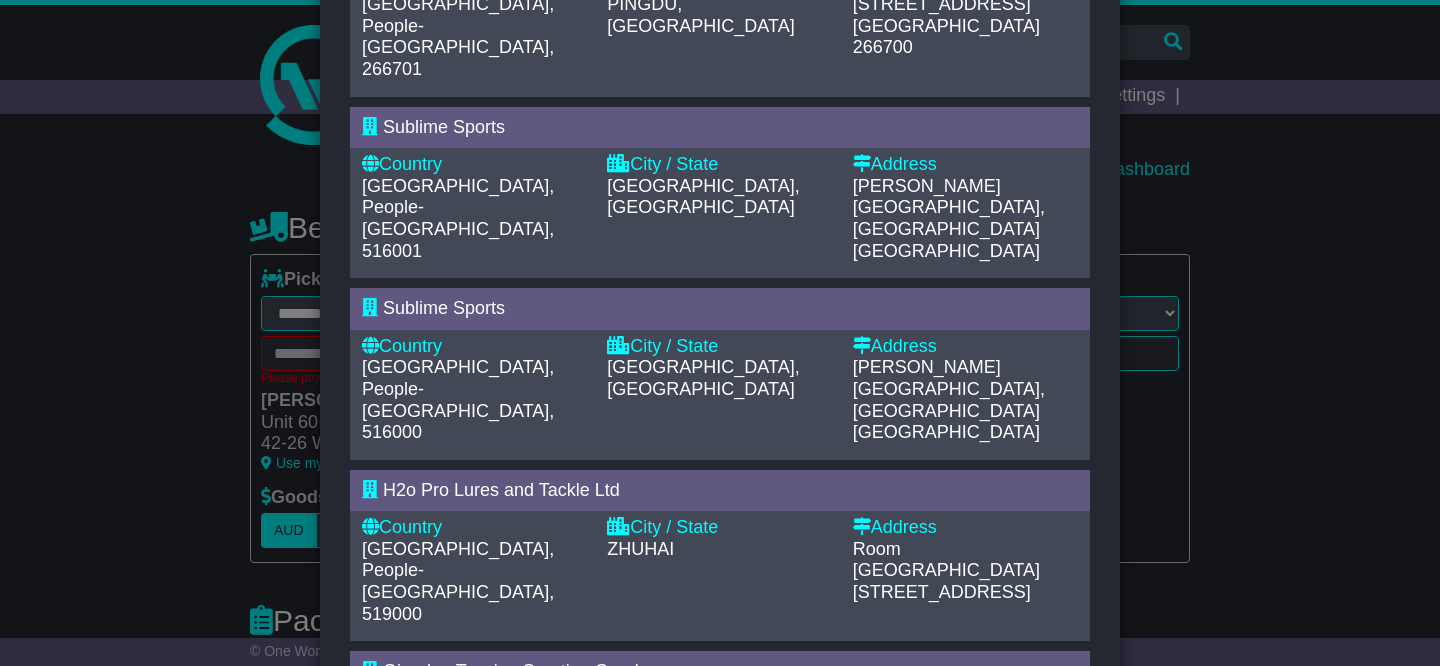 scroll, scrollTop: 298, scrollLeft: 0, axis: vertical 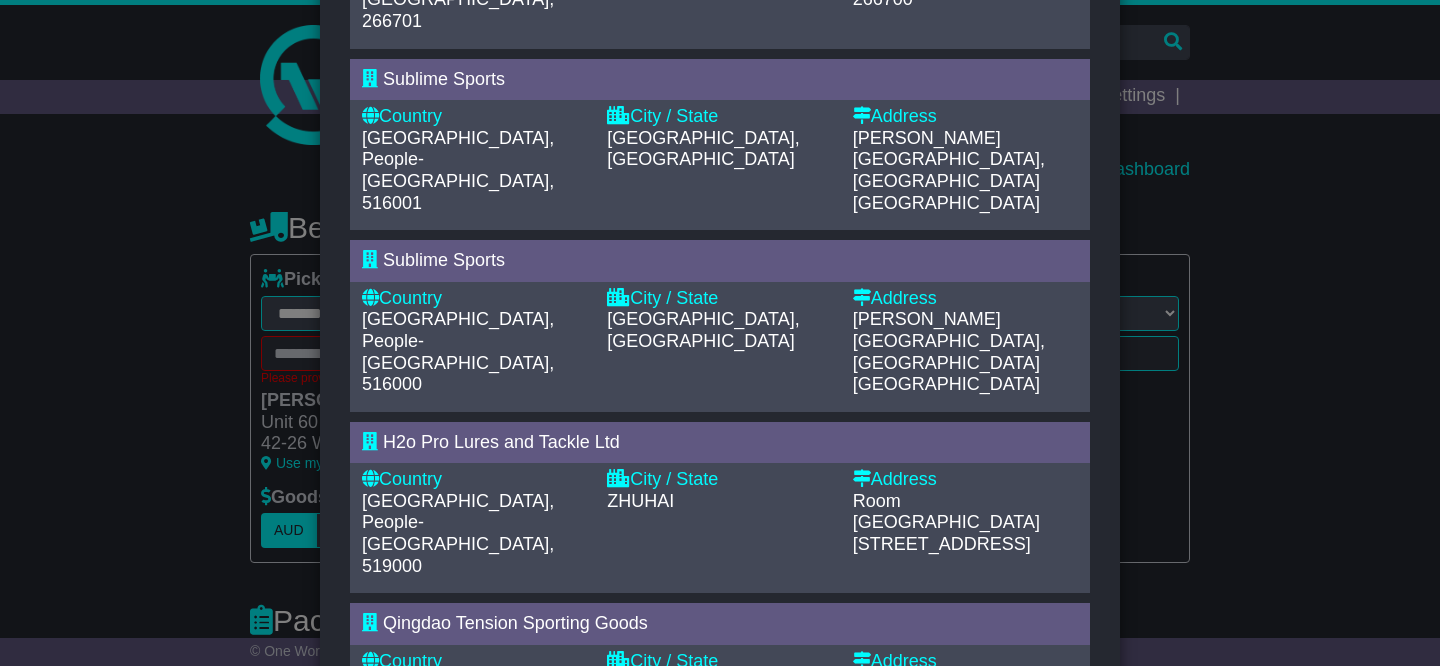 click on "H2o Pro Lures and Tackle Ltd" at bounding box center [501, 442] 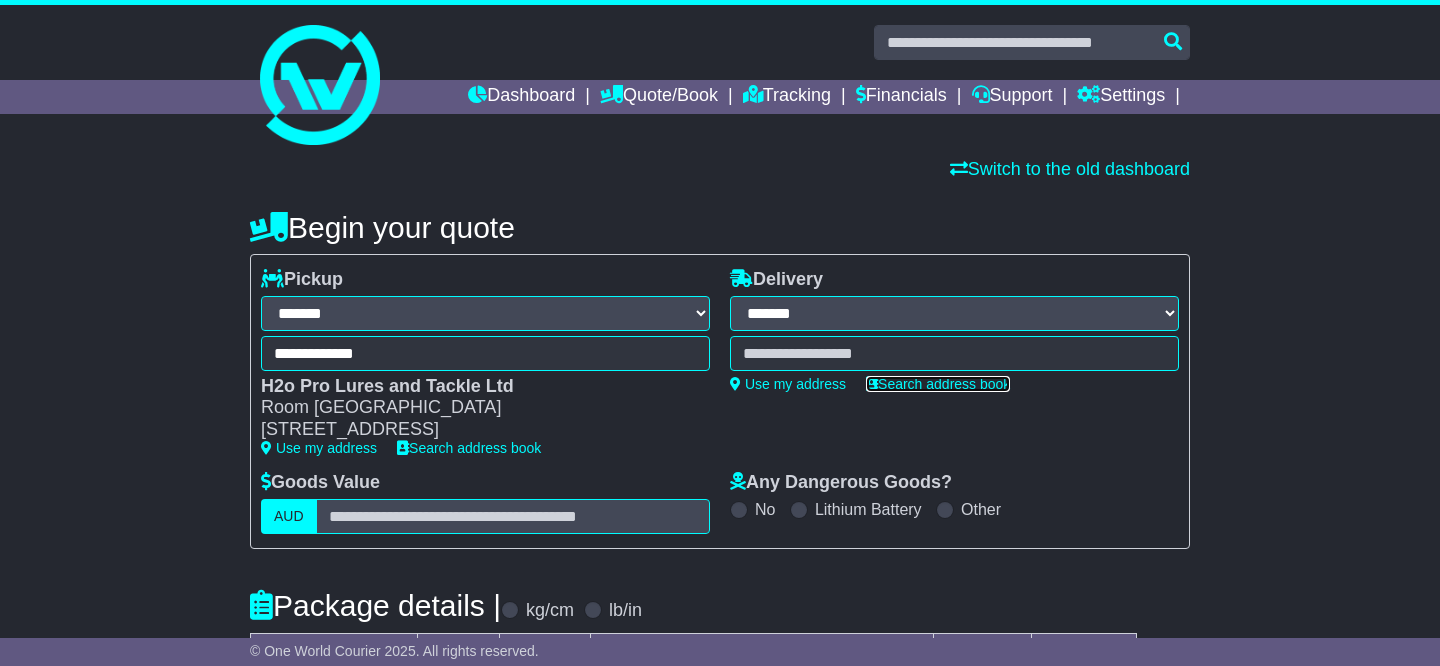 click on "Search address book" at bounding box center (938, 384) 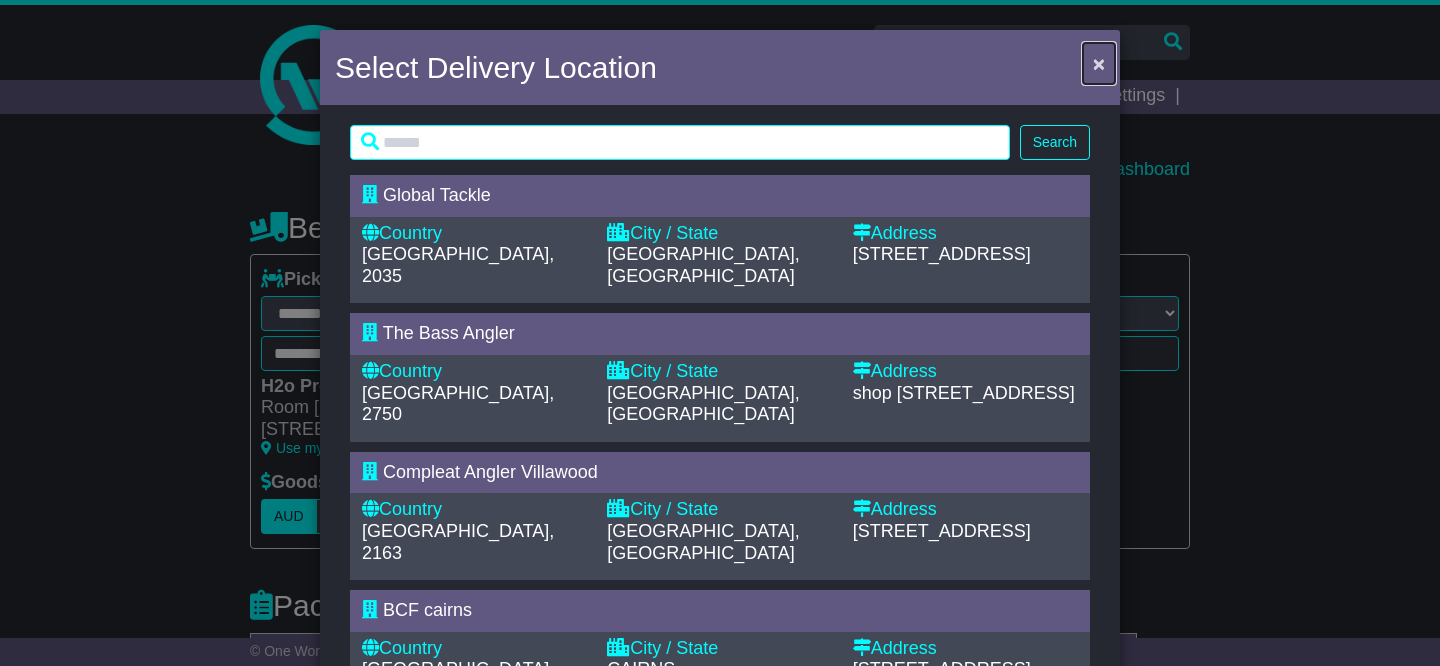 click on "×" at bounding box center (1099, 63) 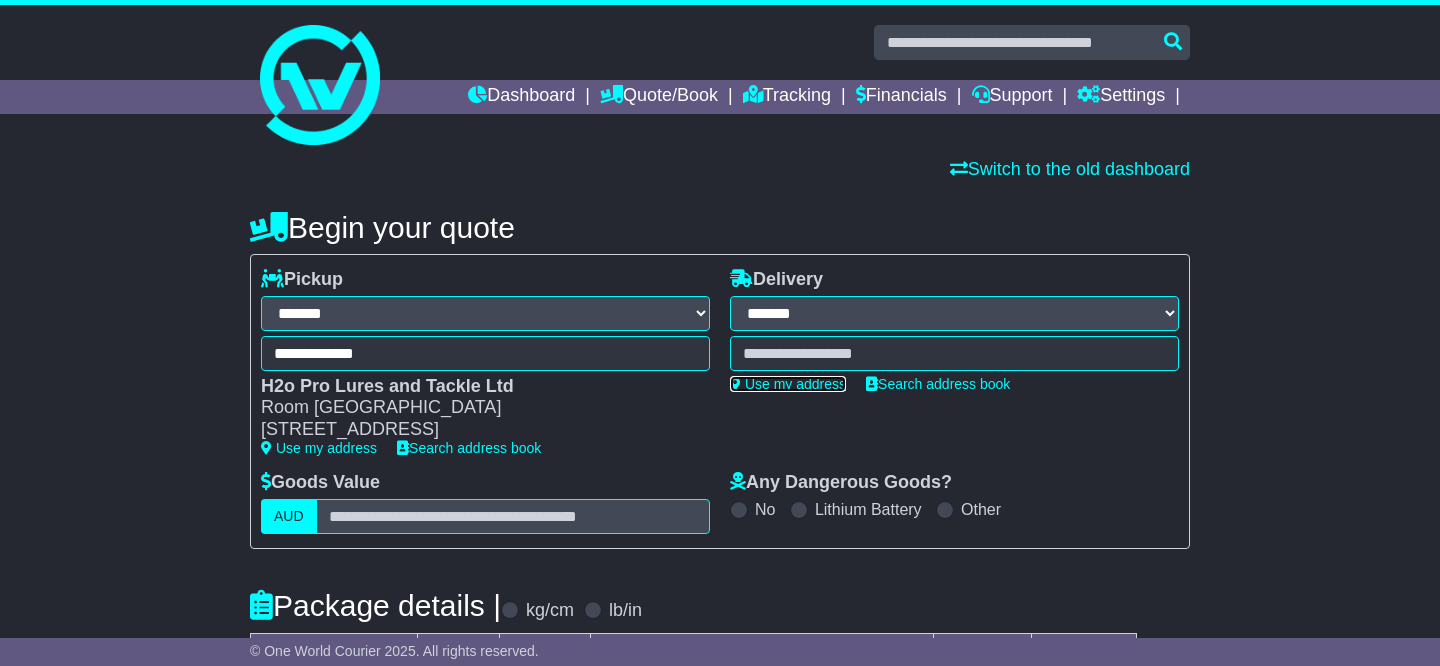 click on "Use my address" at bounding box center (788, 384) 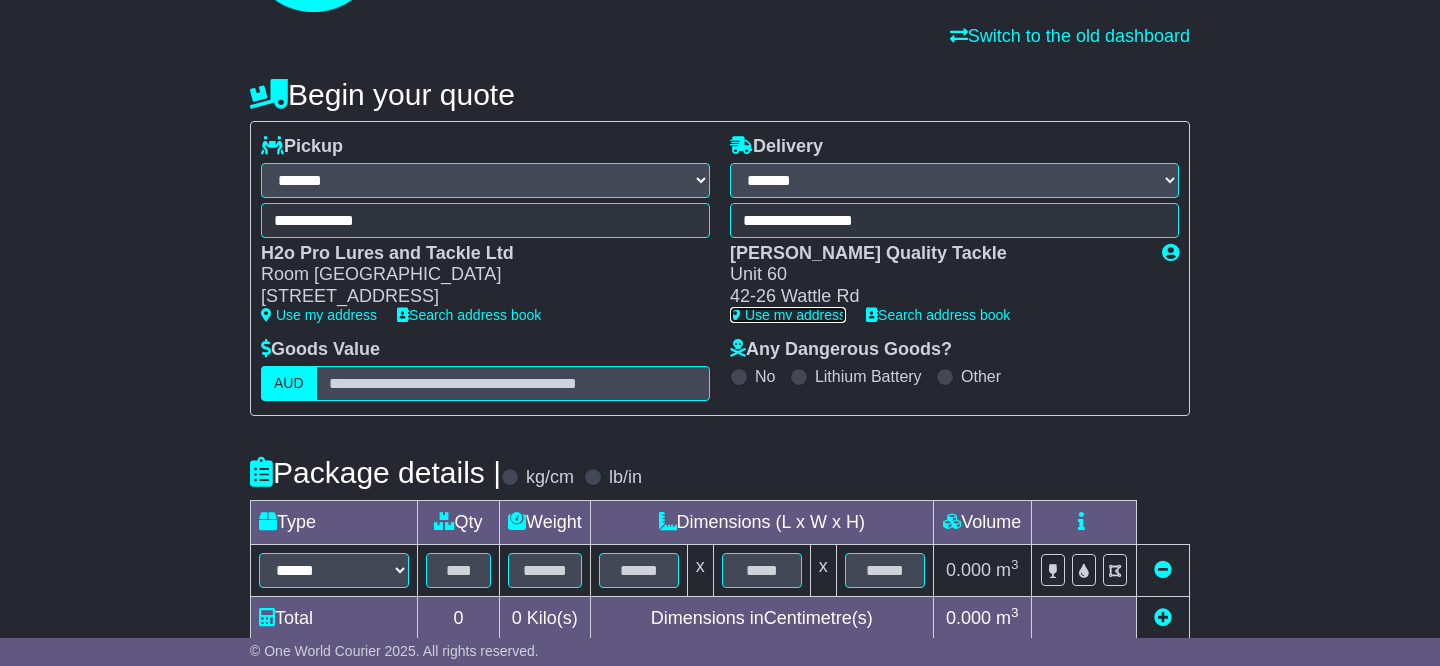 scroll, scrollTop: 142, scrollLeft: 0, axis: vertical 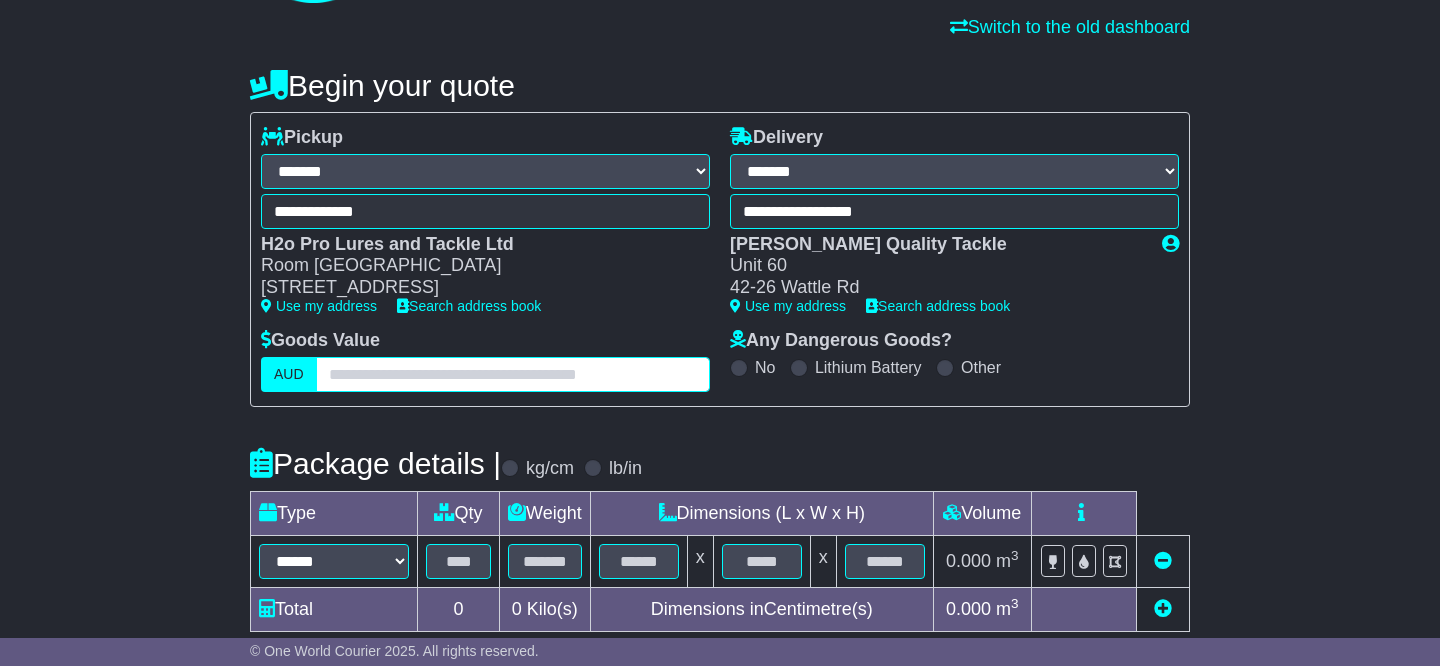 drag, startPoint x: 380, startPoint y: 369, endPoint x: 408, endPoint y: 363, distance: 28.635643 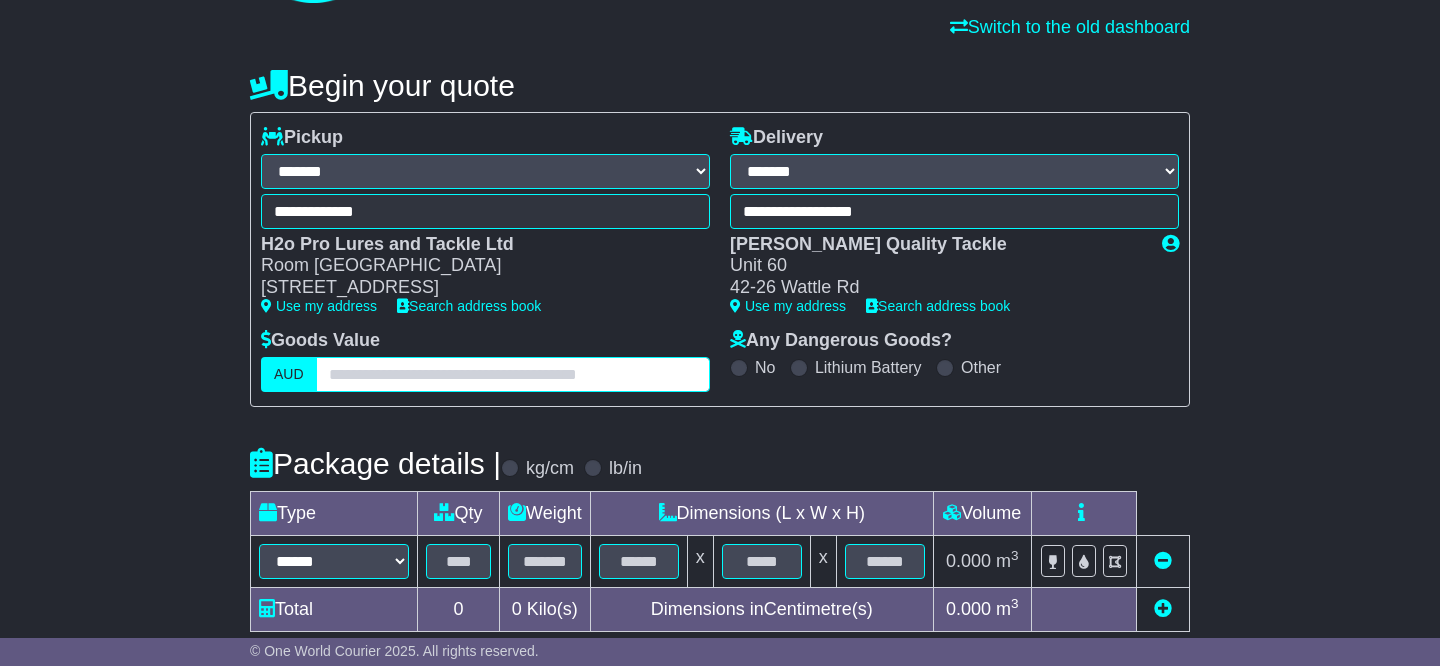 click at bounding box center (513, 374) 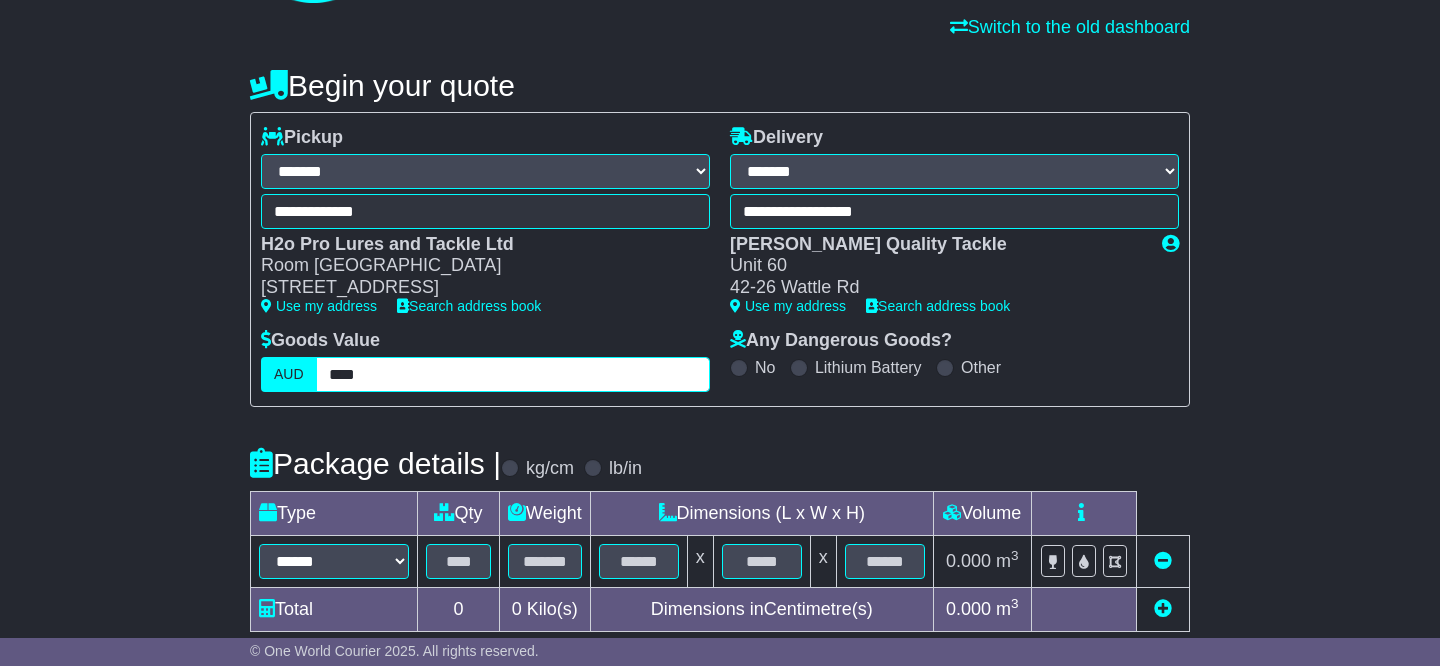 type on "****" 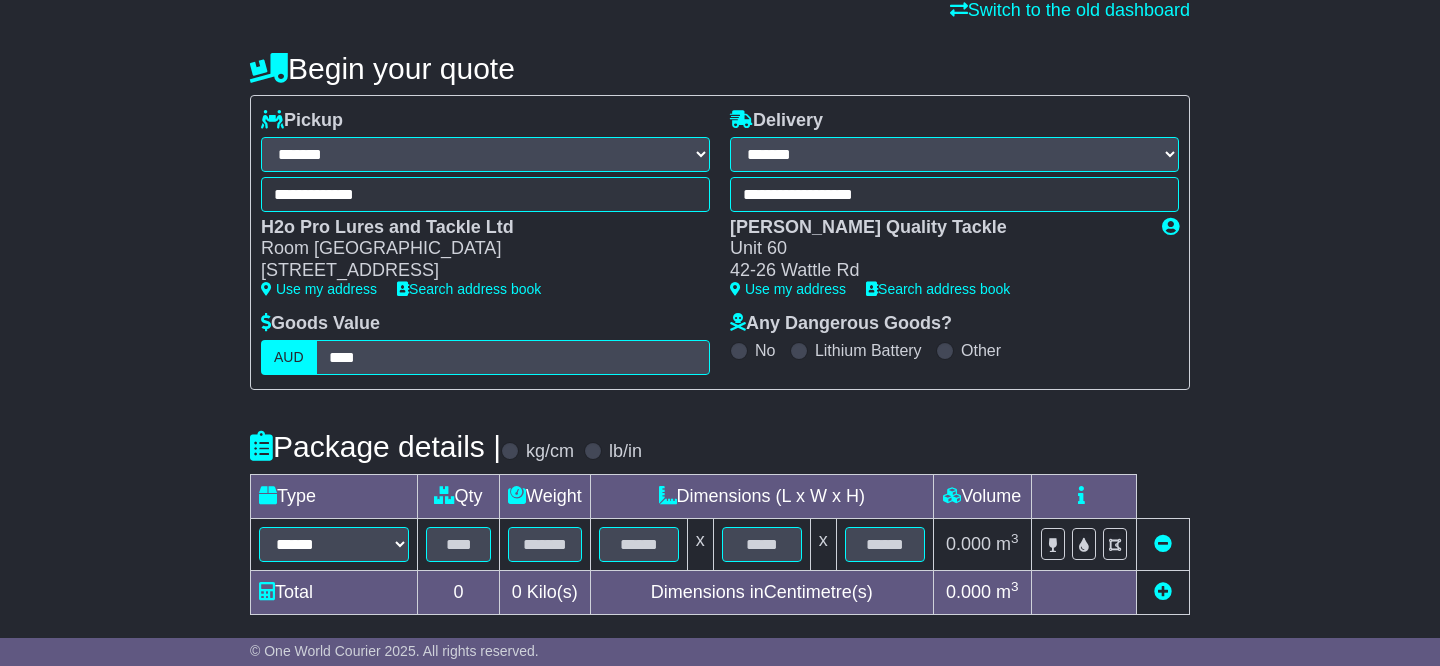 click on "Package details |
kg/cm
lb/in" at bounding box center [720, 447] 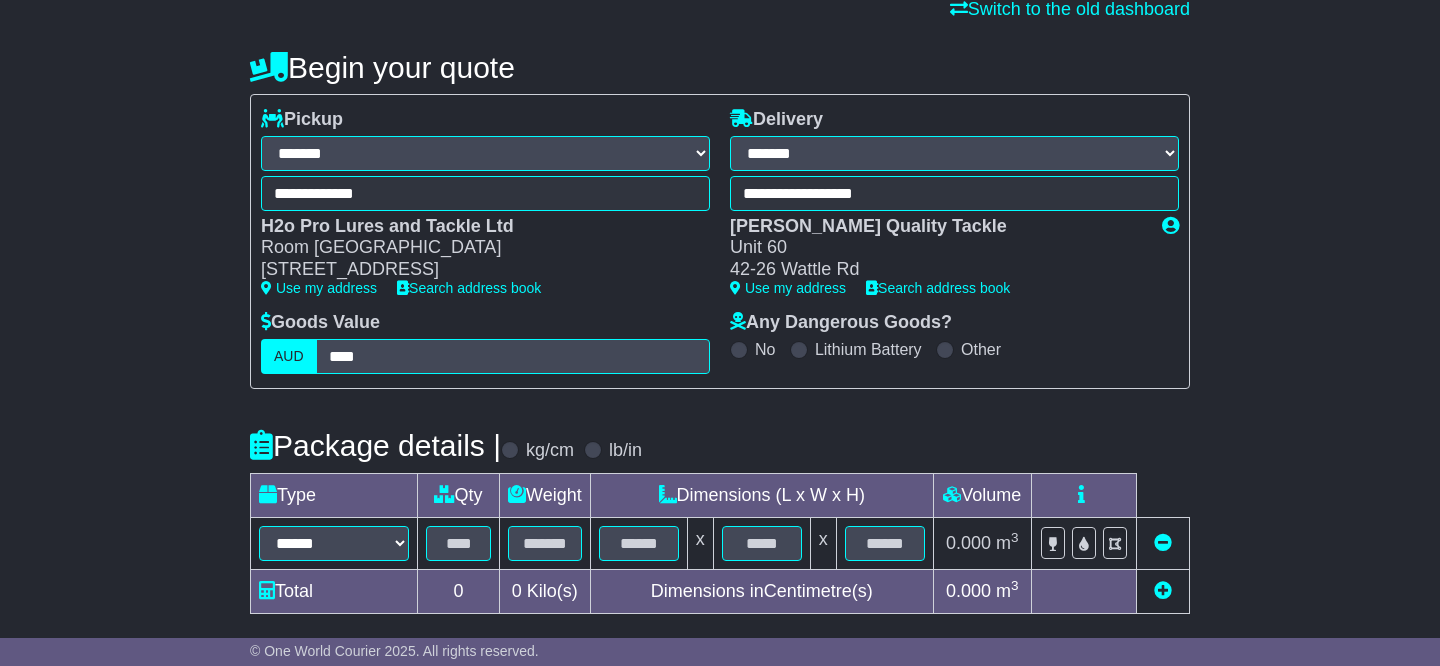 scroll, scrollTop: 257, scrollLeft: 0, axis: vertical 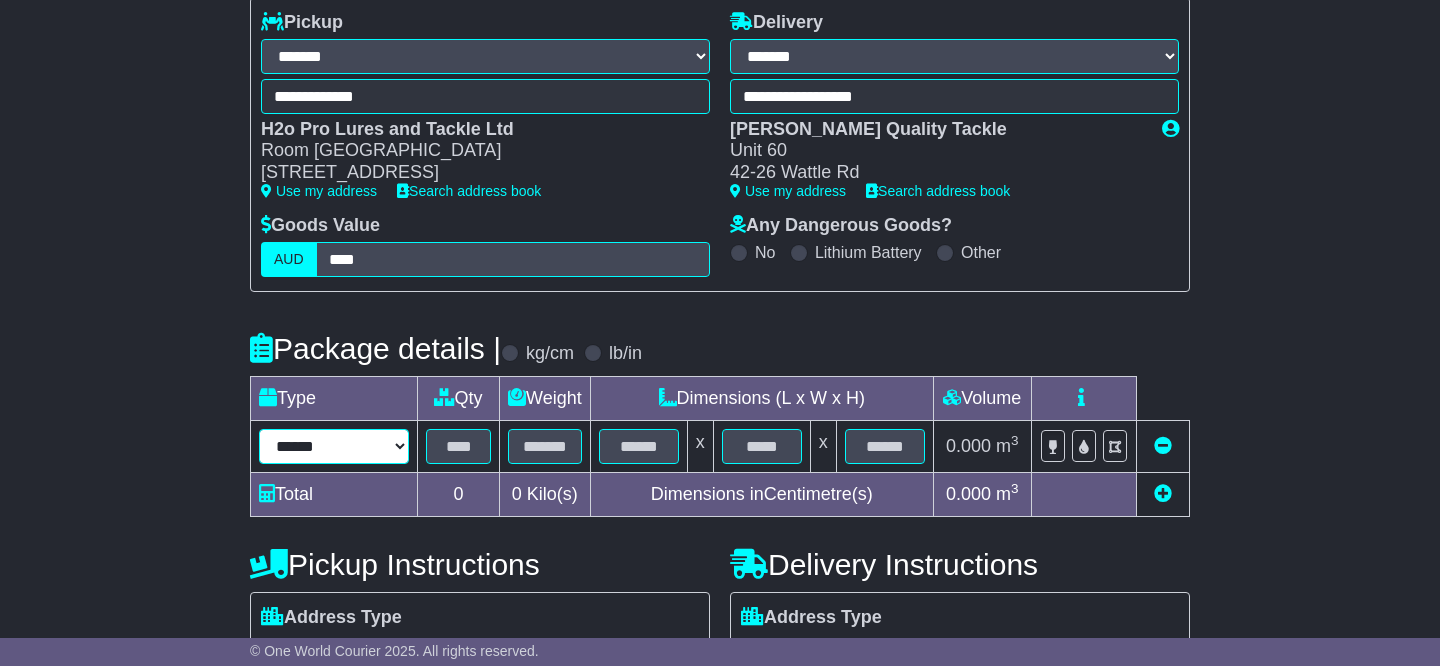 click on "****** ****** *** ******** ***** **** **** ****** *** *******" at bounding box center [334, 446] 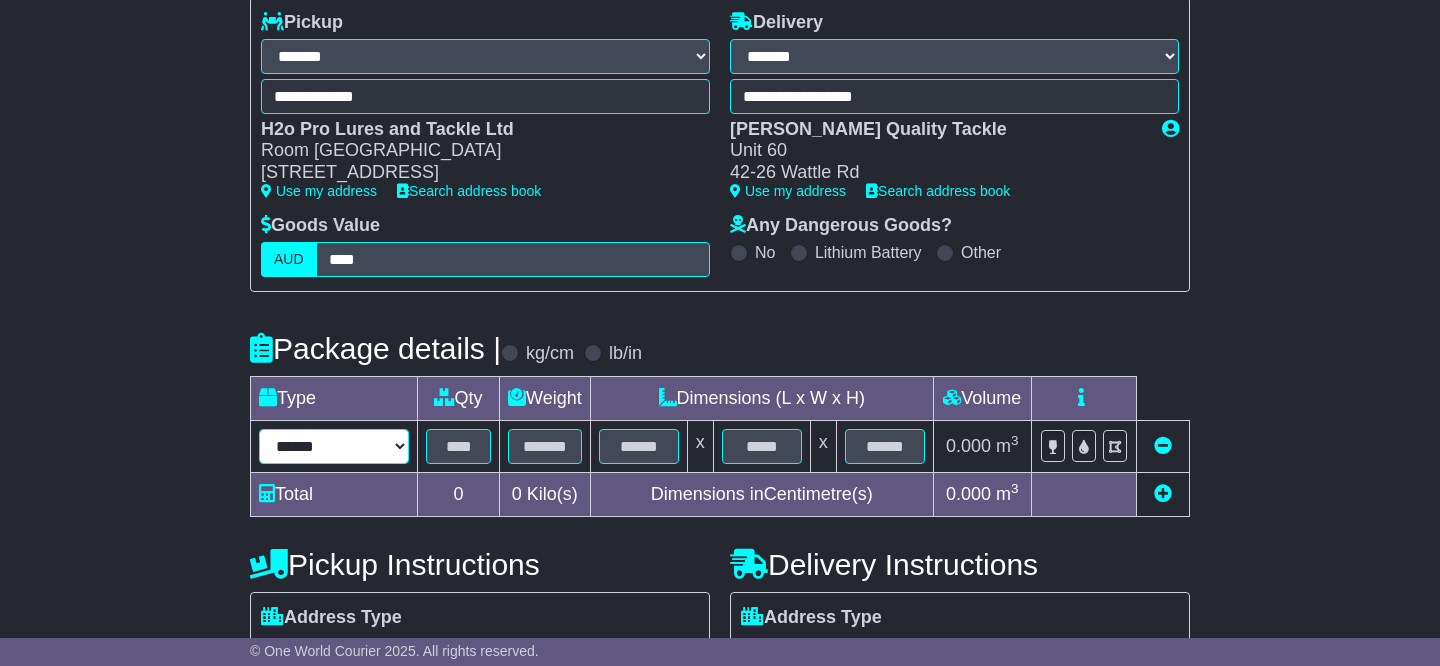 select on "****" 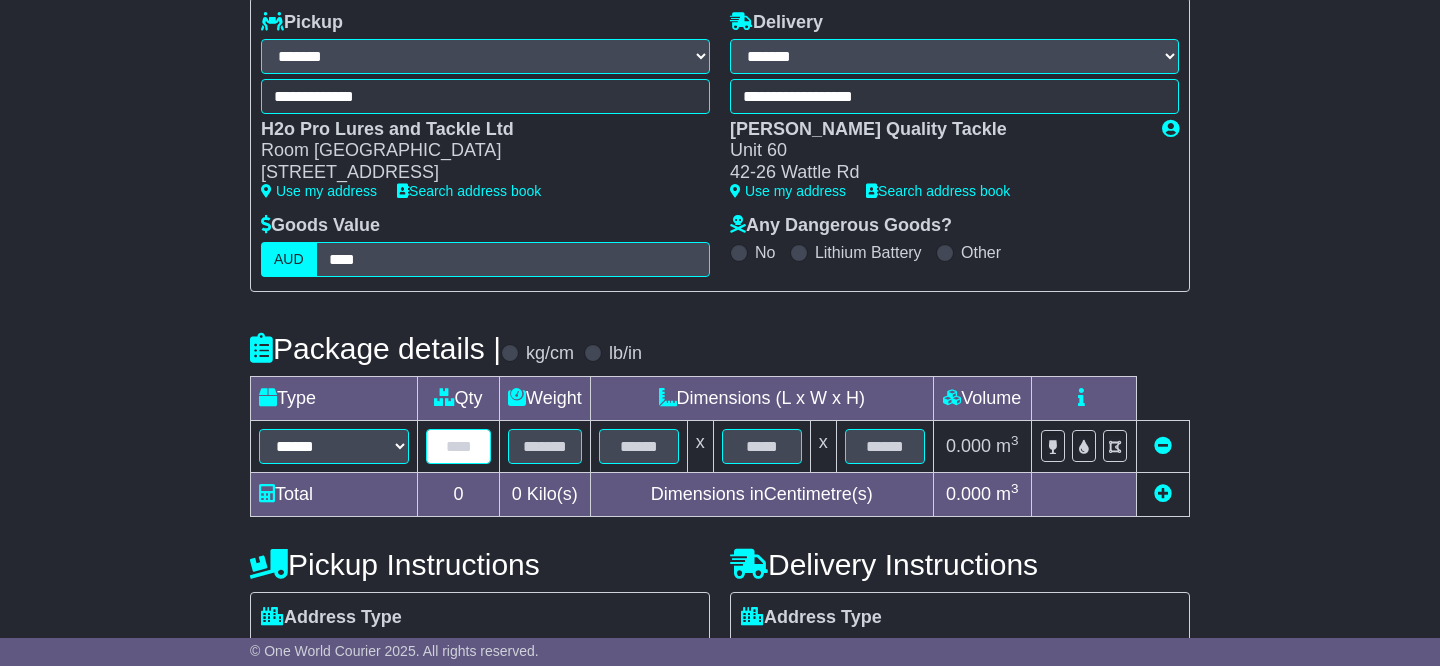 click at bounding box center [458, 446] 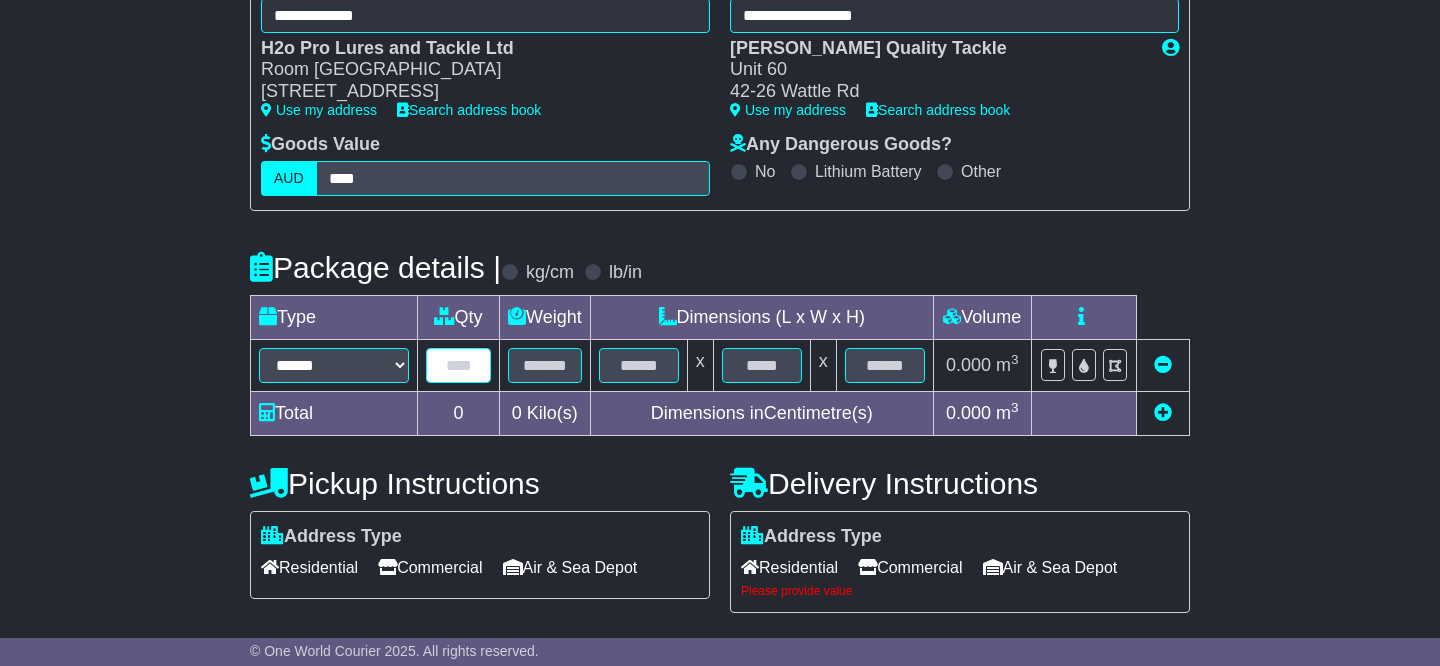 scroll, scrollTop: 336, scrollLeft: 0, axis: vertical 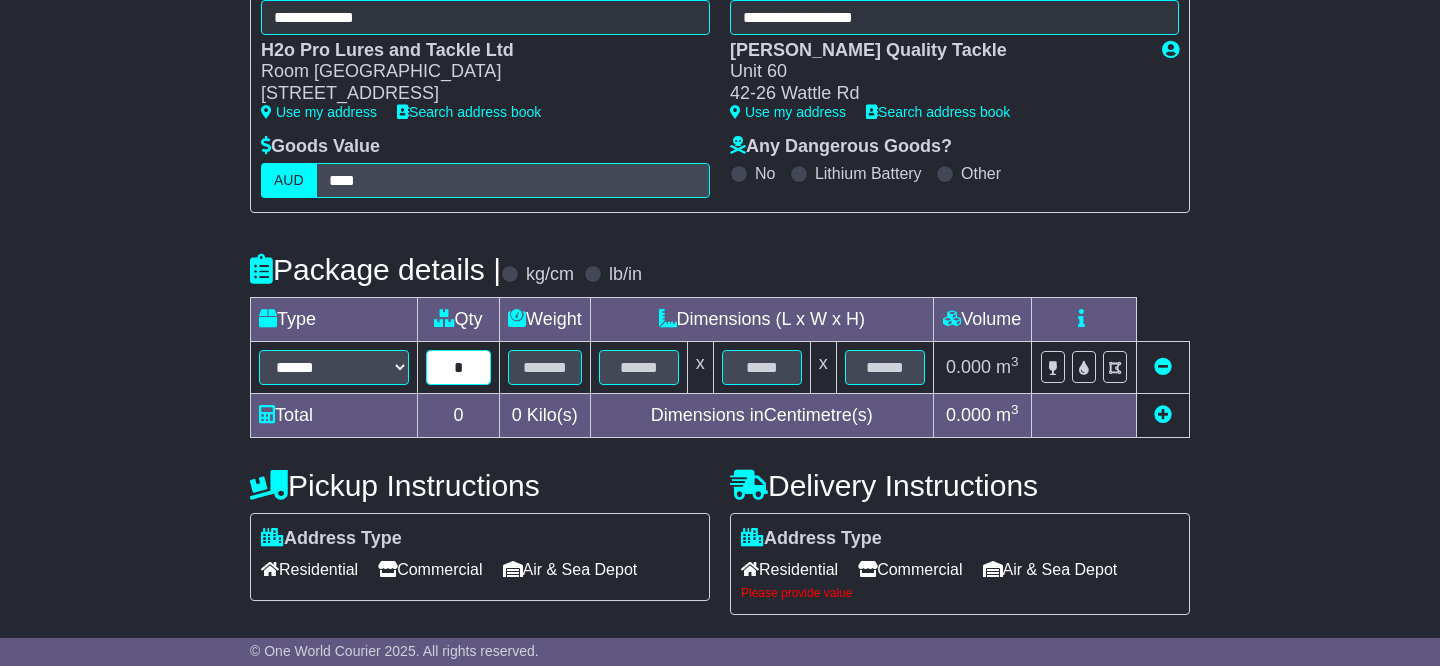 type on "*" 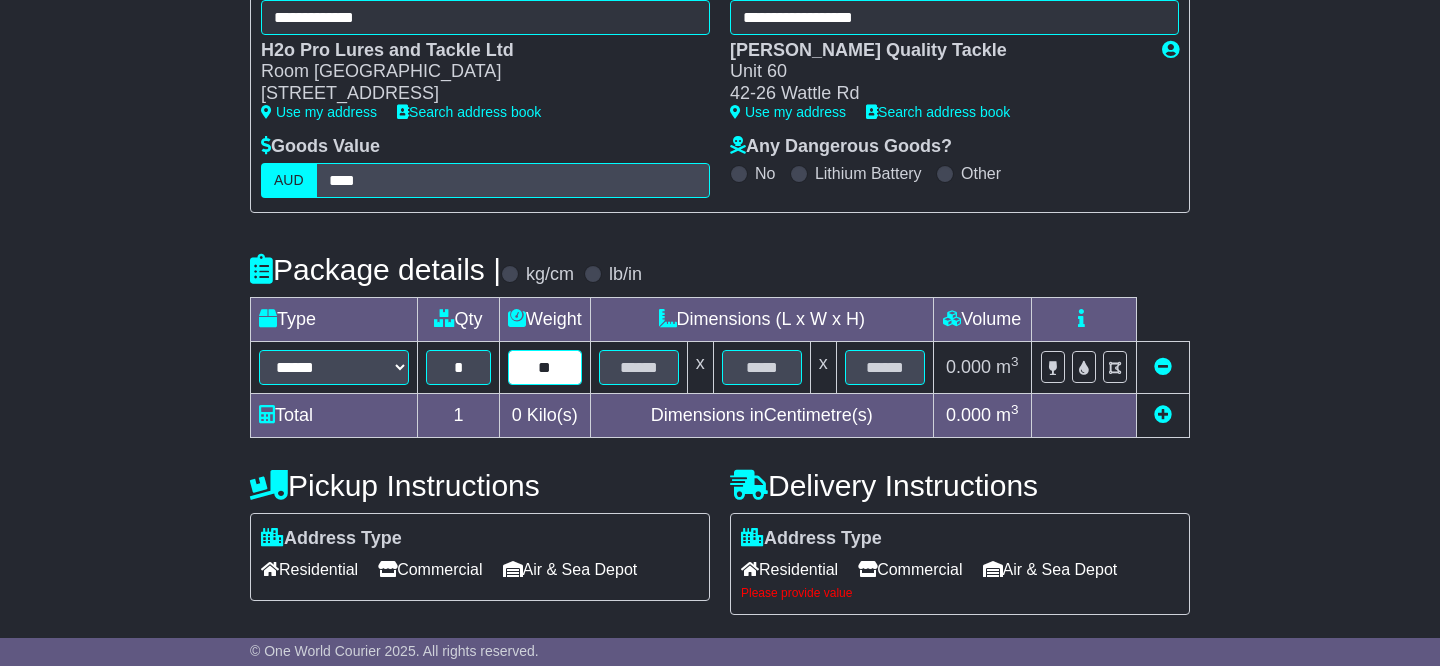 type on "**" 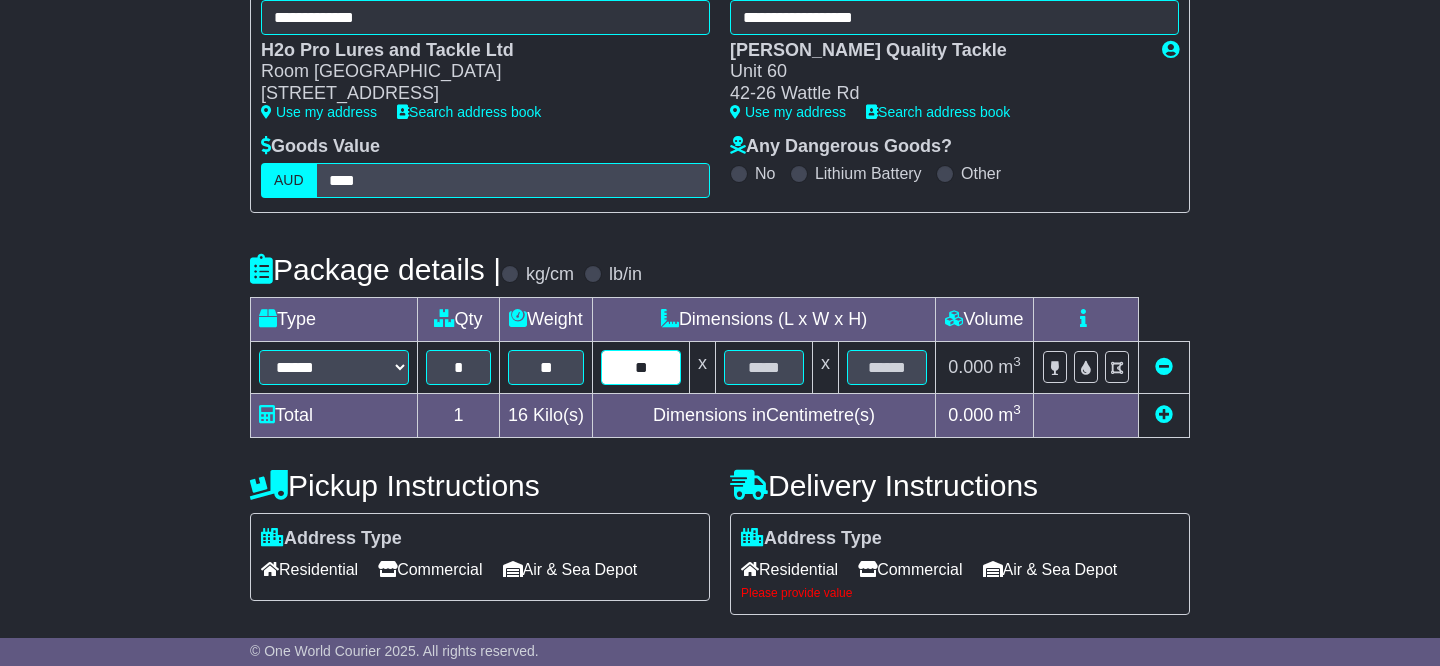type on "**" 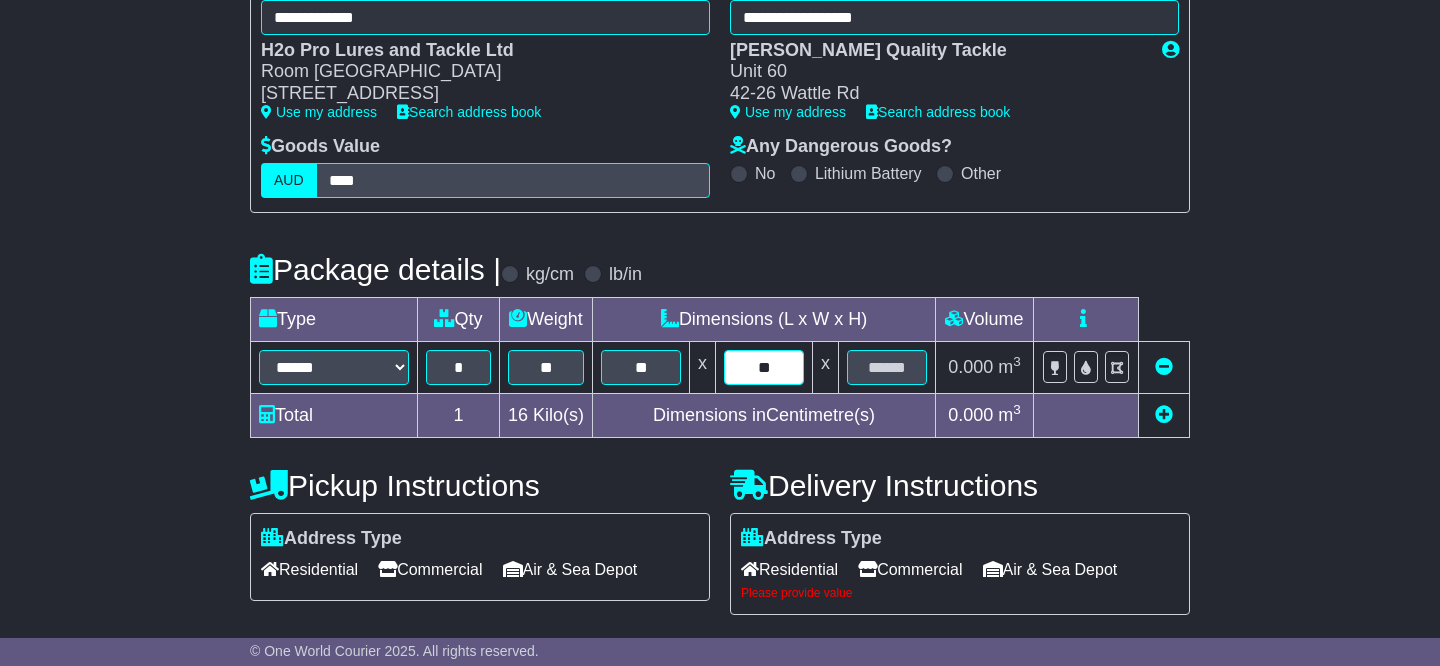 type on "**" 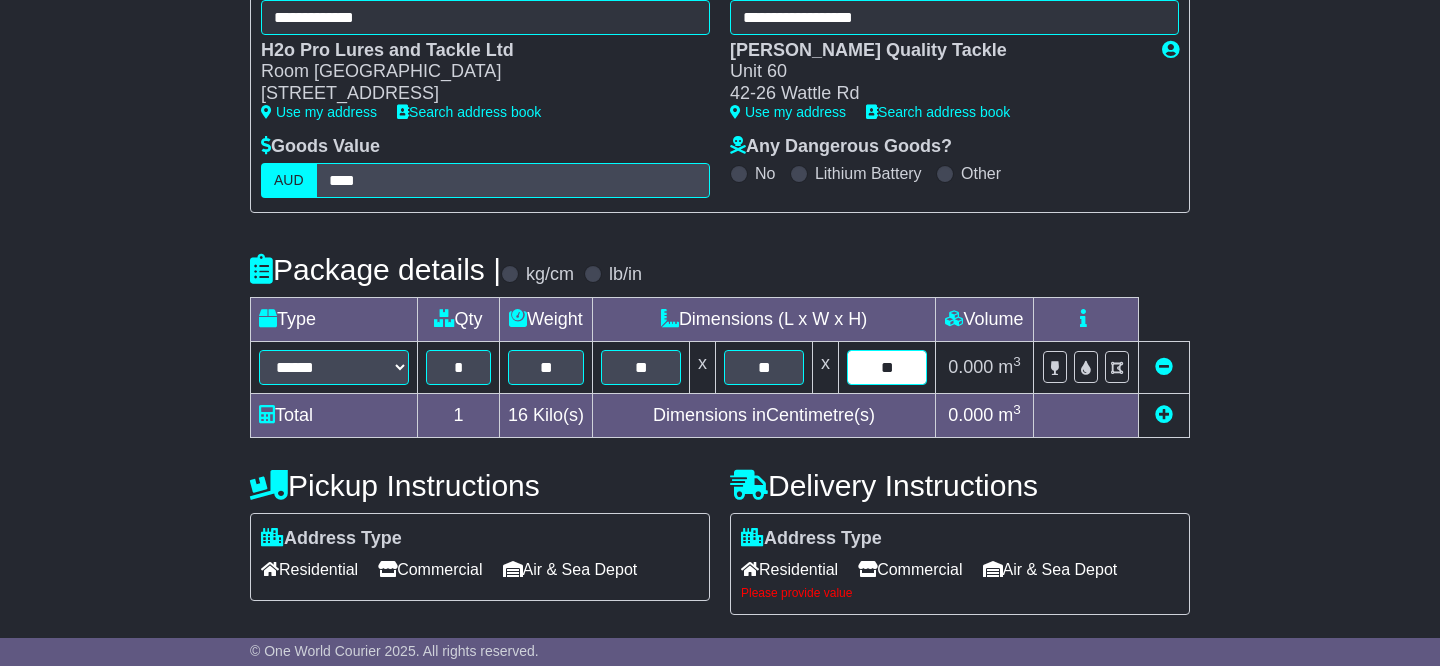 type on "**" 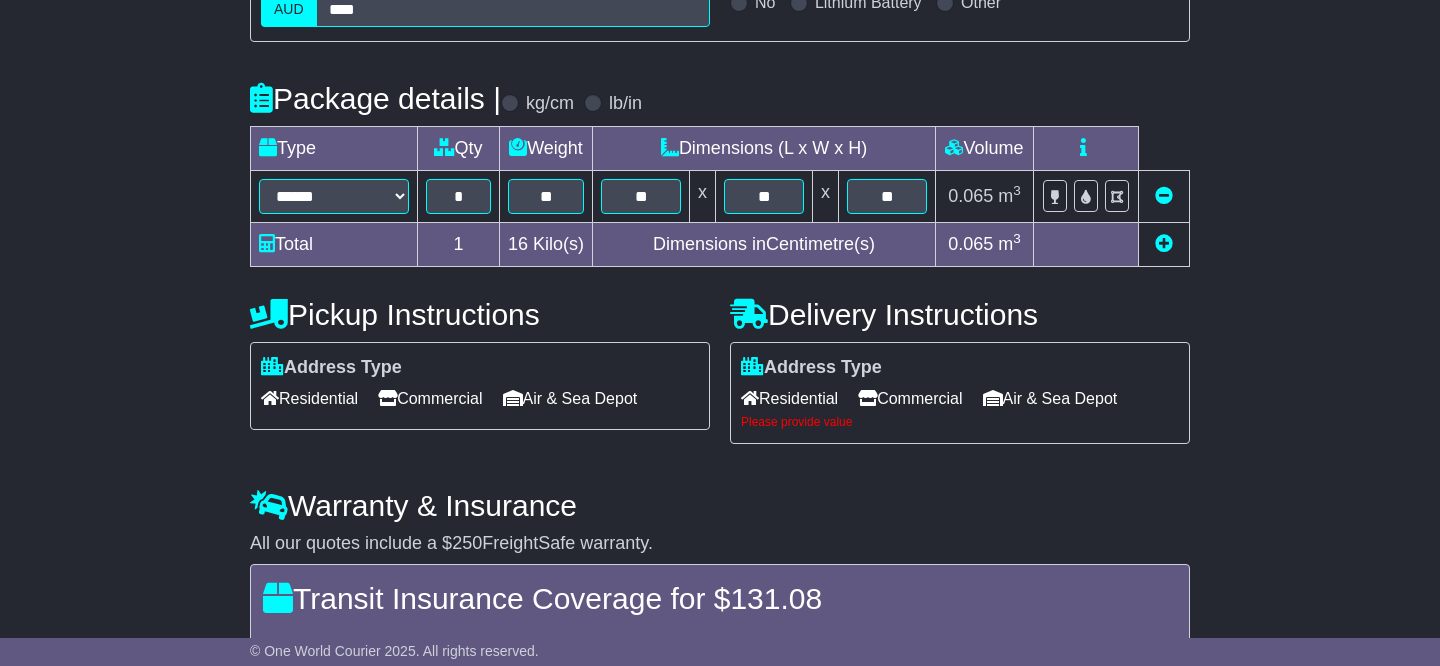 scroll, scrollTop: 524, scrollLeft: 0, axis: vertical 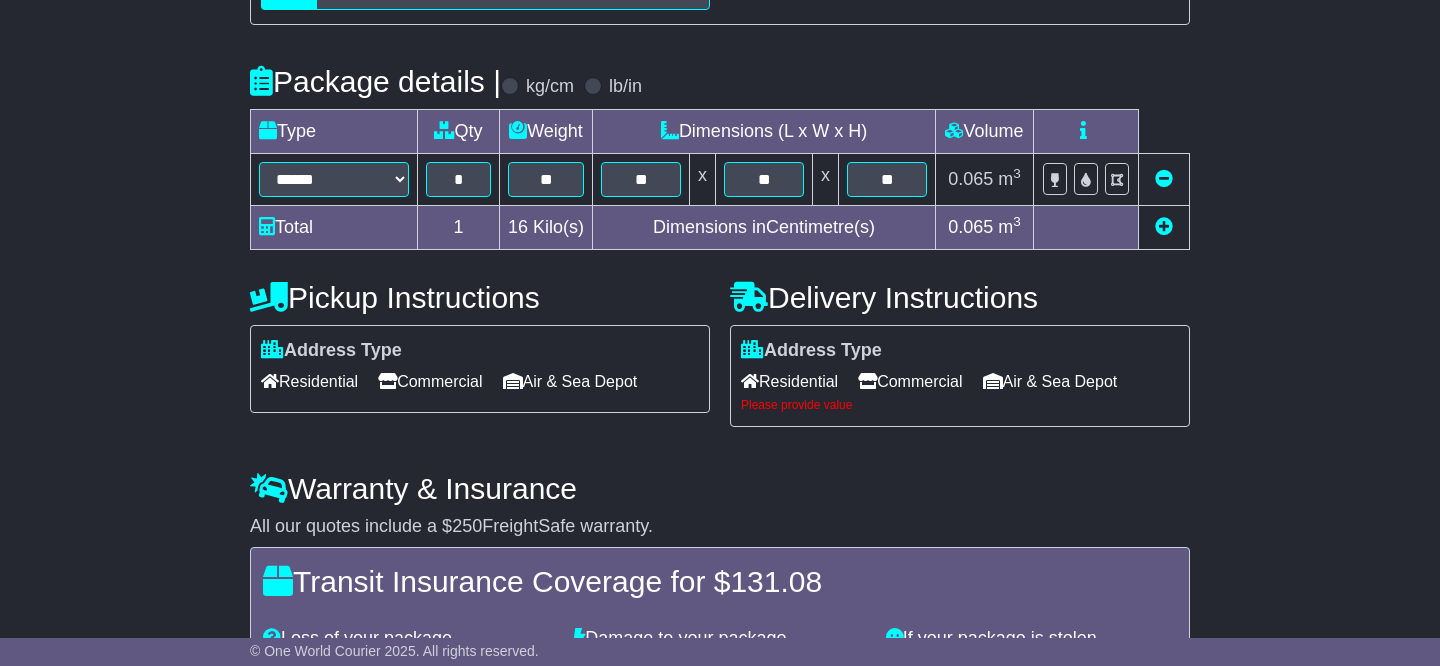 click at bounding box center [1164, 226] 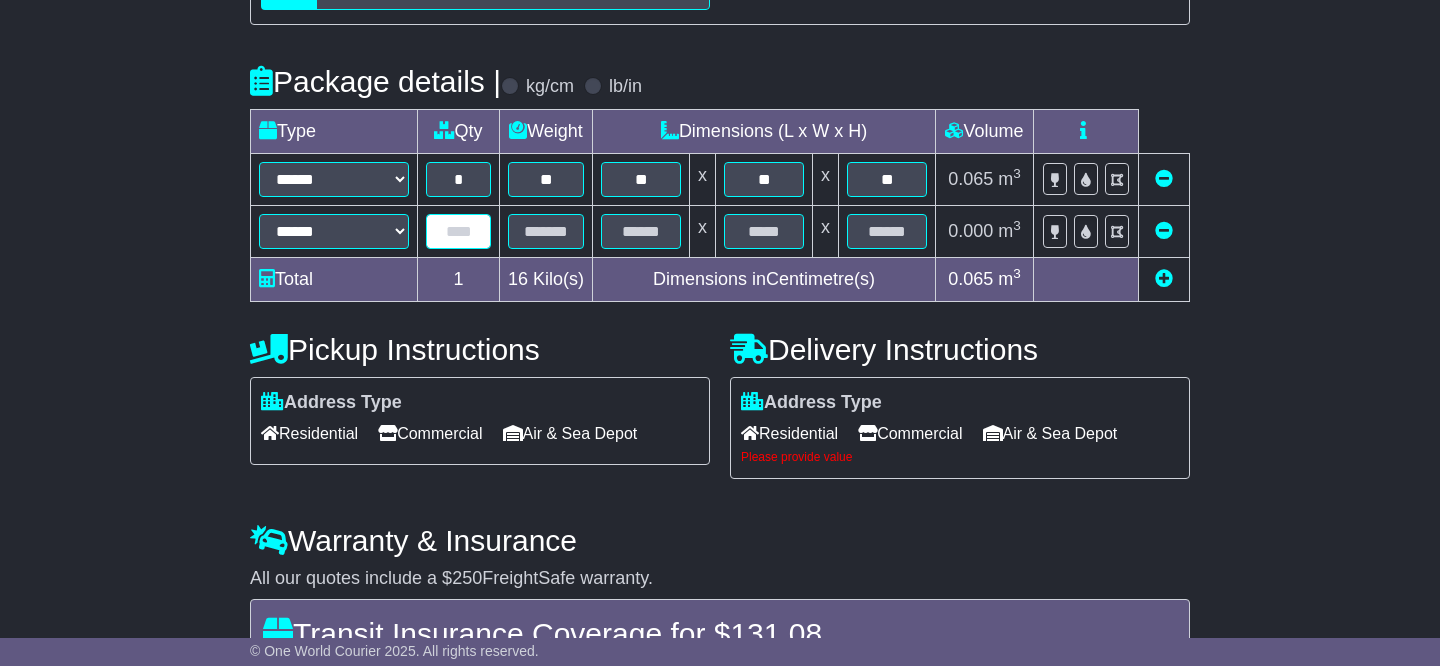 click at bounding box center [458, 231] 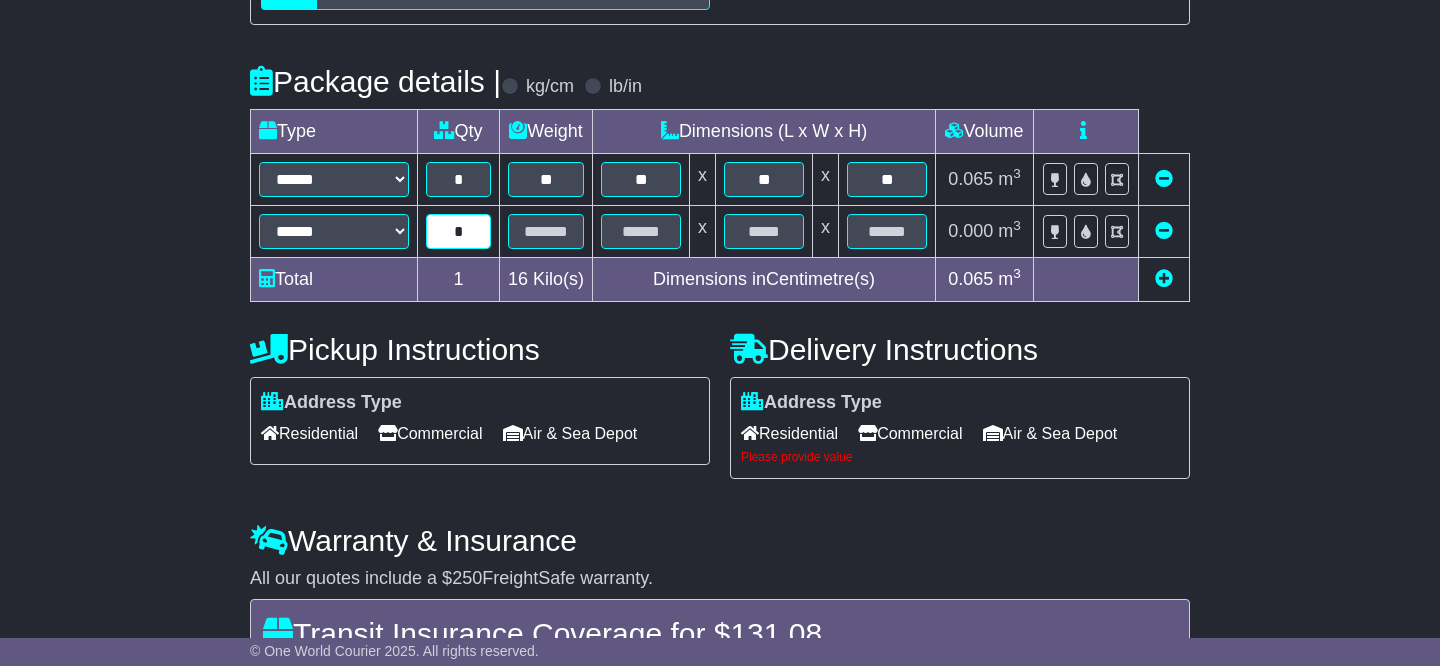 type on "*" 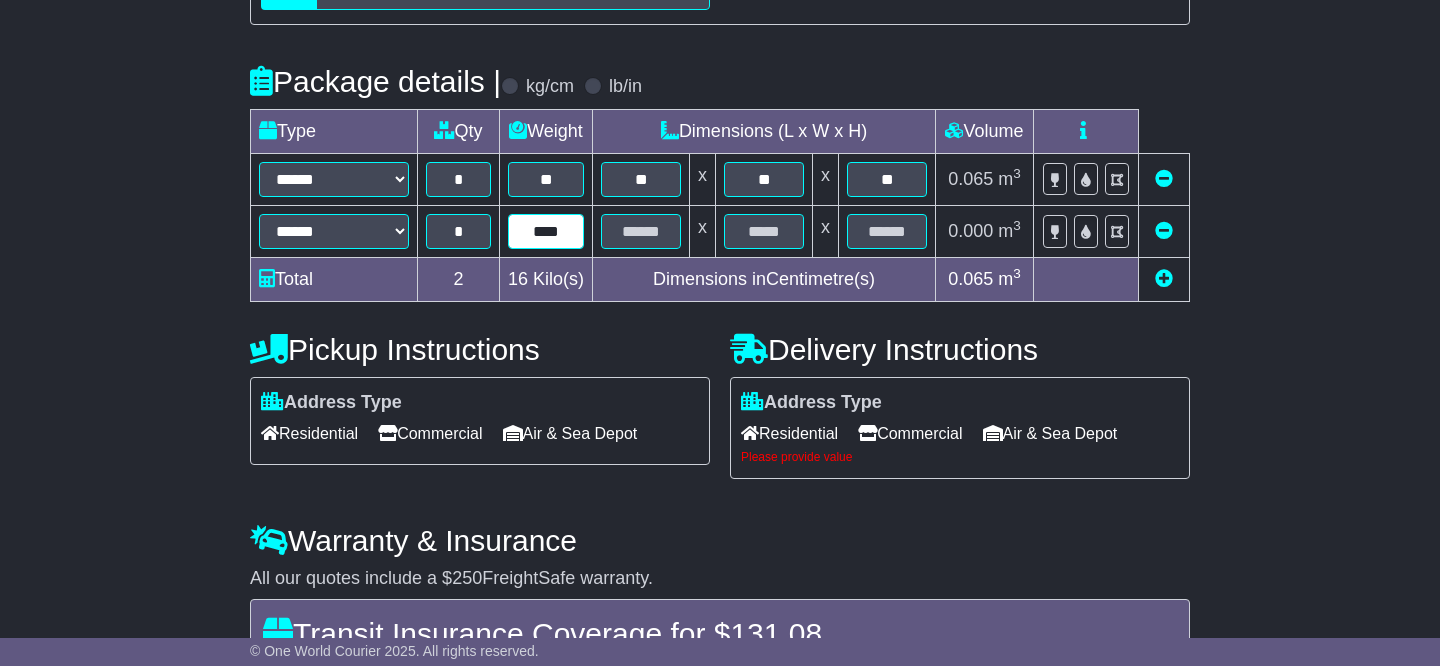 type on "****" 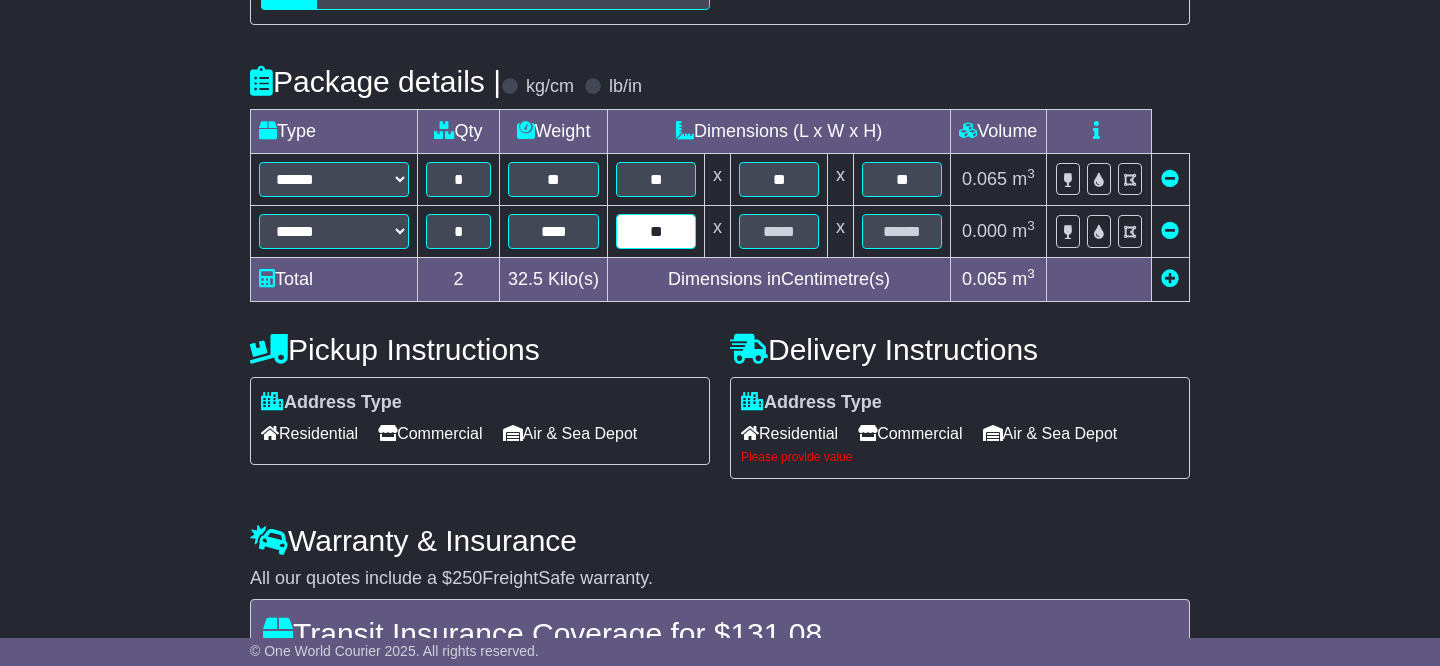 type on "**" 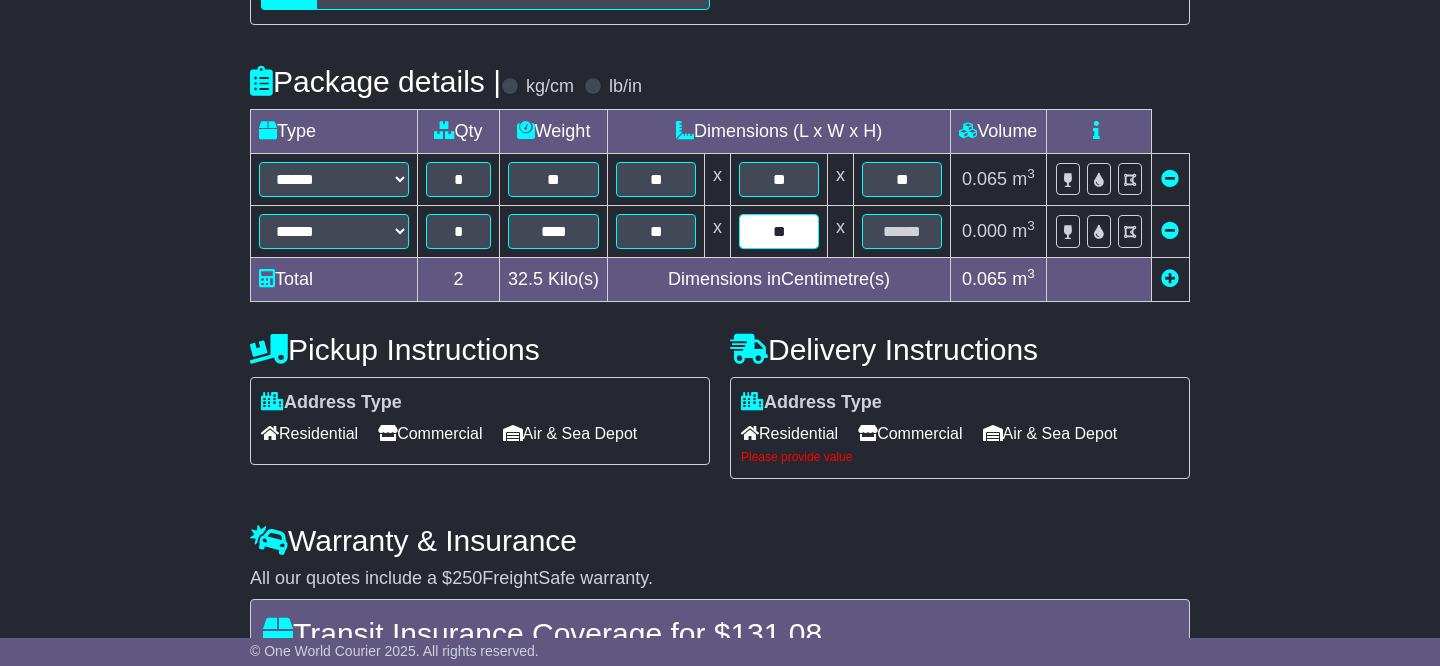 type on "**" 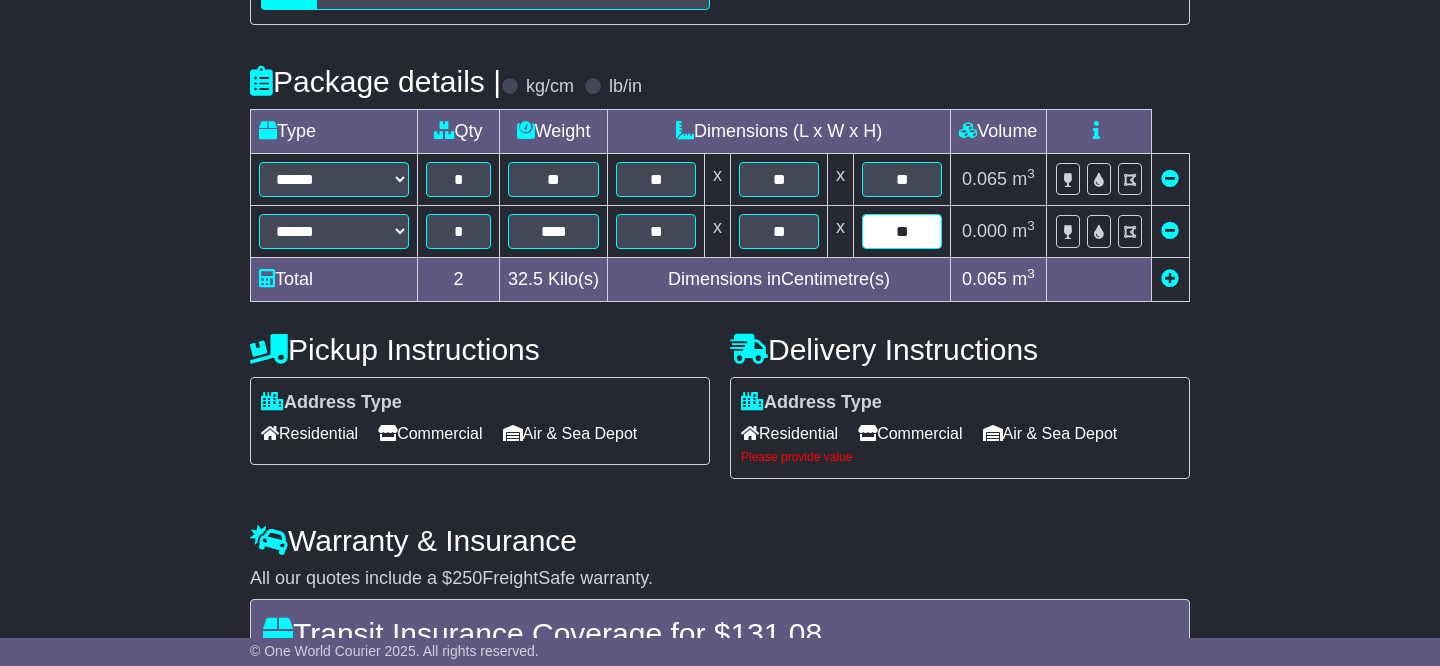 type on "**" 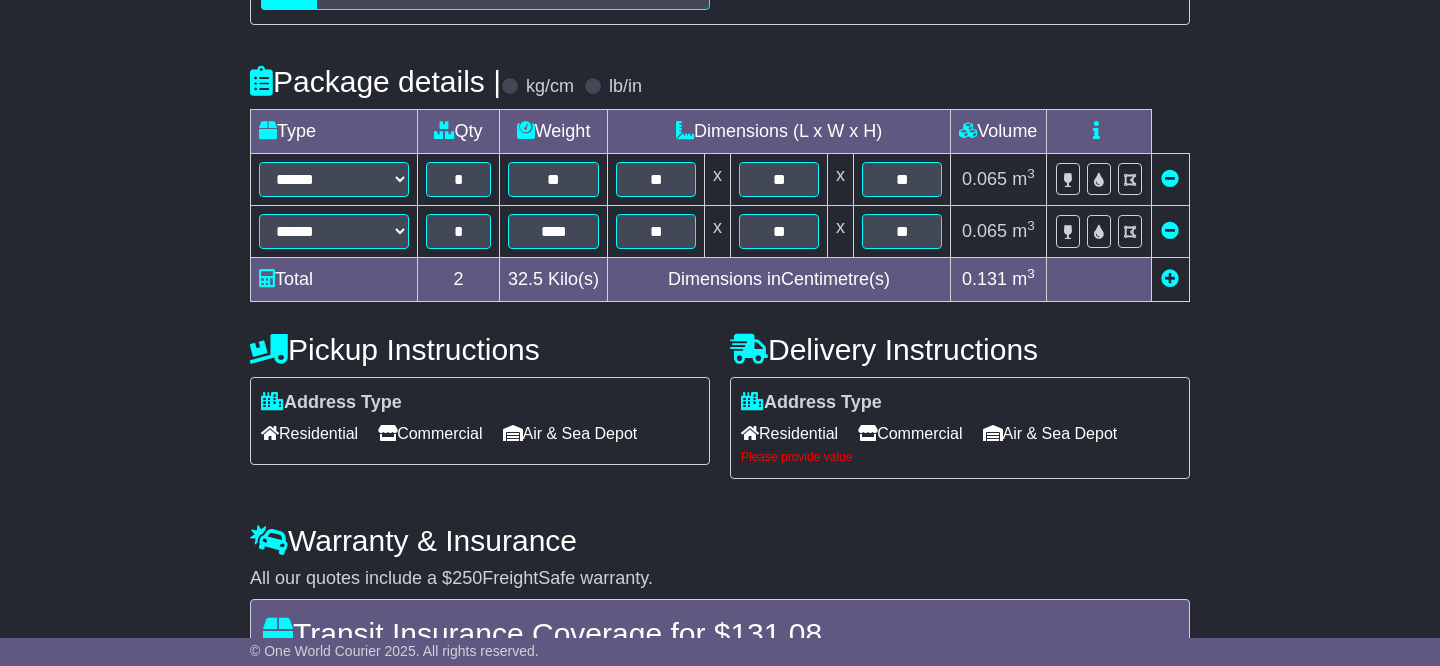 click at bounding box center (1170, 278) 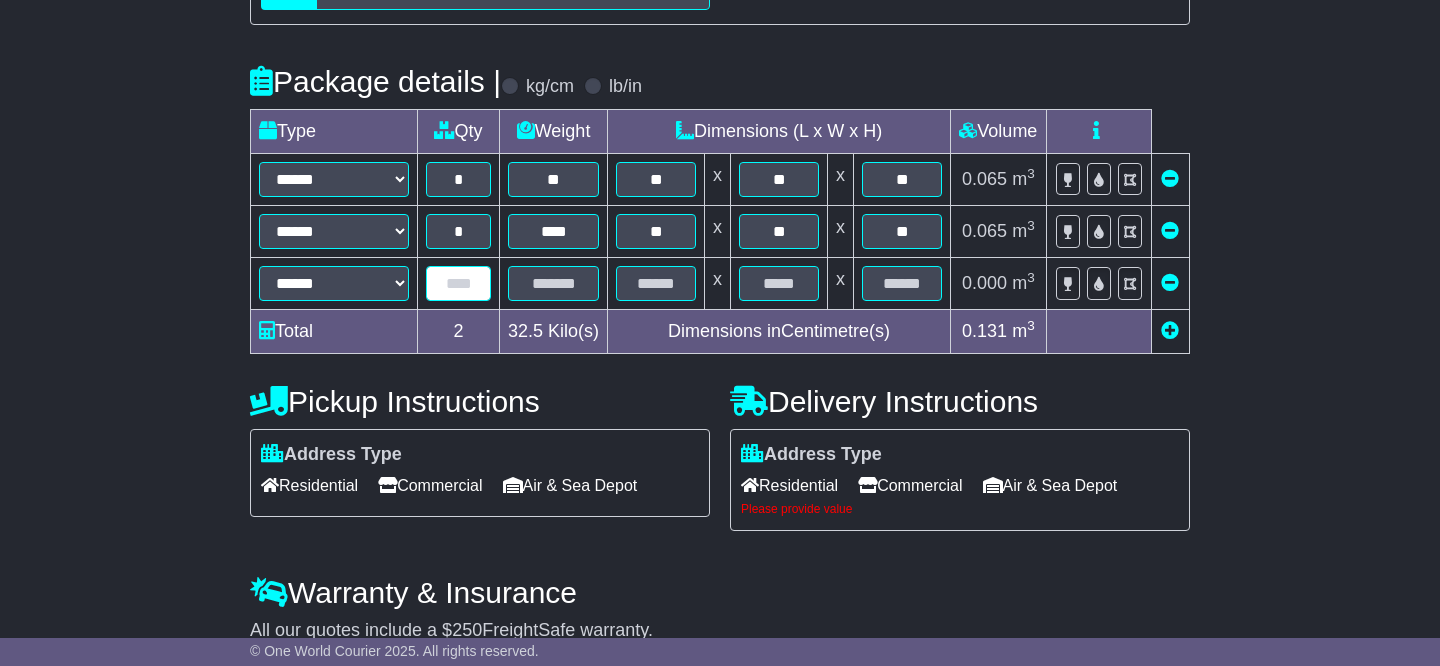 click at bounding box center [458, 283] 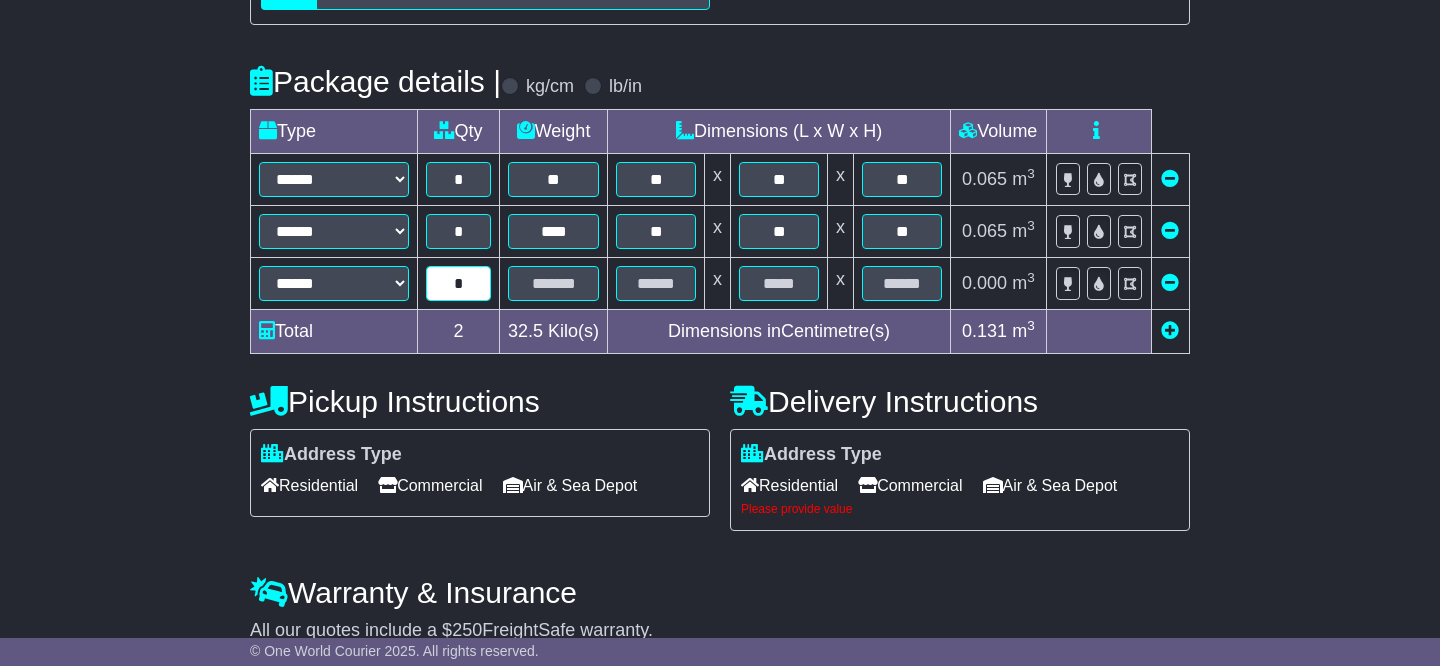 type on "*" 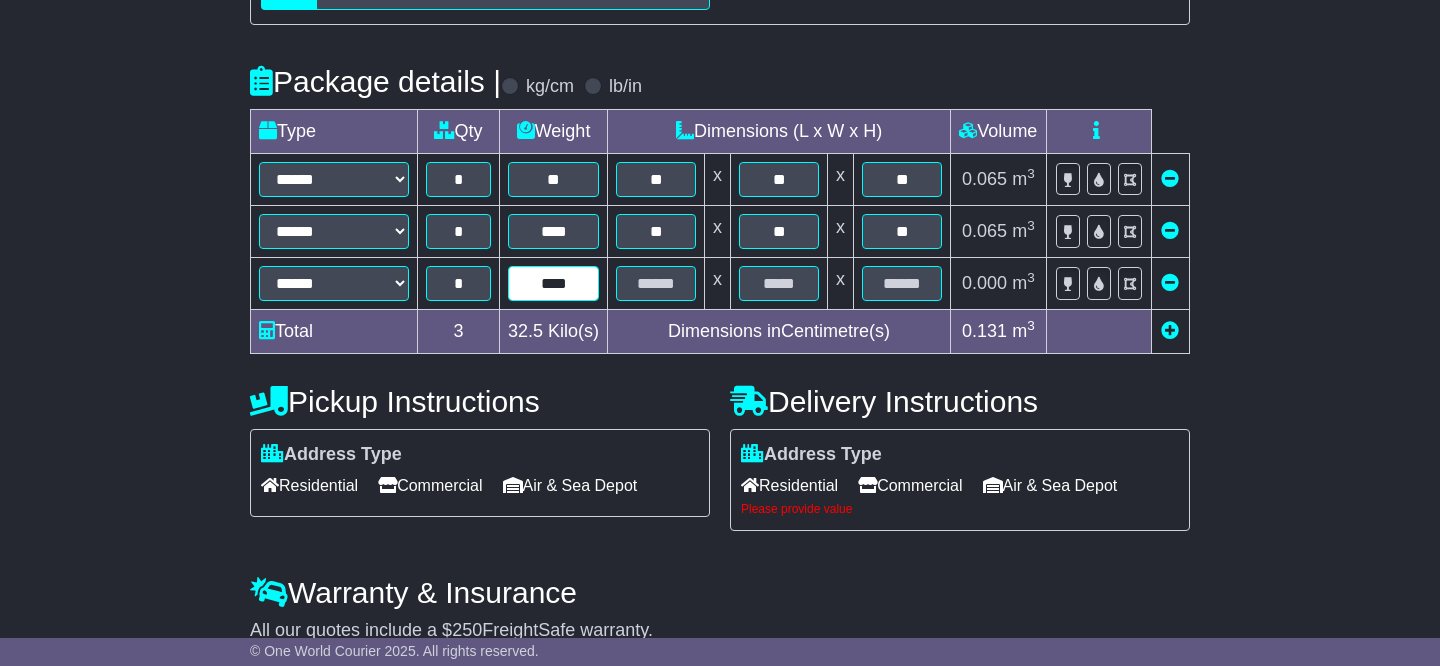 type on "****" 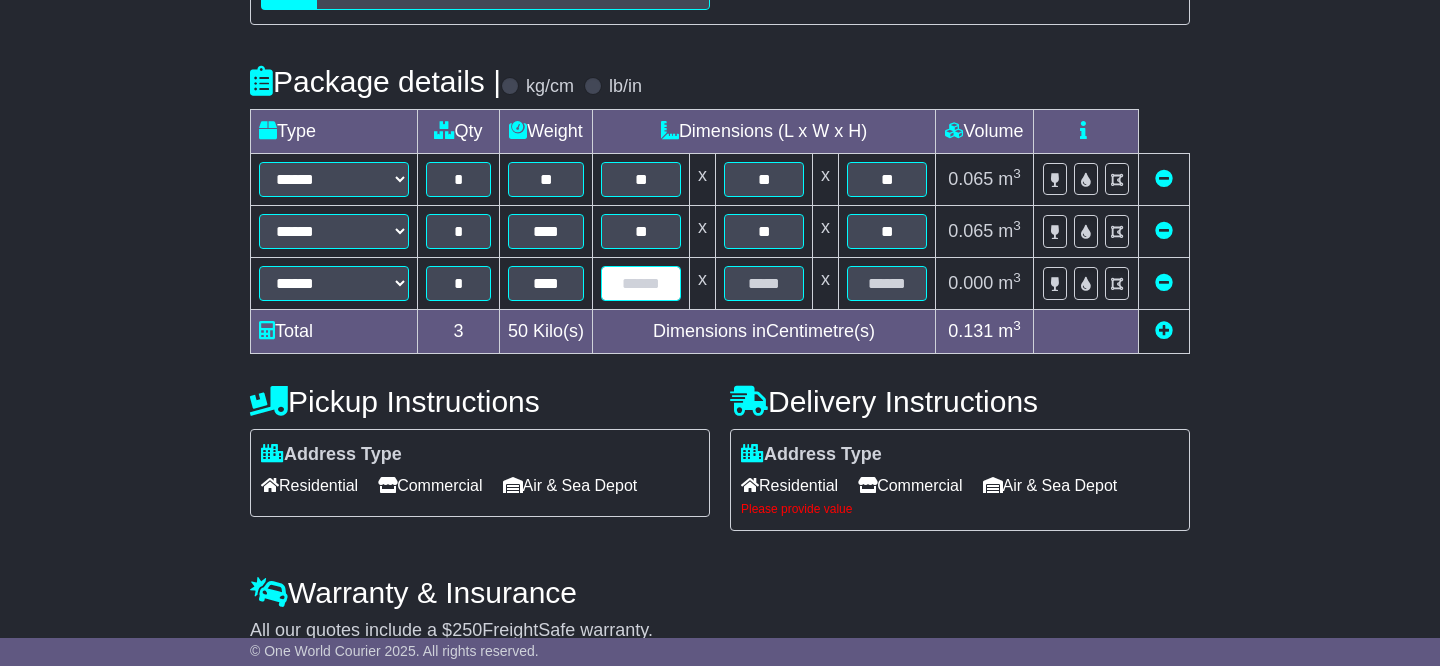 type on "*" 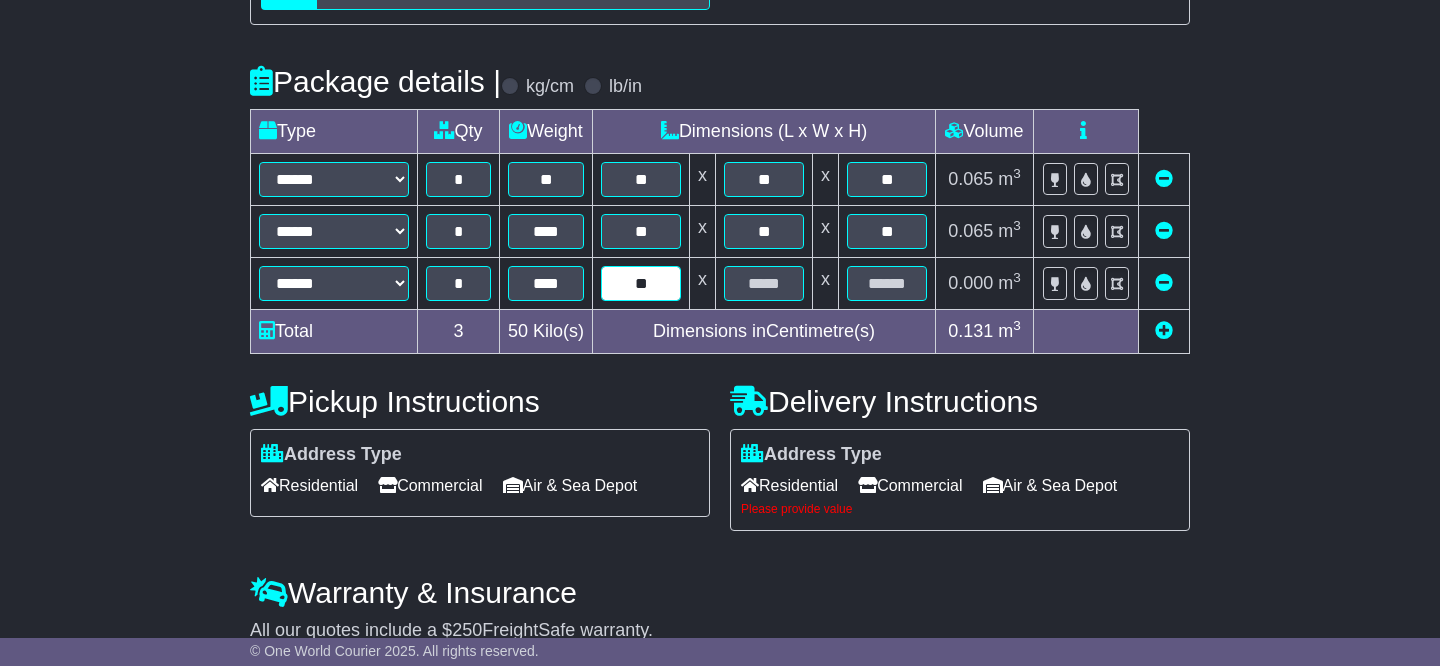 type on "**" 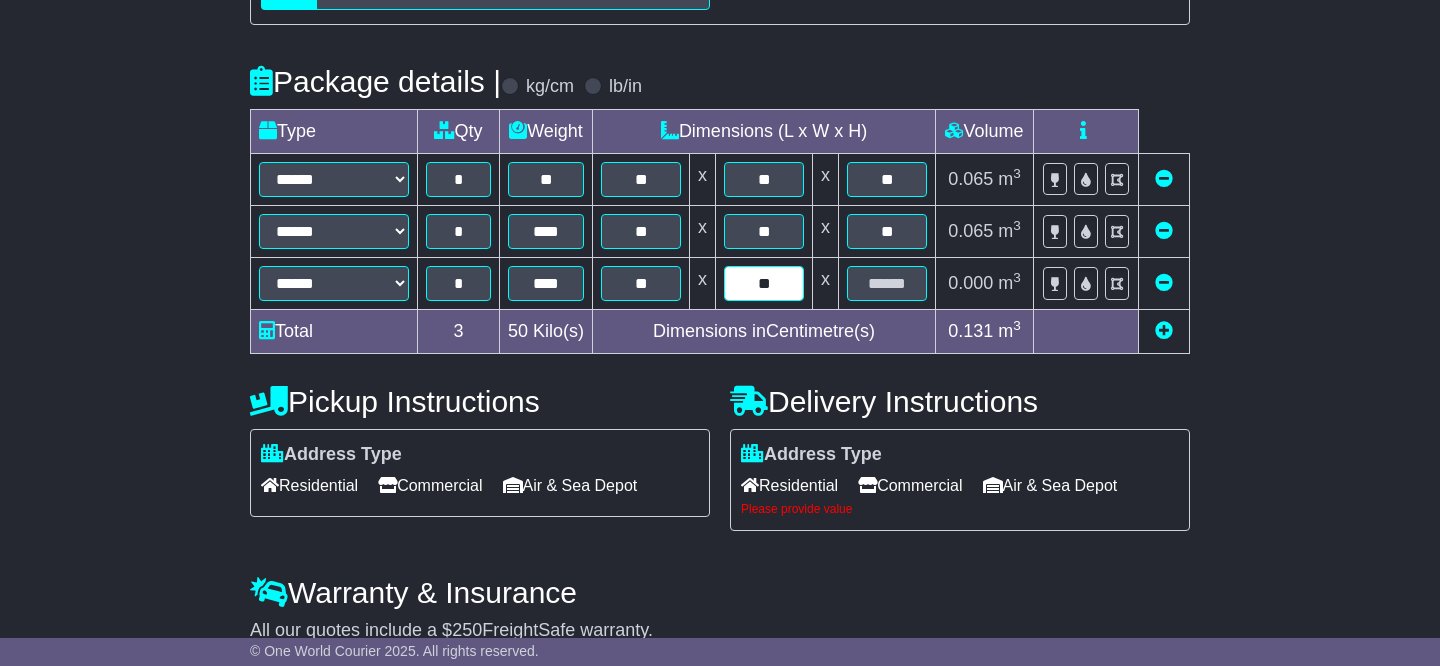type on "**" 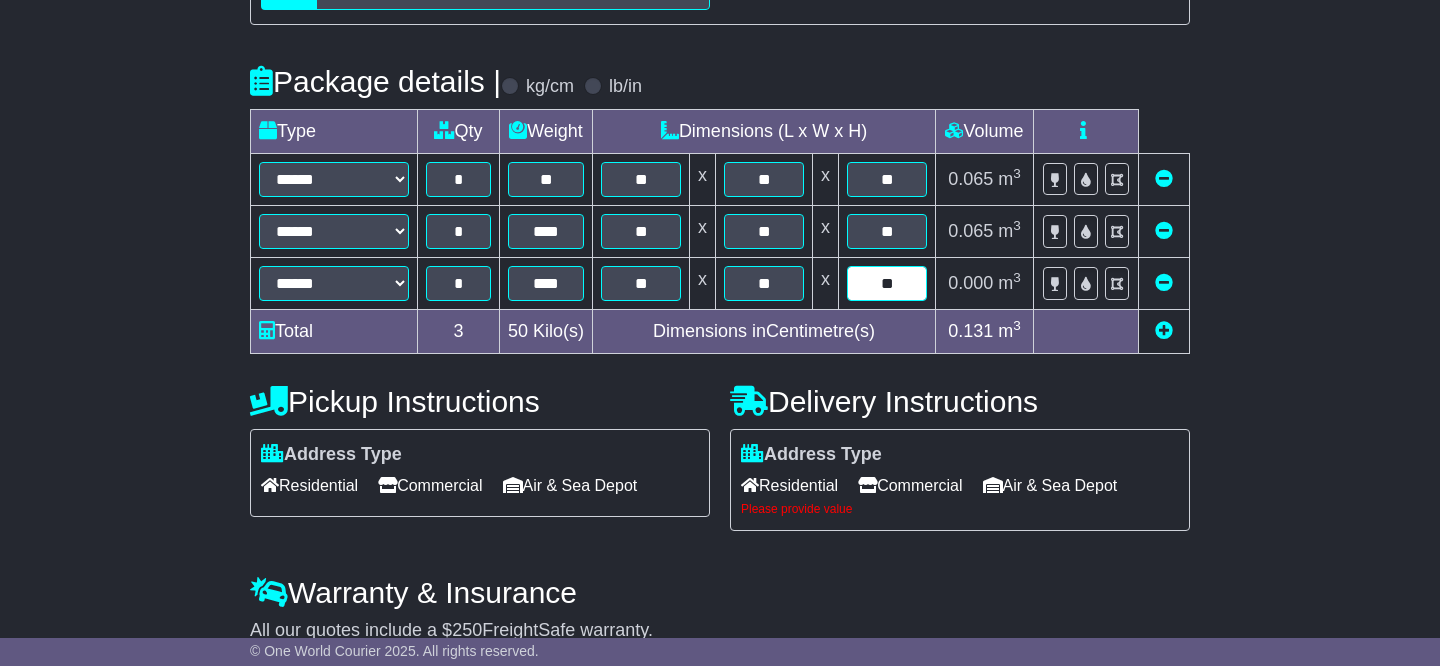 type on "**" 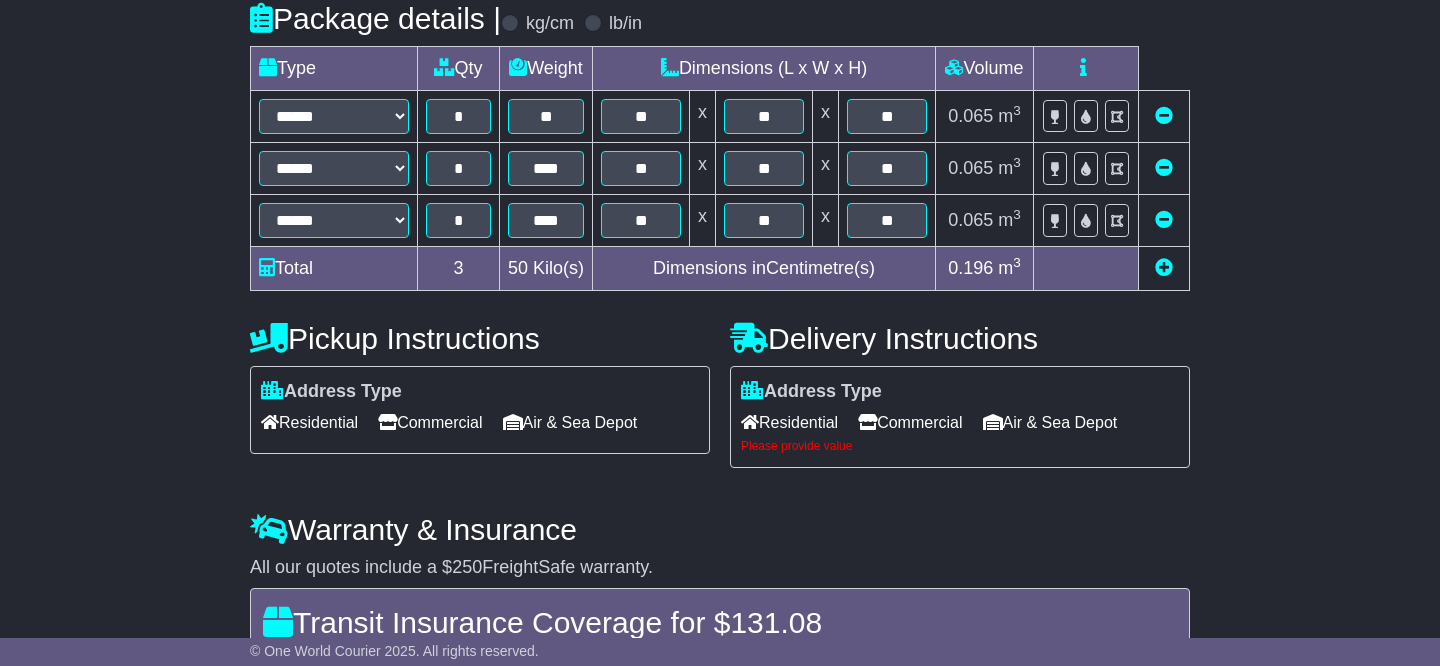 scroll, scrollTop: 557, scrollLeft: 0, axis: vertical 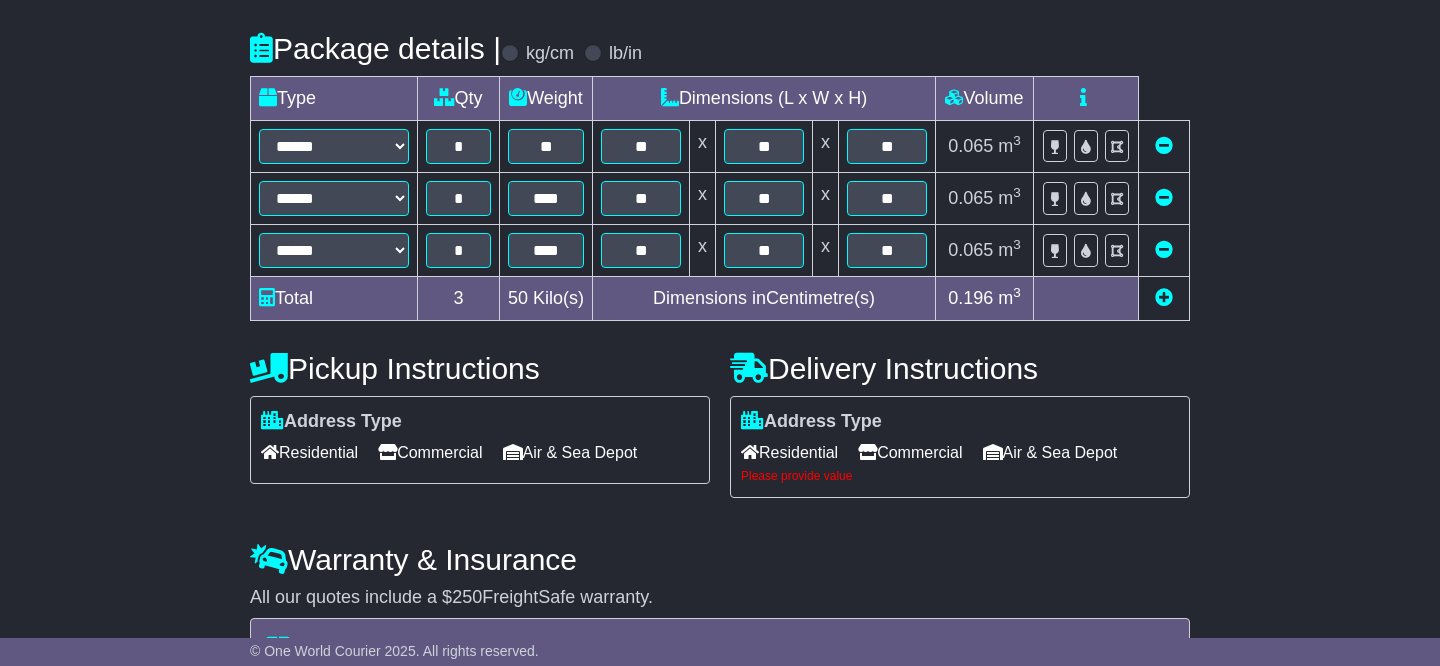 click at bounding box center (1164, 297) 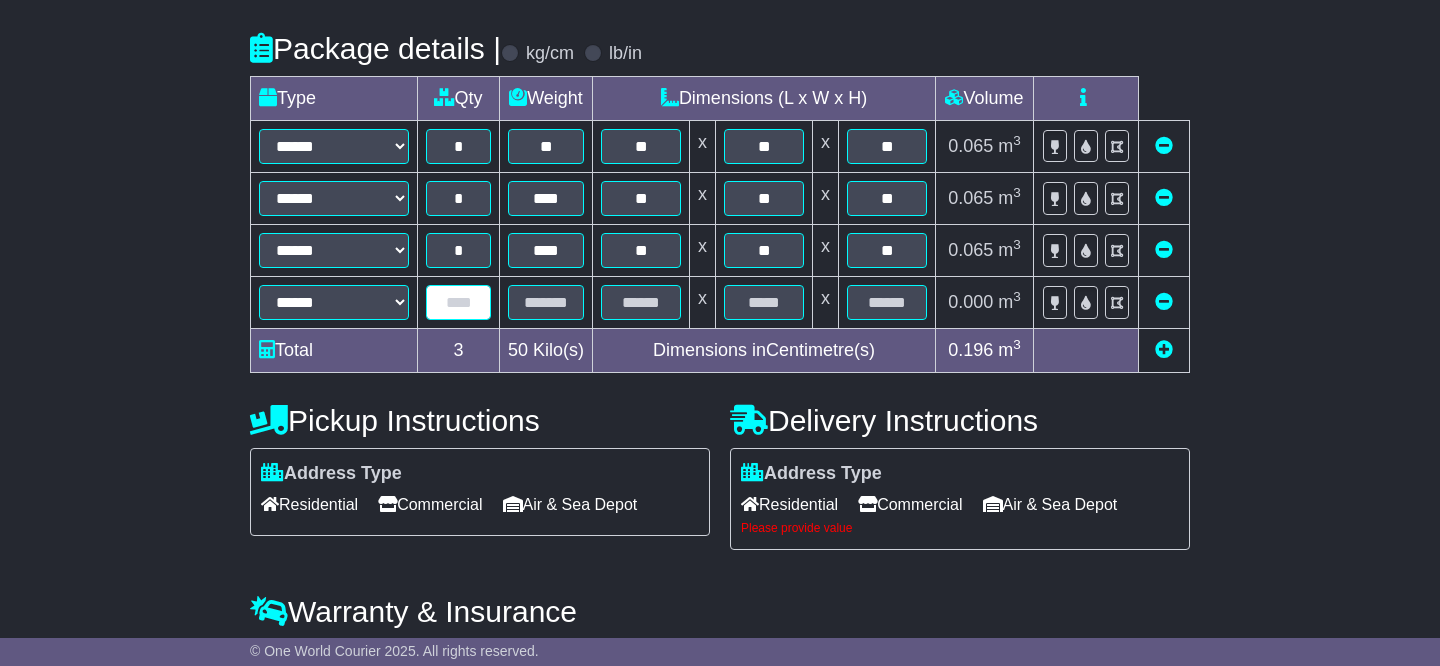 click at bounding box center (458, 302) 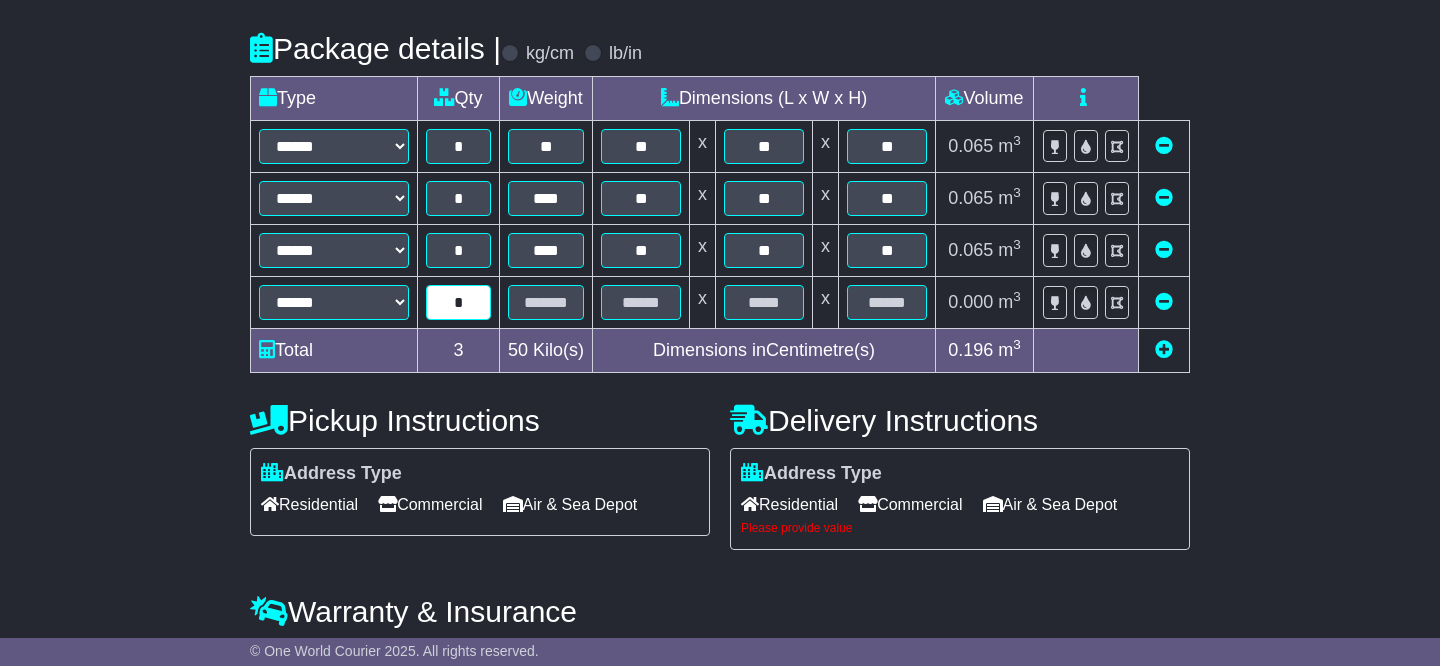 type on "*" 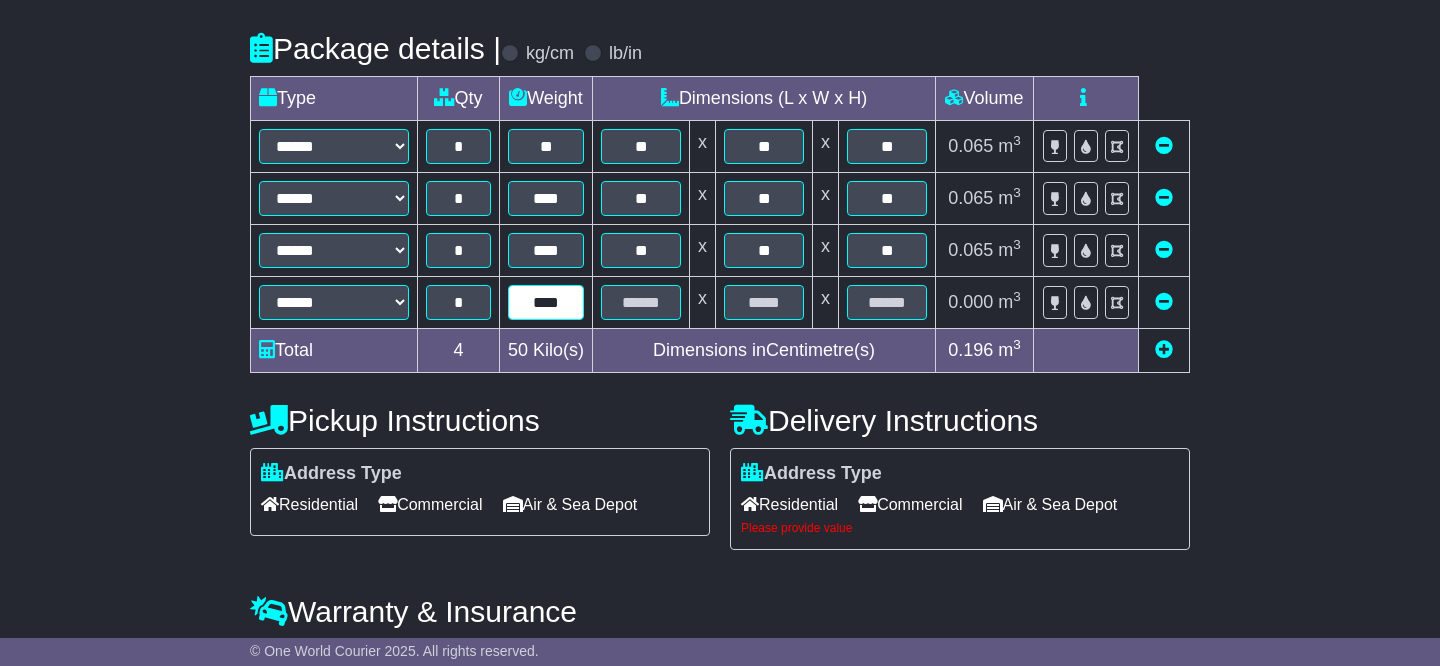 type on "****" 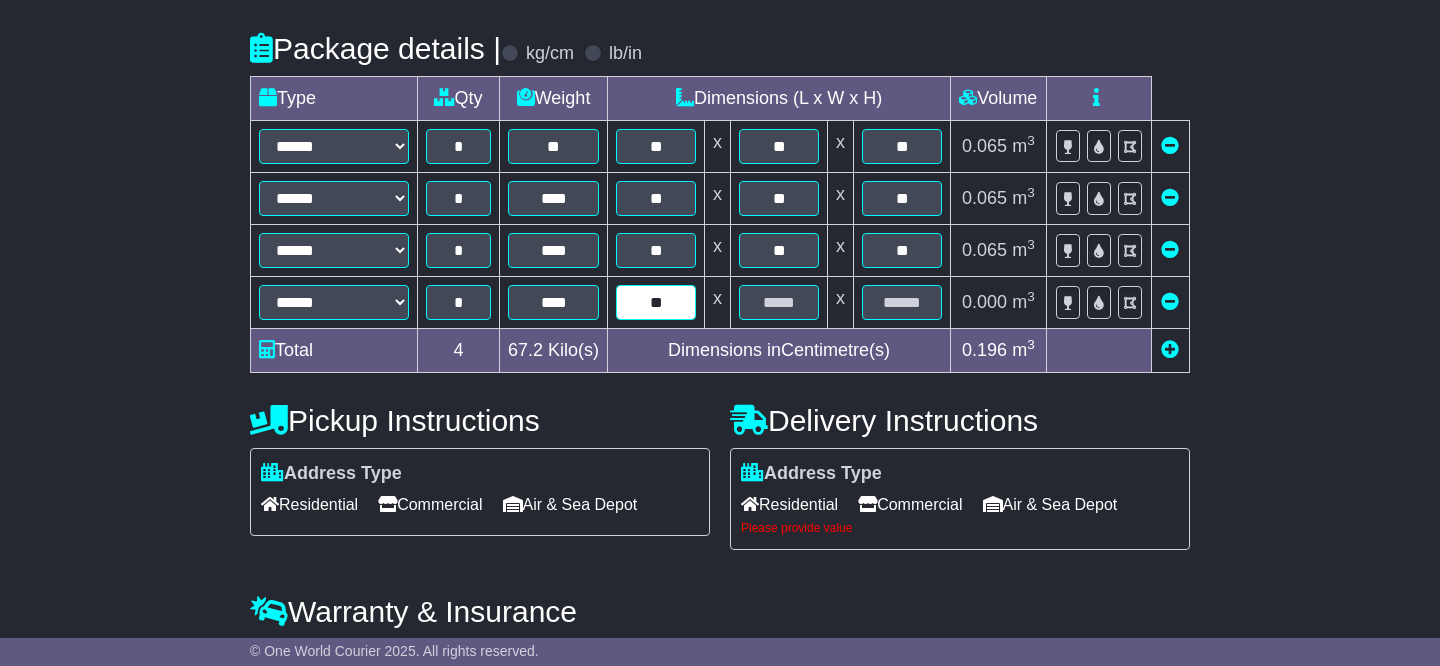 type on "**" 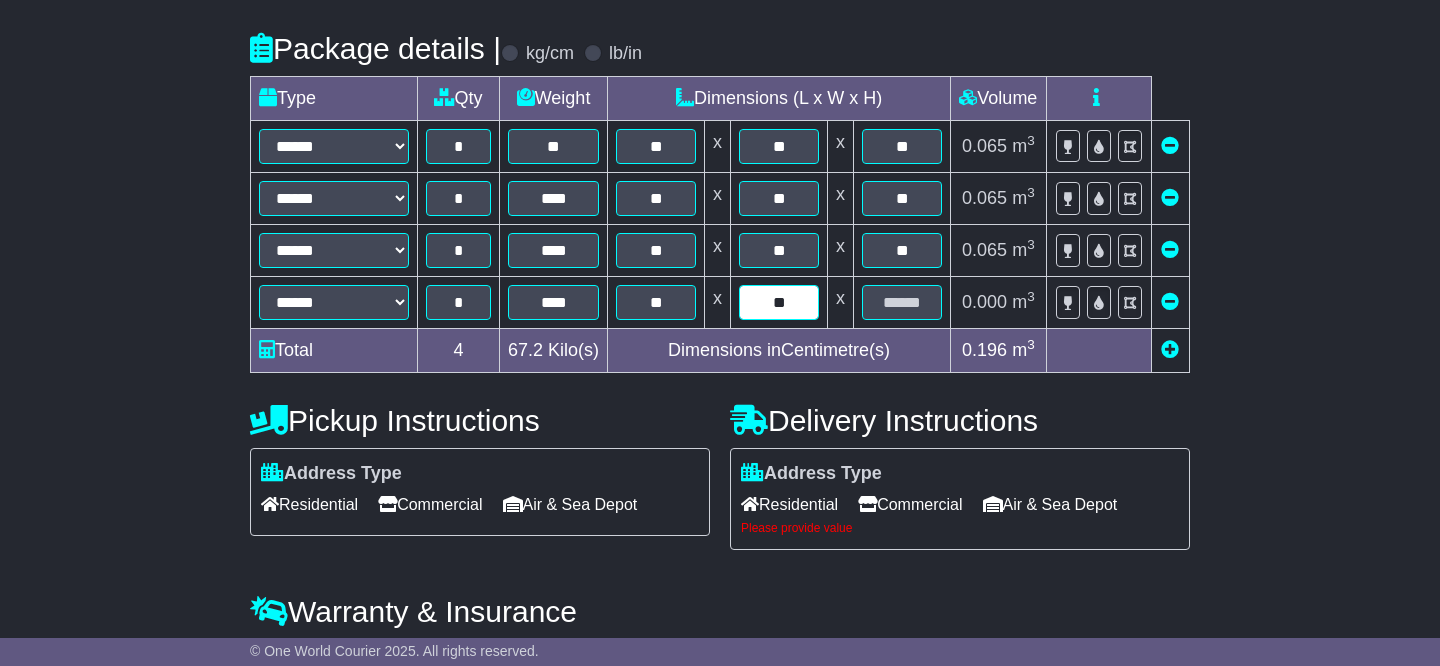 type on "**" 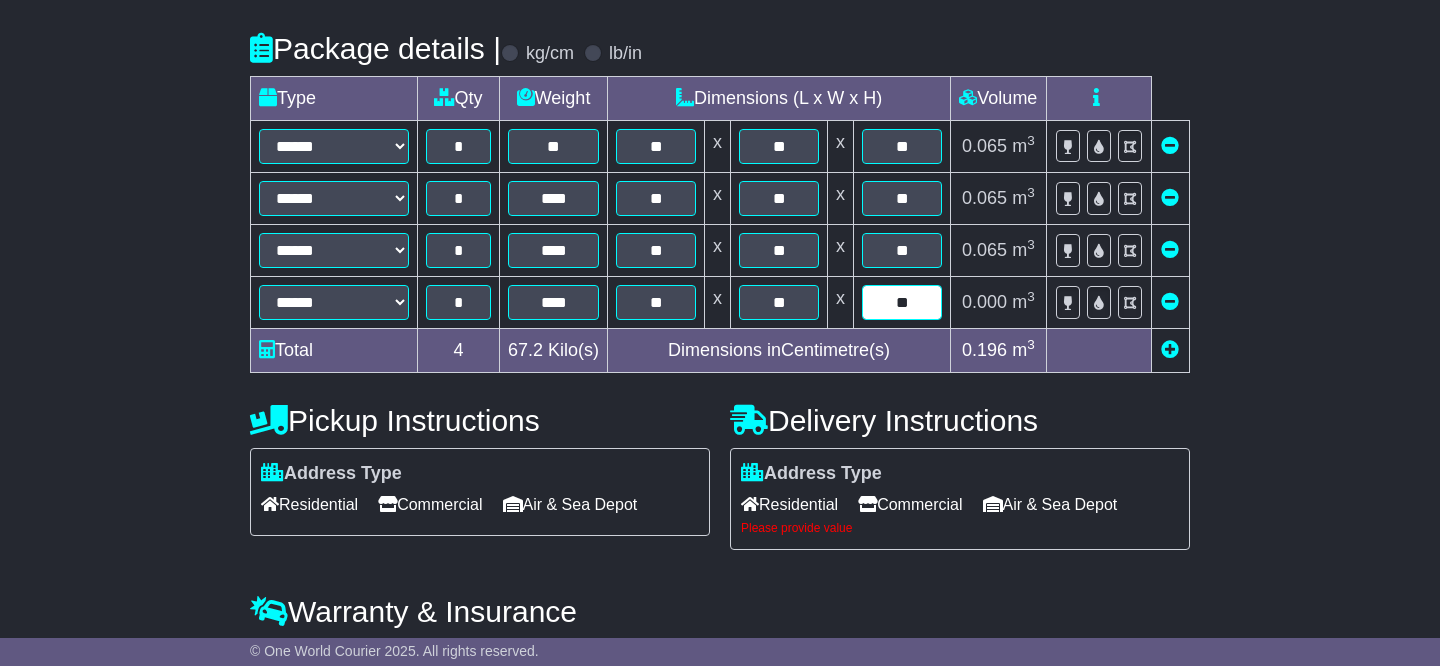 scroll, scrollTop: 571, scrollLeft: 0, axis: vertical 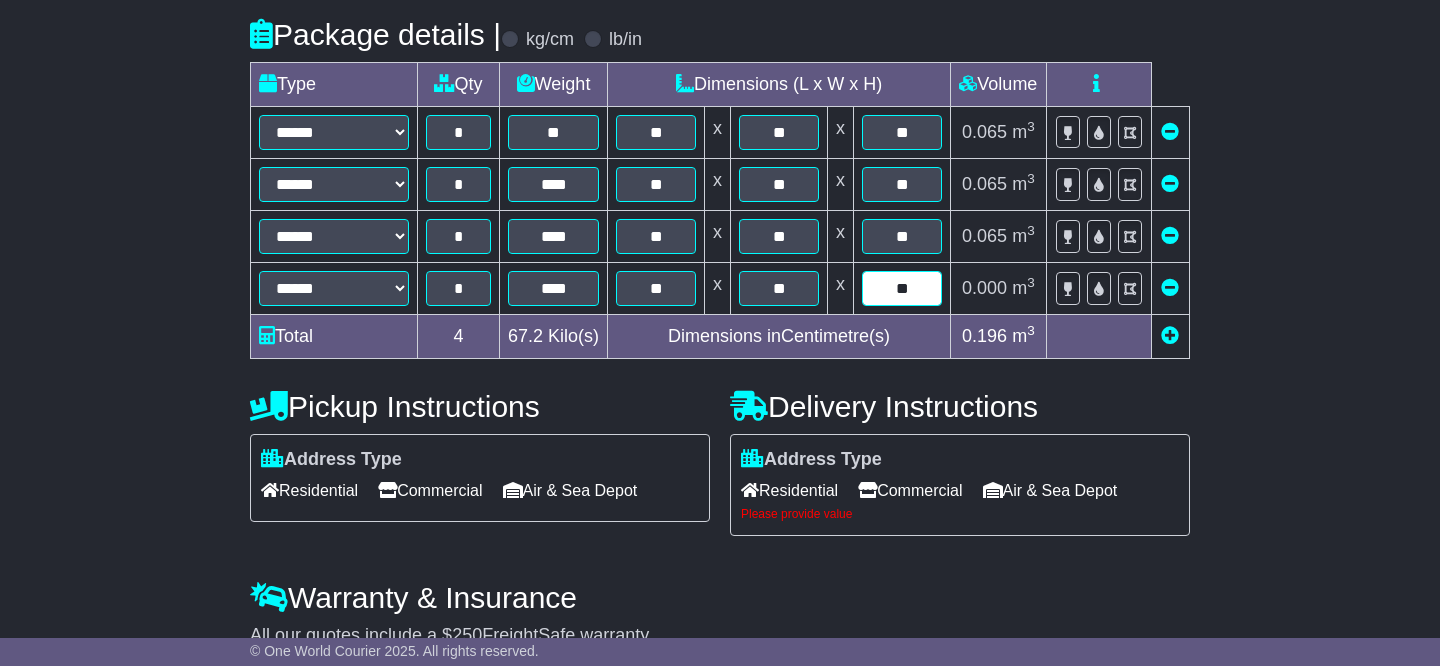 type on "**" 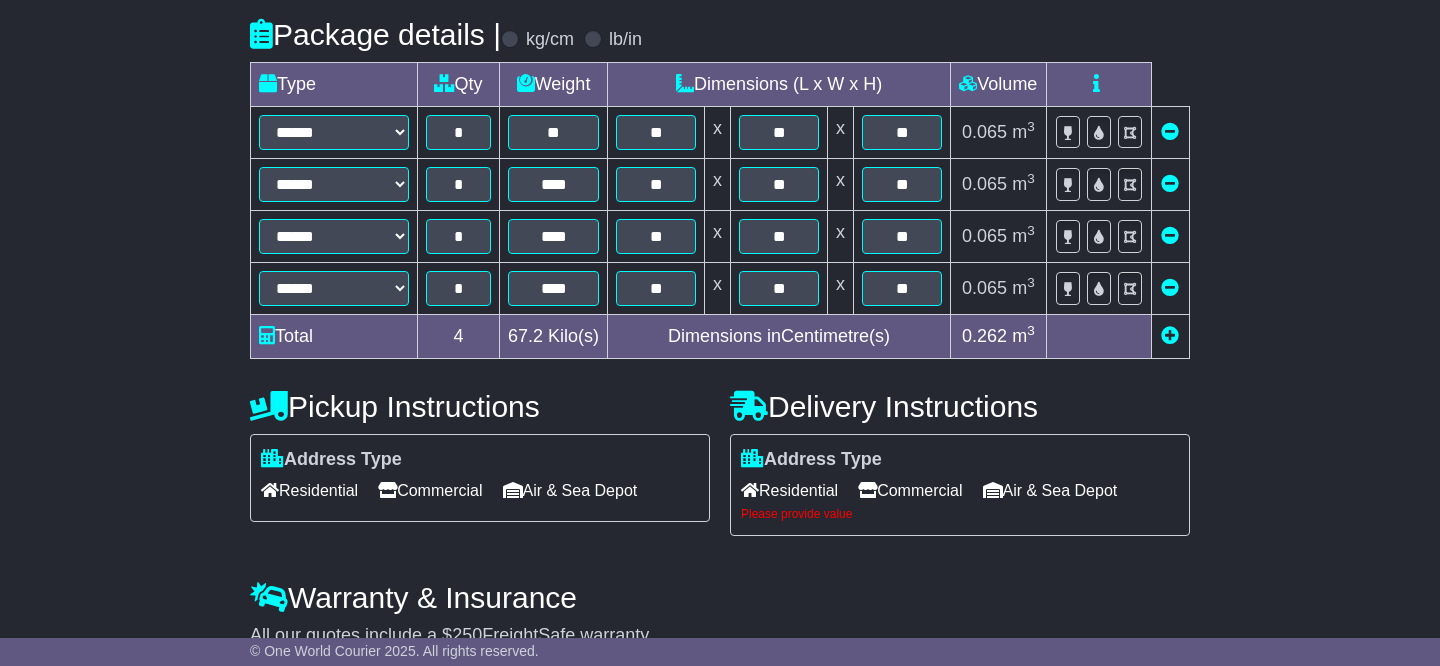 click at bounding box center (1170, 335) 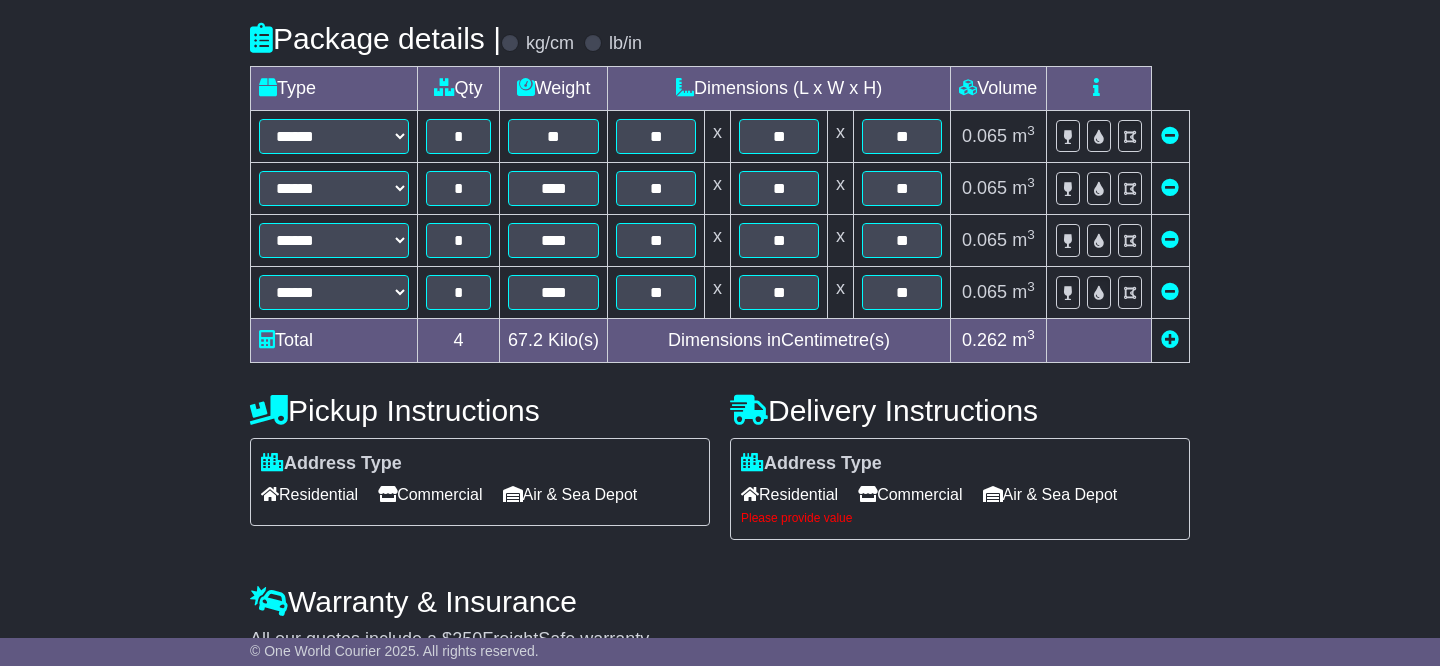 select on "****" 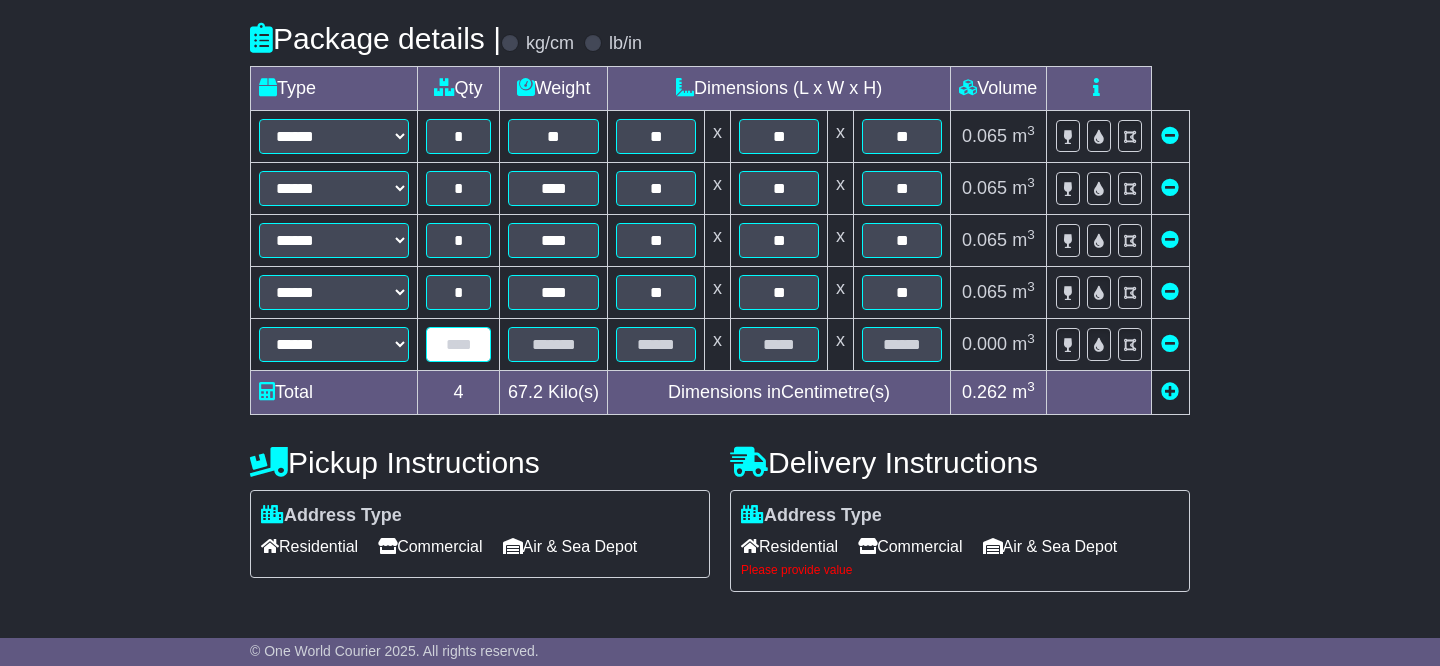 click at bounding box center [458, 344] 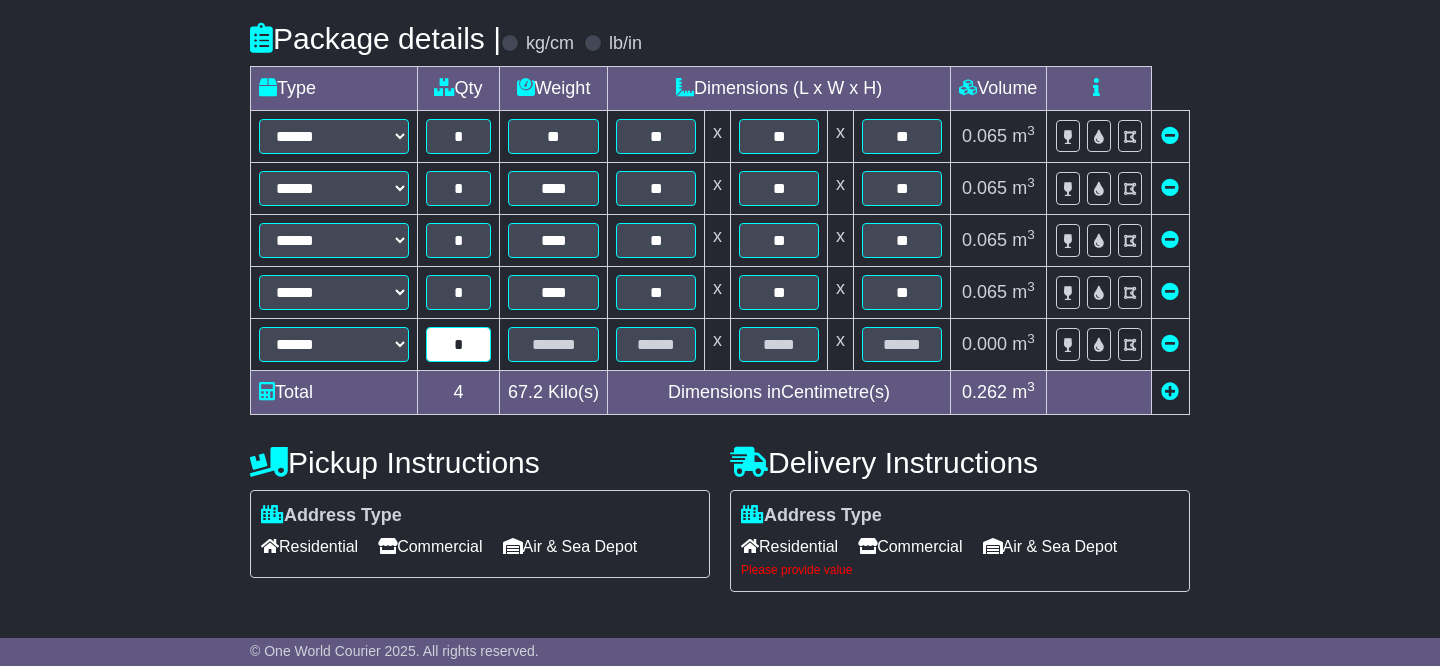 type on "*" 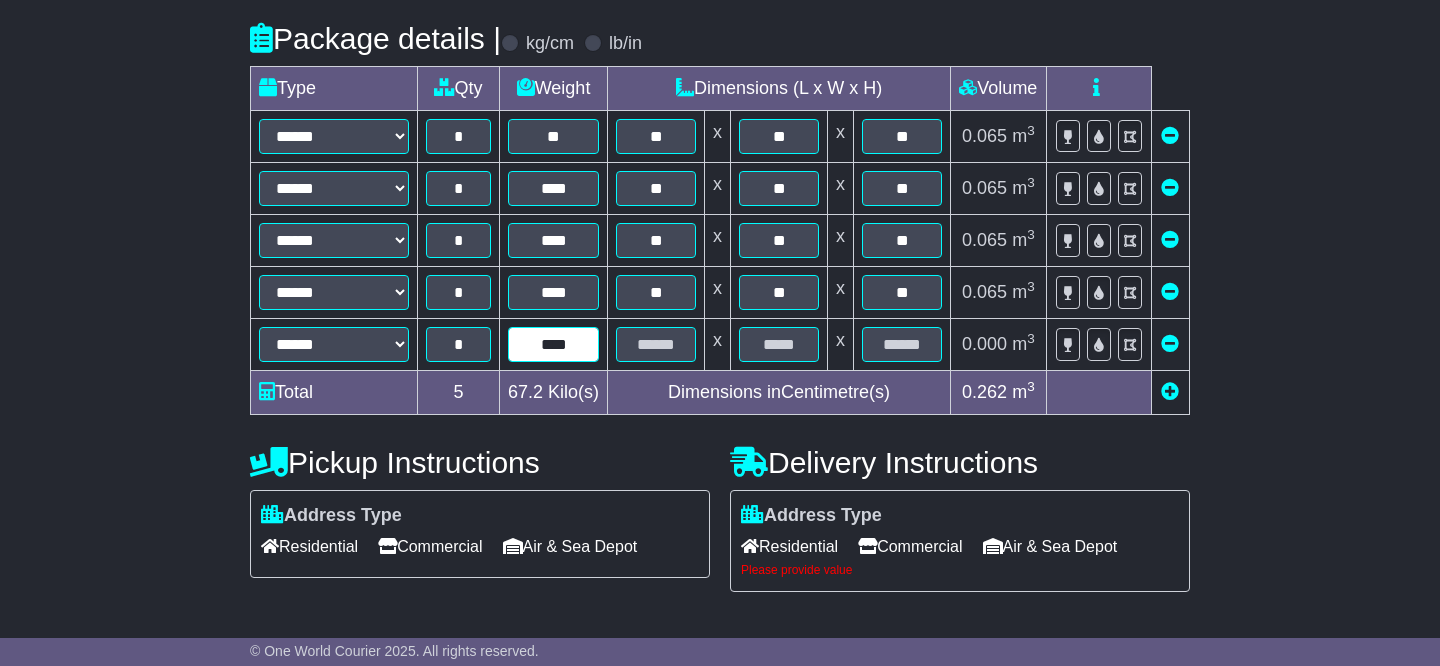 type on "****" 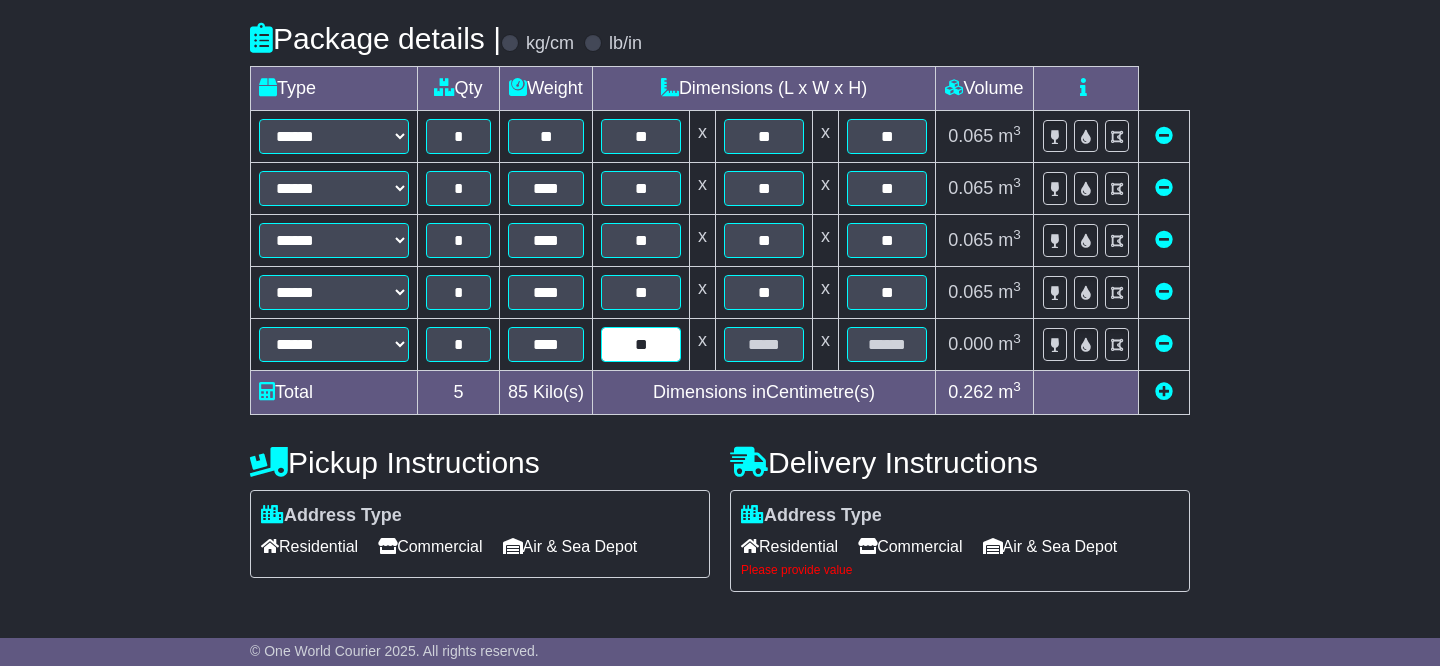 type on "**" 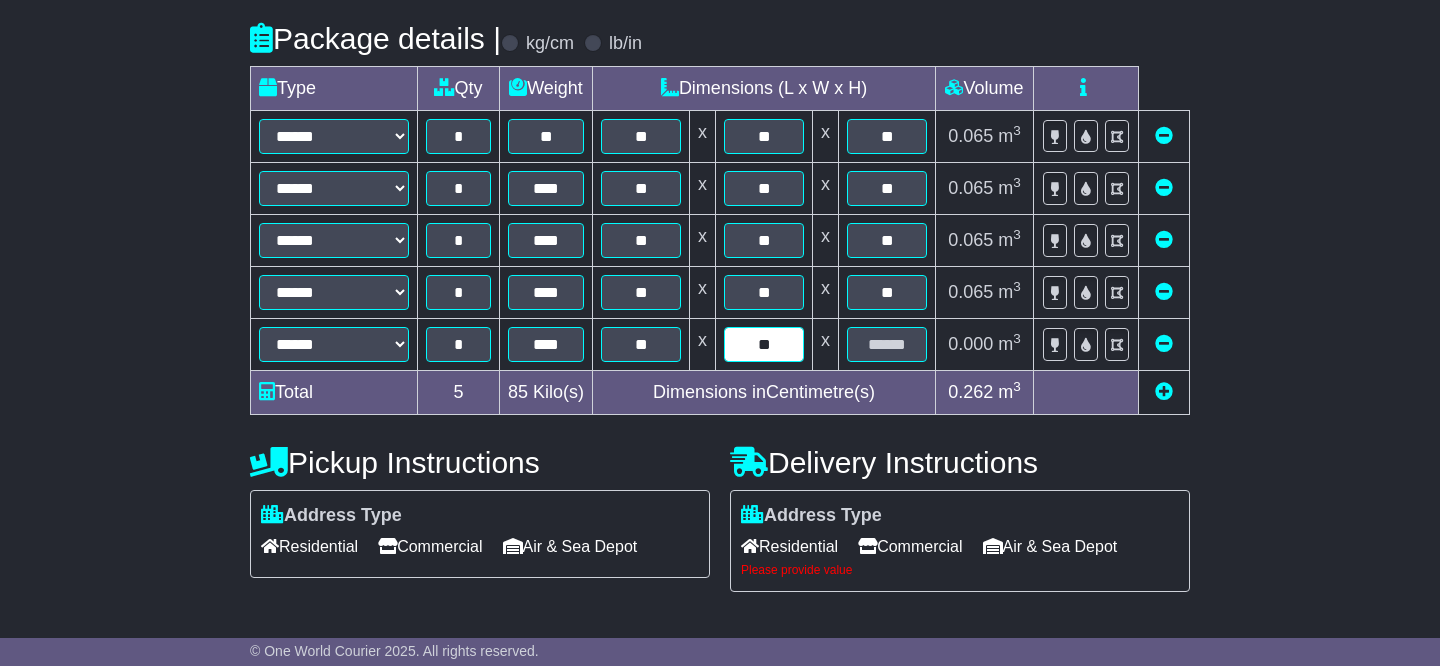 type on "**" 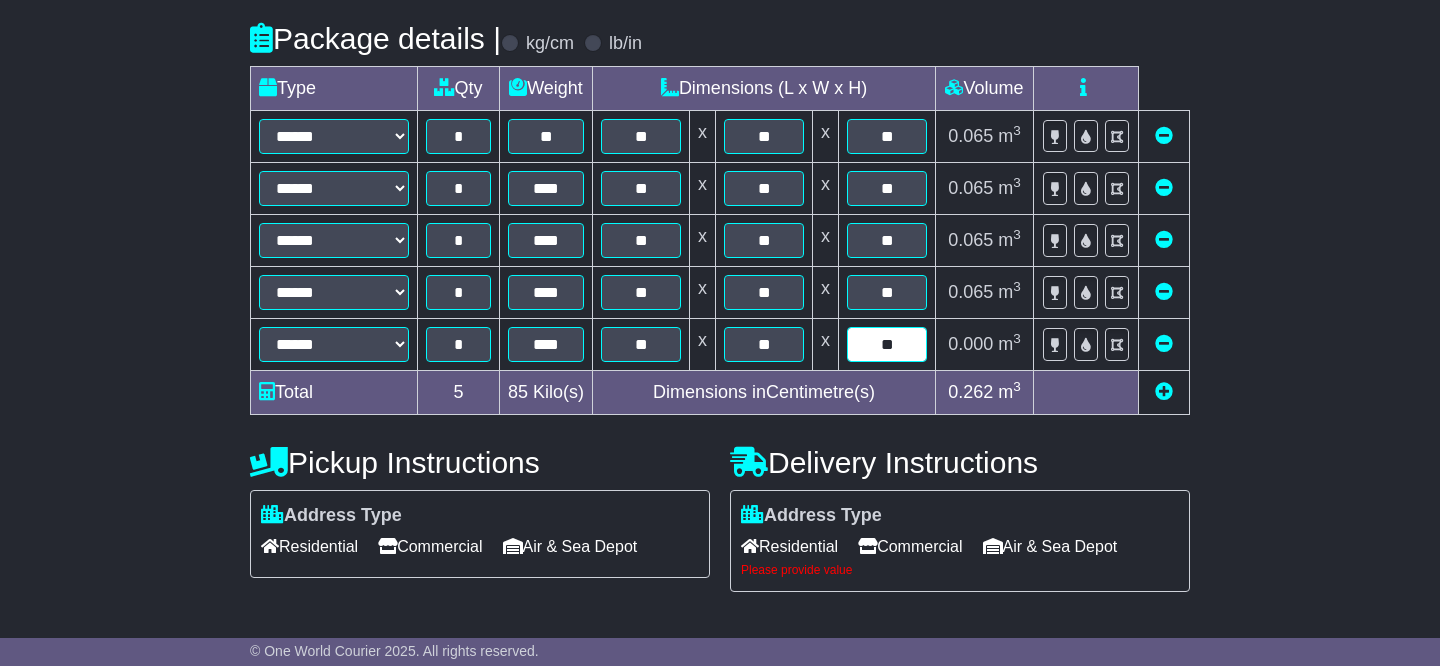 type on "**" 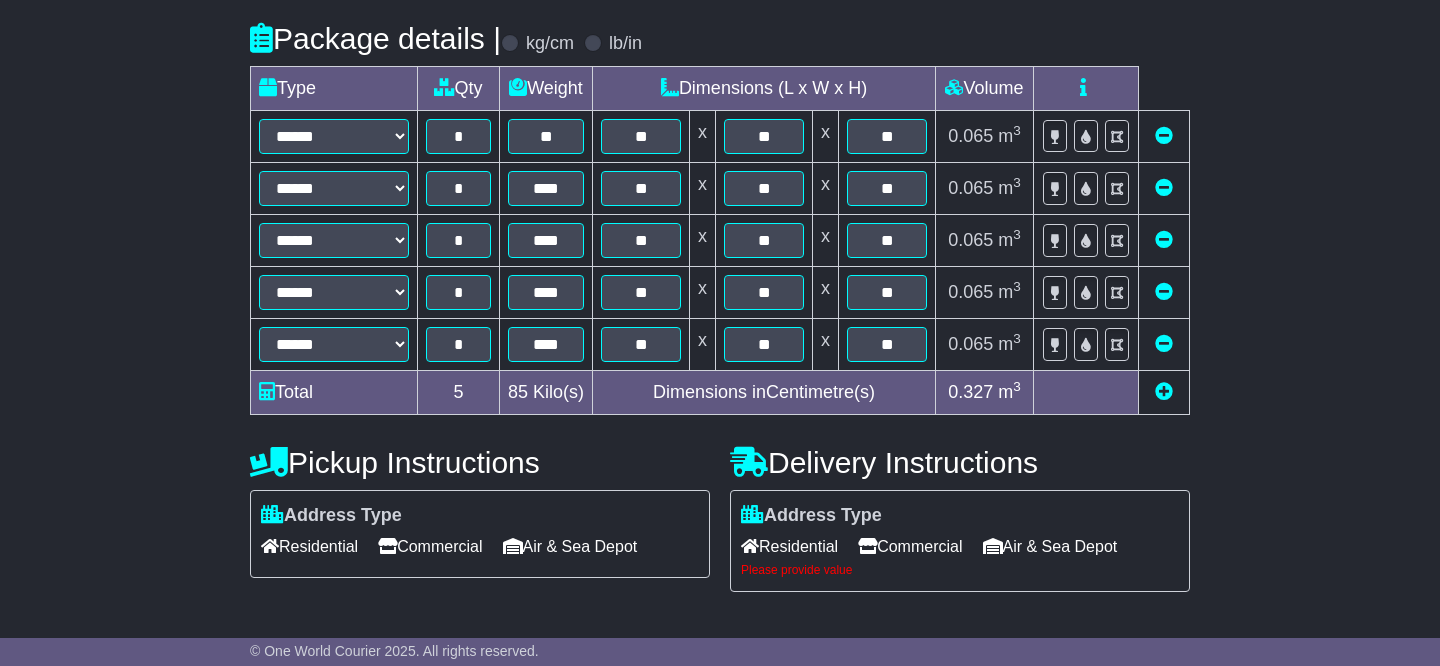 click at bounding box center [1164, 391] 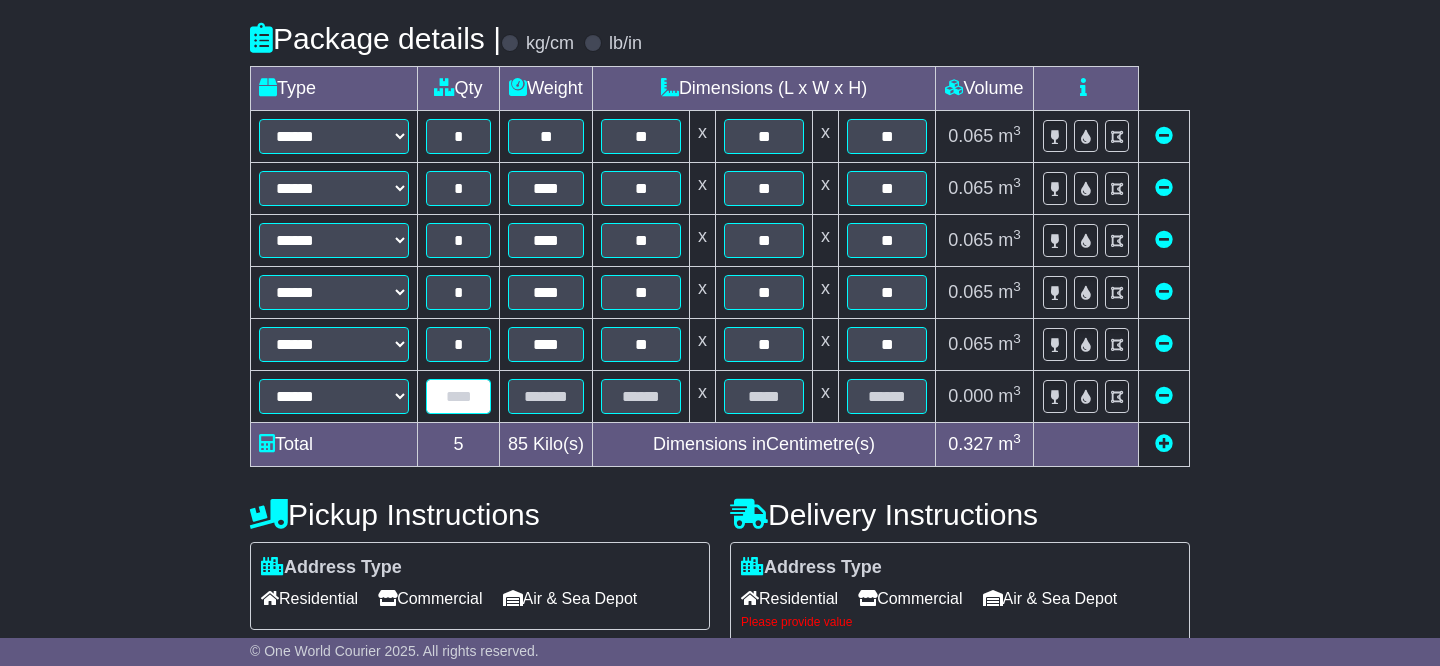 click at bounding box center (458, 396) 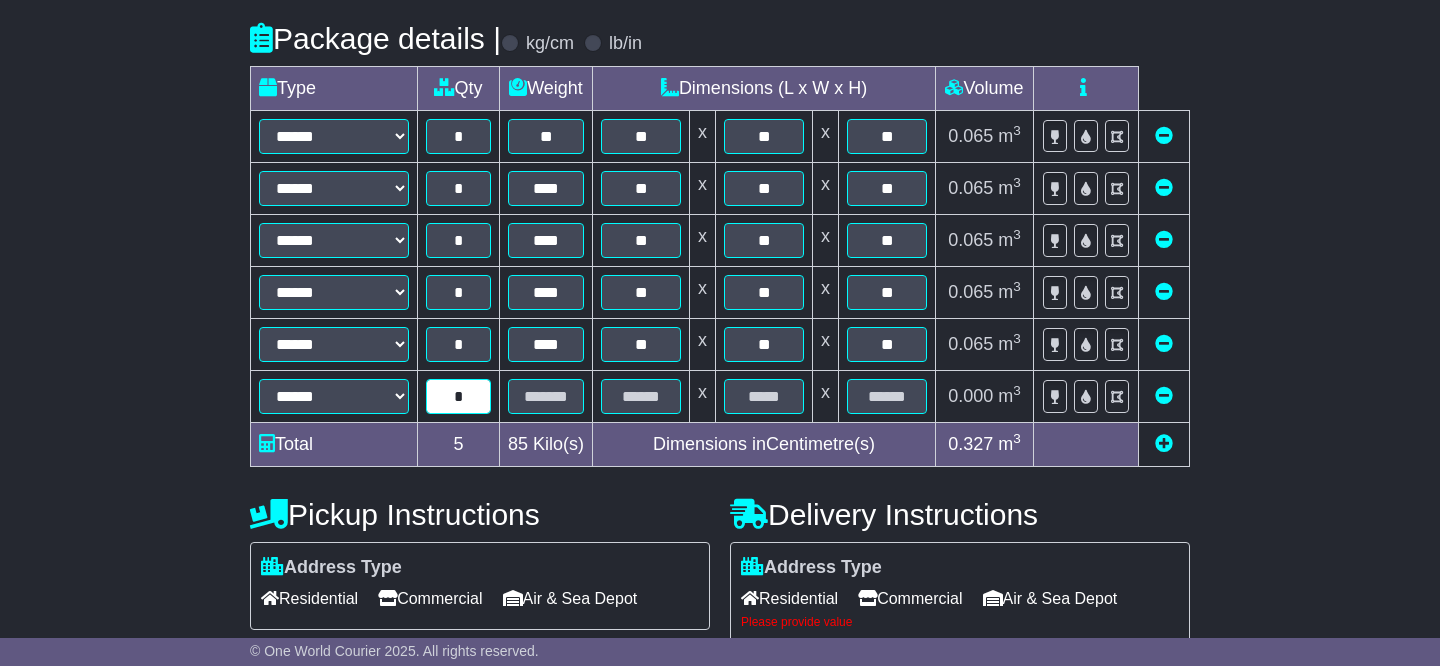 type on "*" 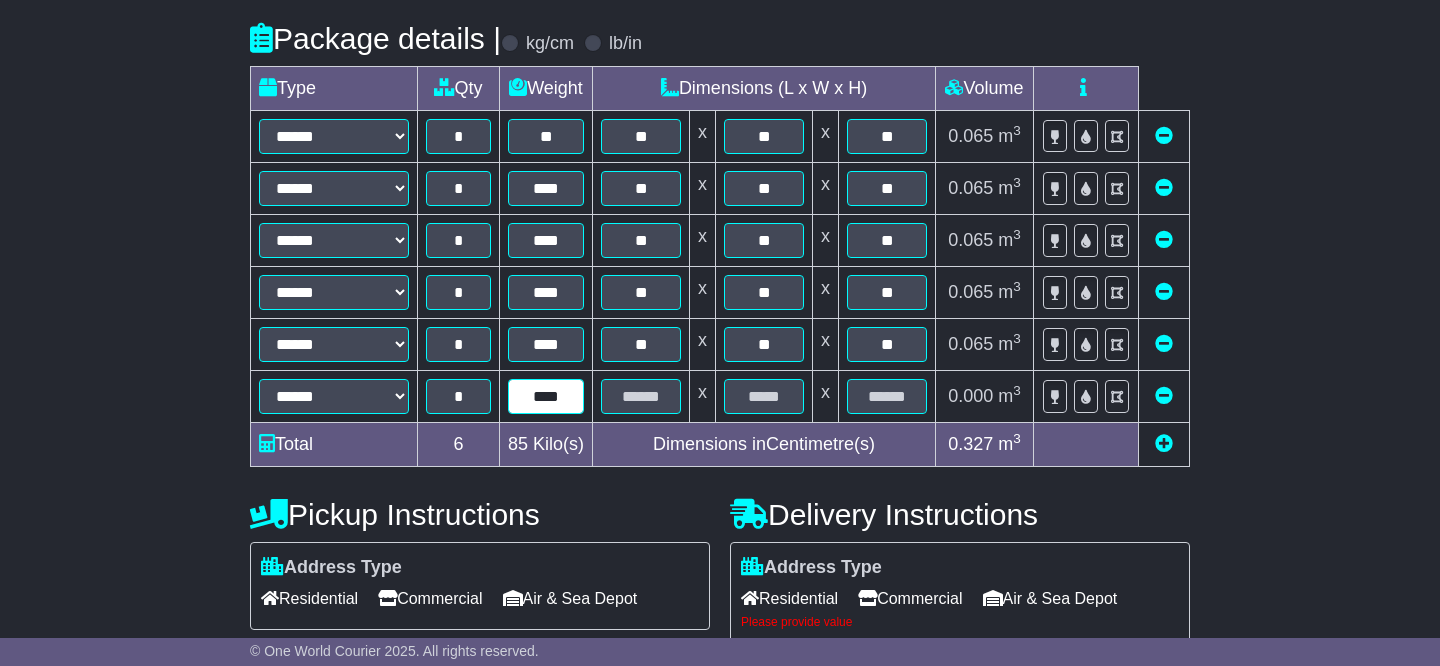 type on "****" 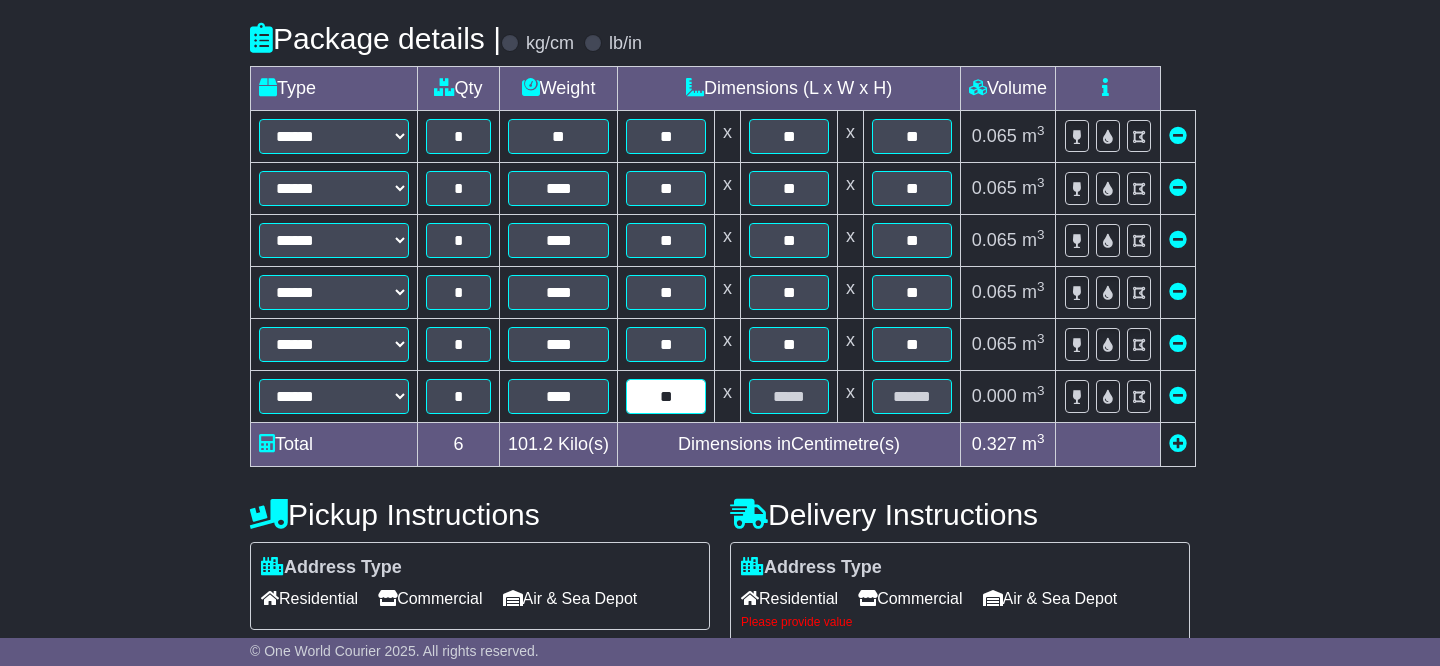 type on "**" 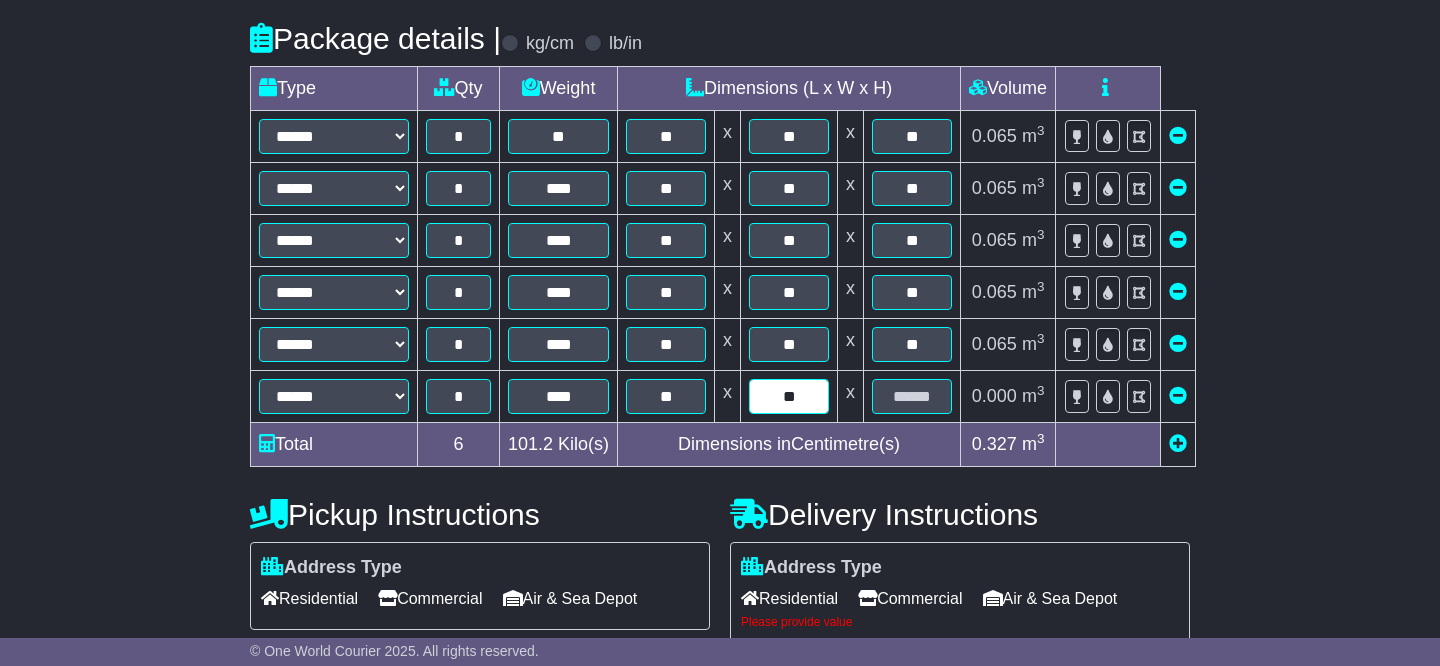 type on "**" 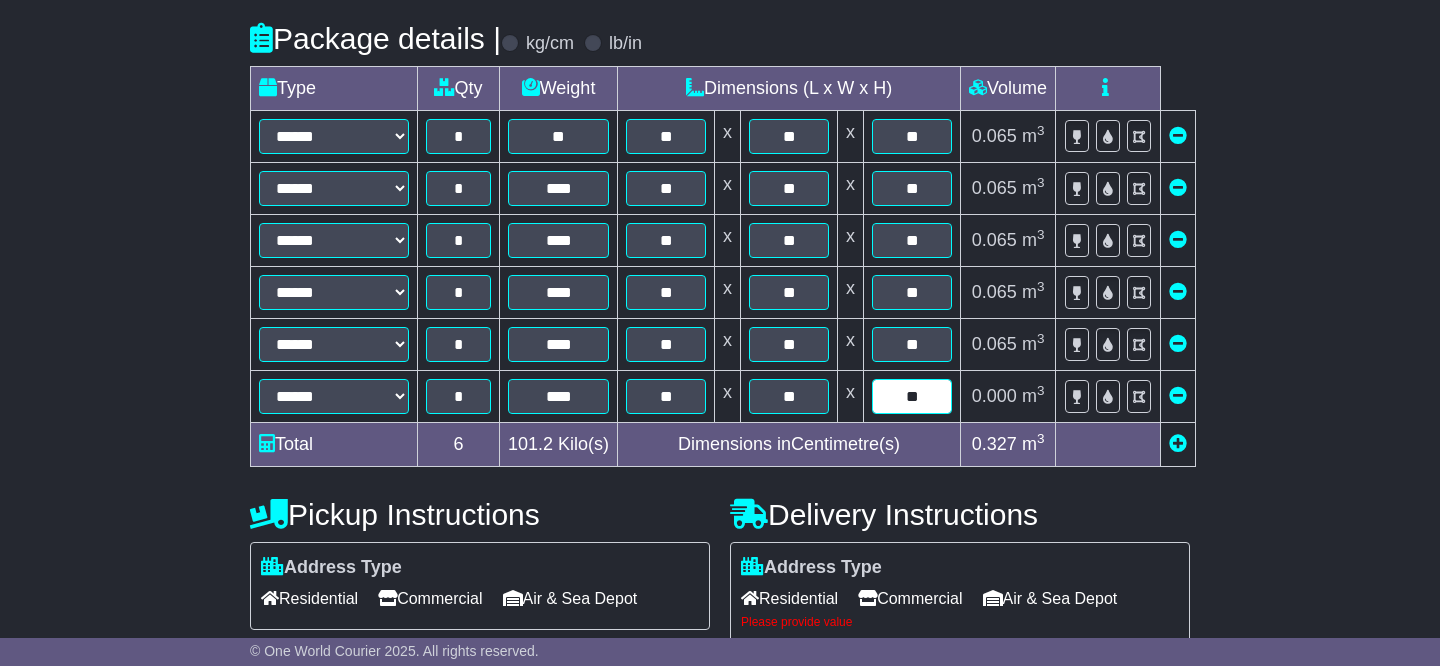type on "**" 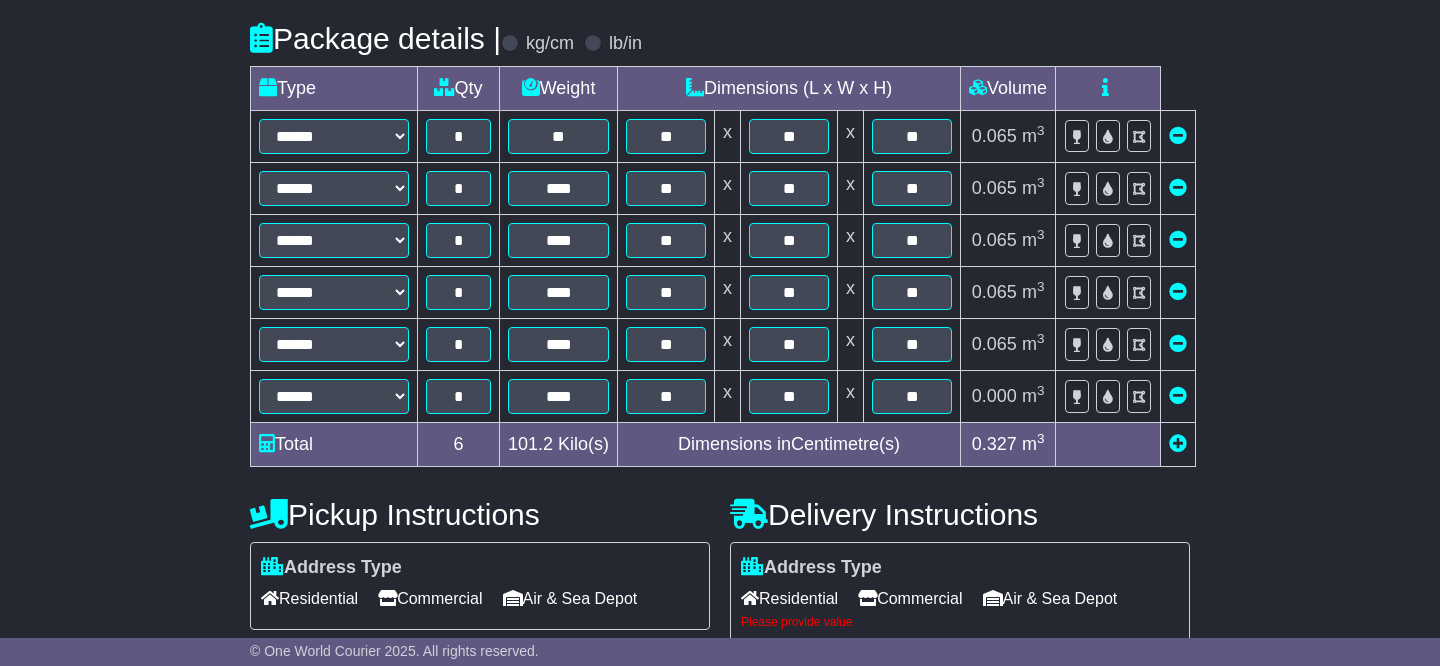 click at bounding box center [1178, 443] 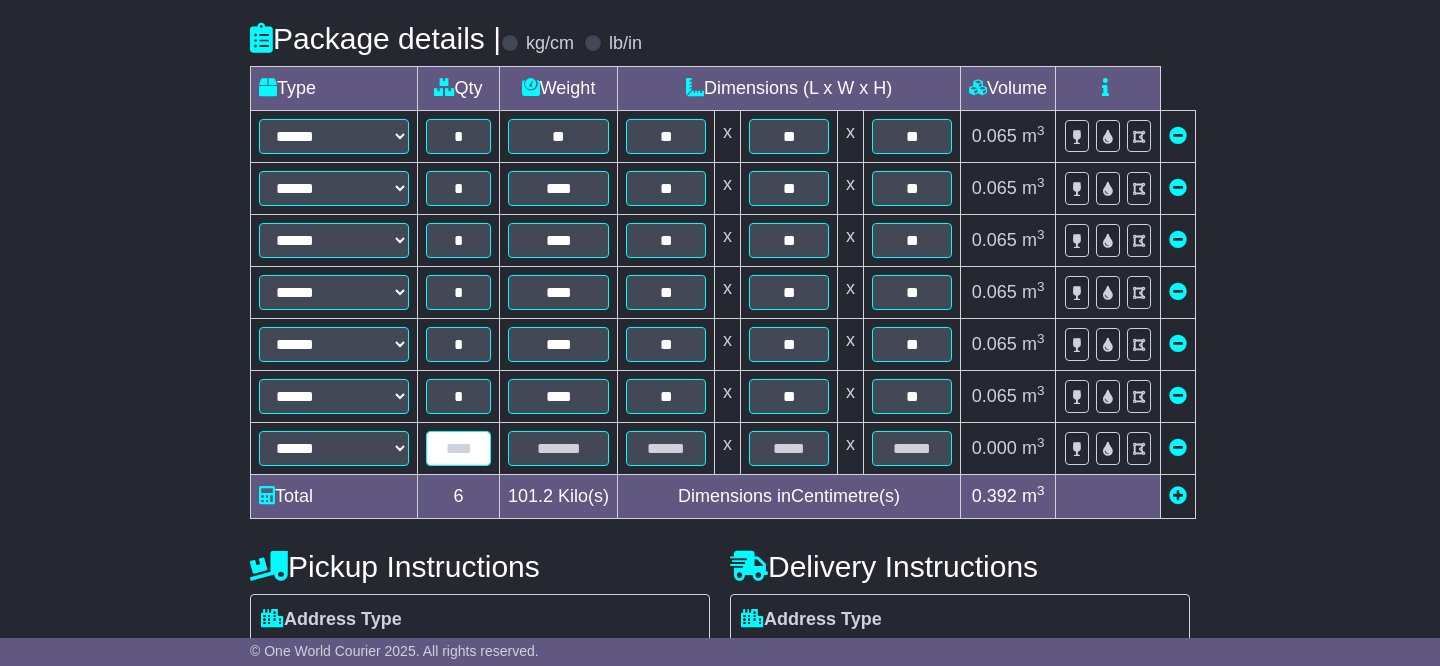 click at bounding box center [458, 448] 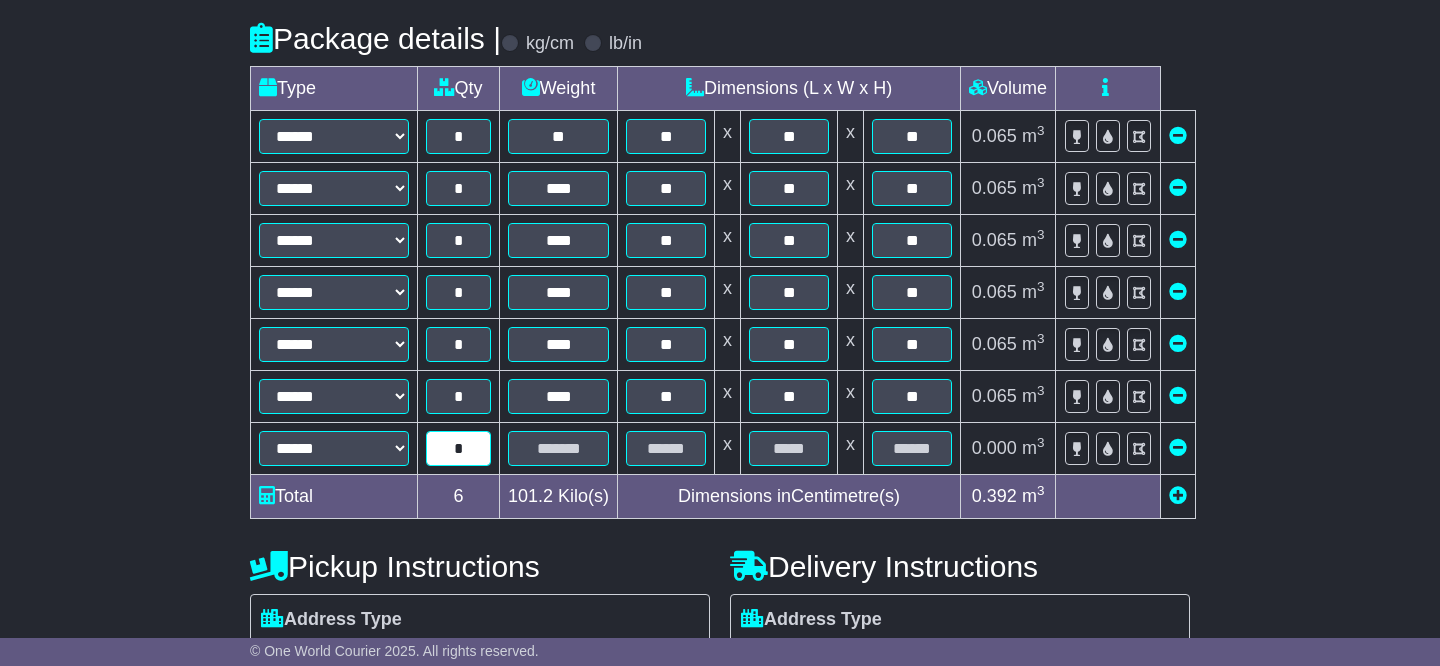 type on "*" 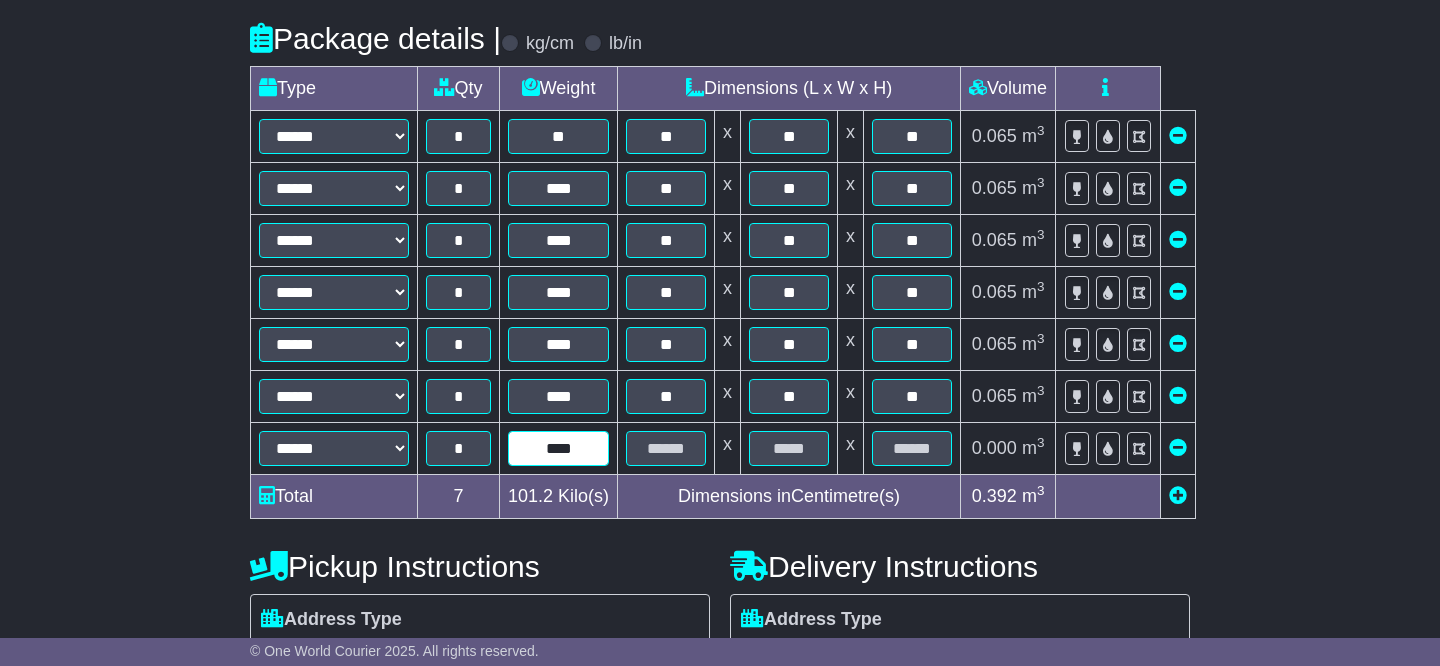 type on "****" 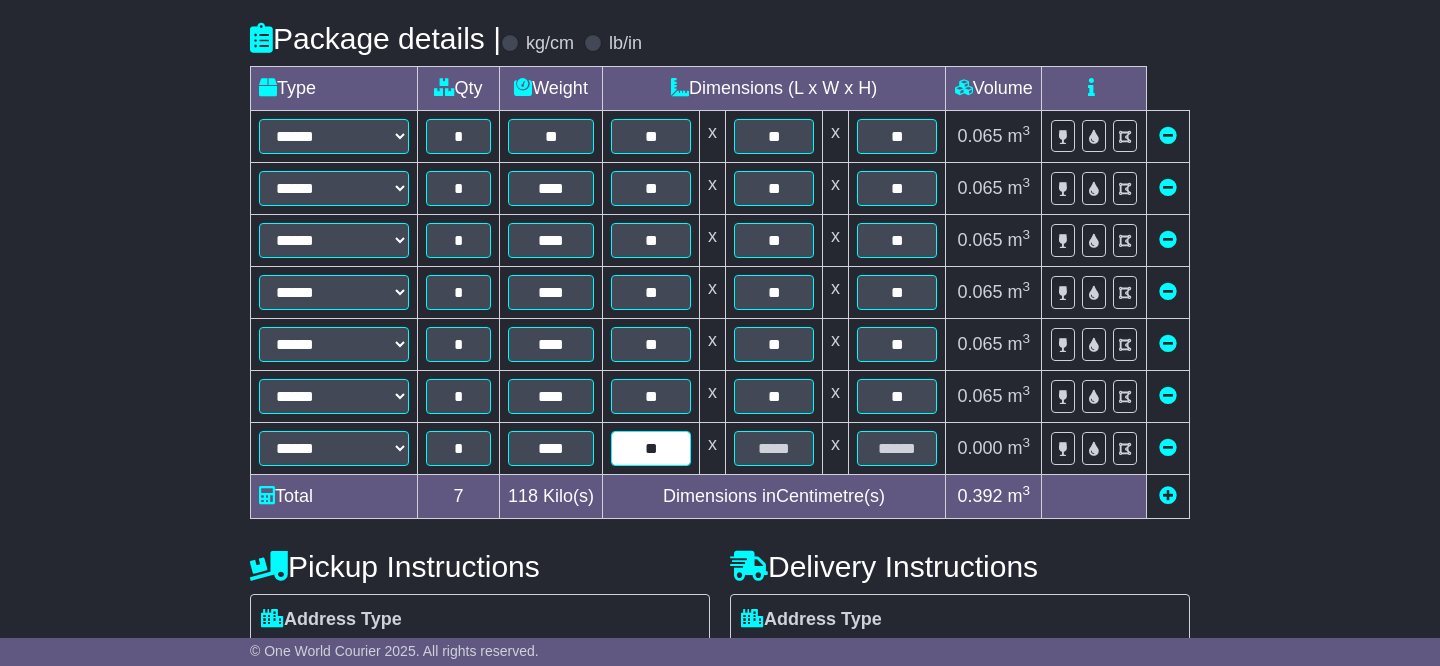 type on "**" 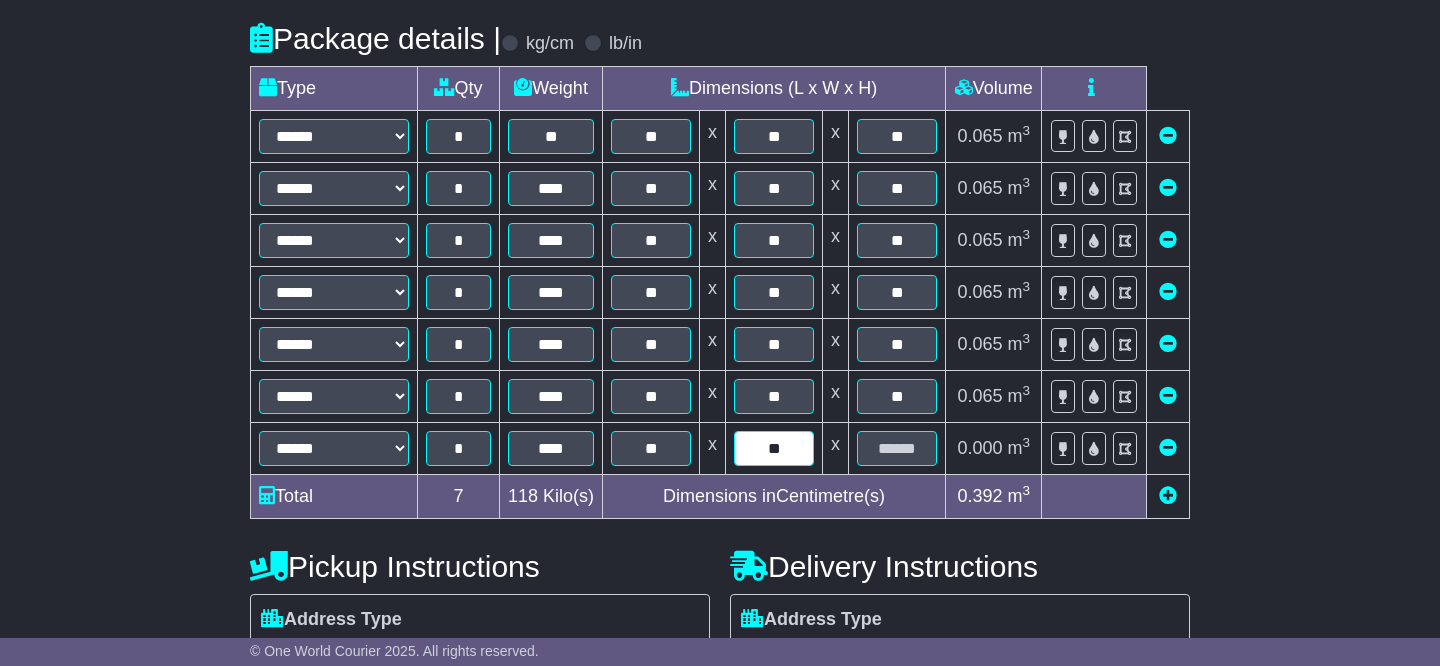 type on "**" 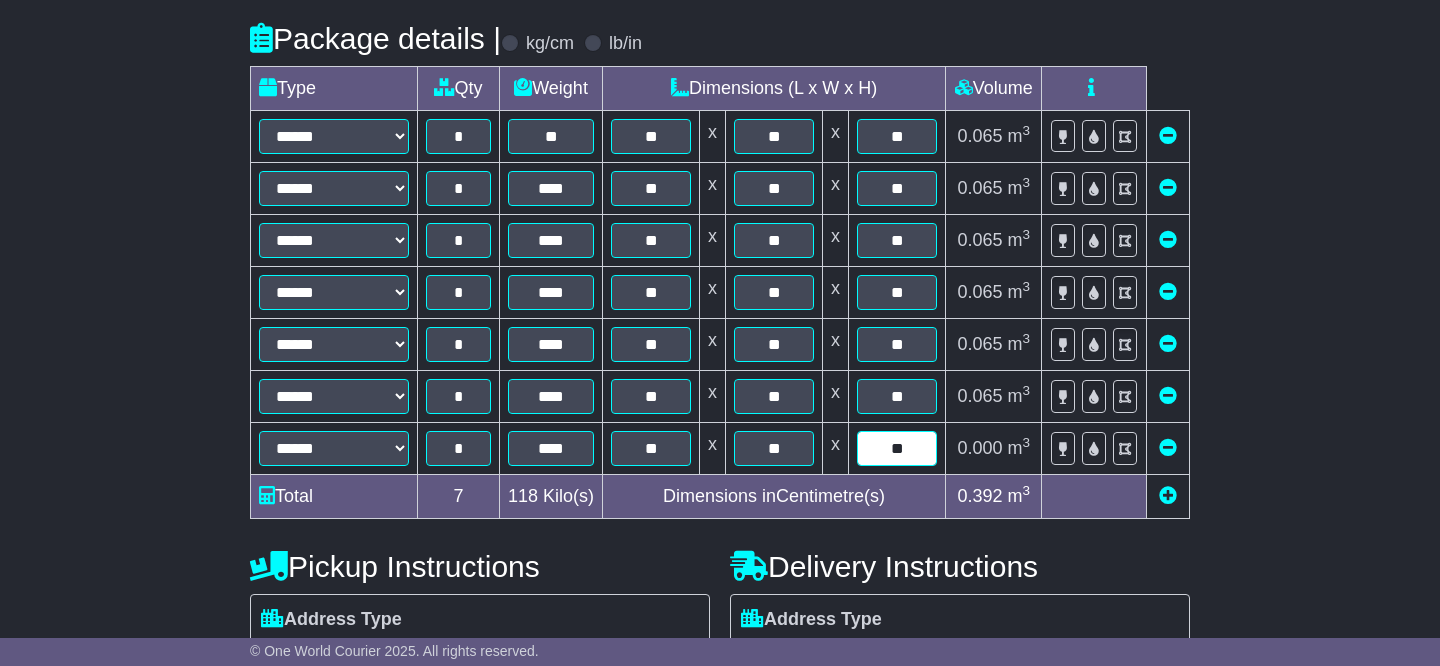 type on "**" 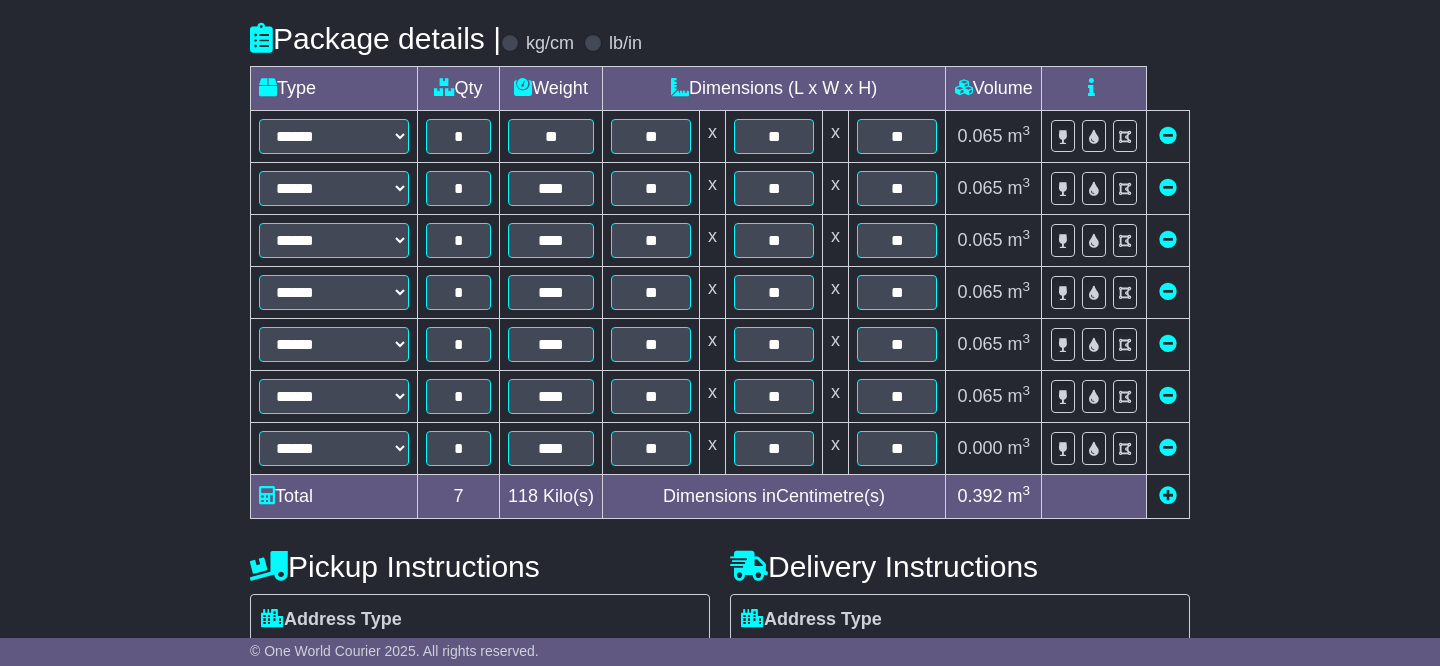click at bounding box center (1168, 495) 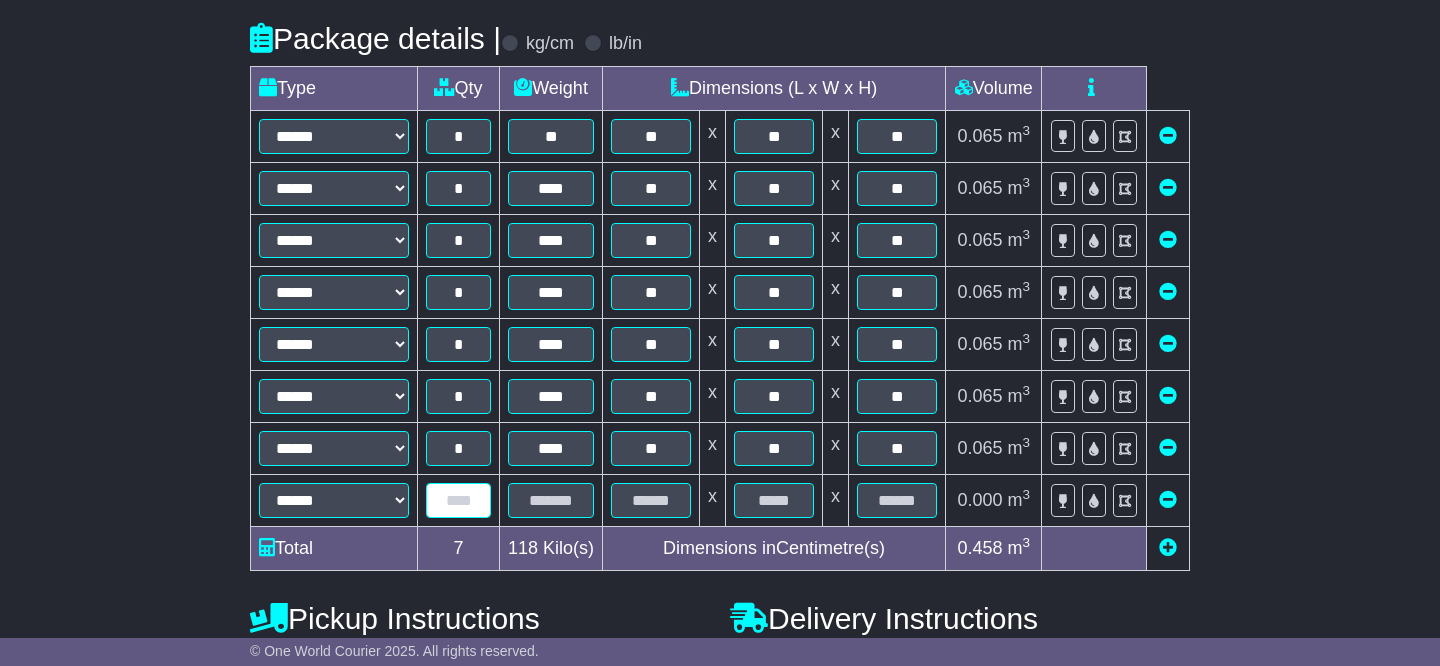 click at bounding box center (458, 500) 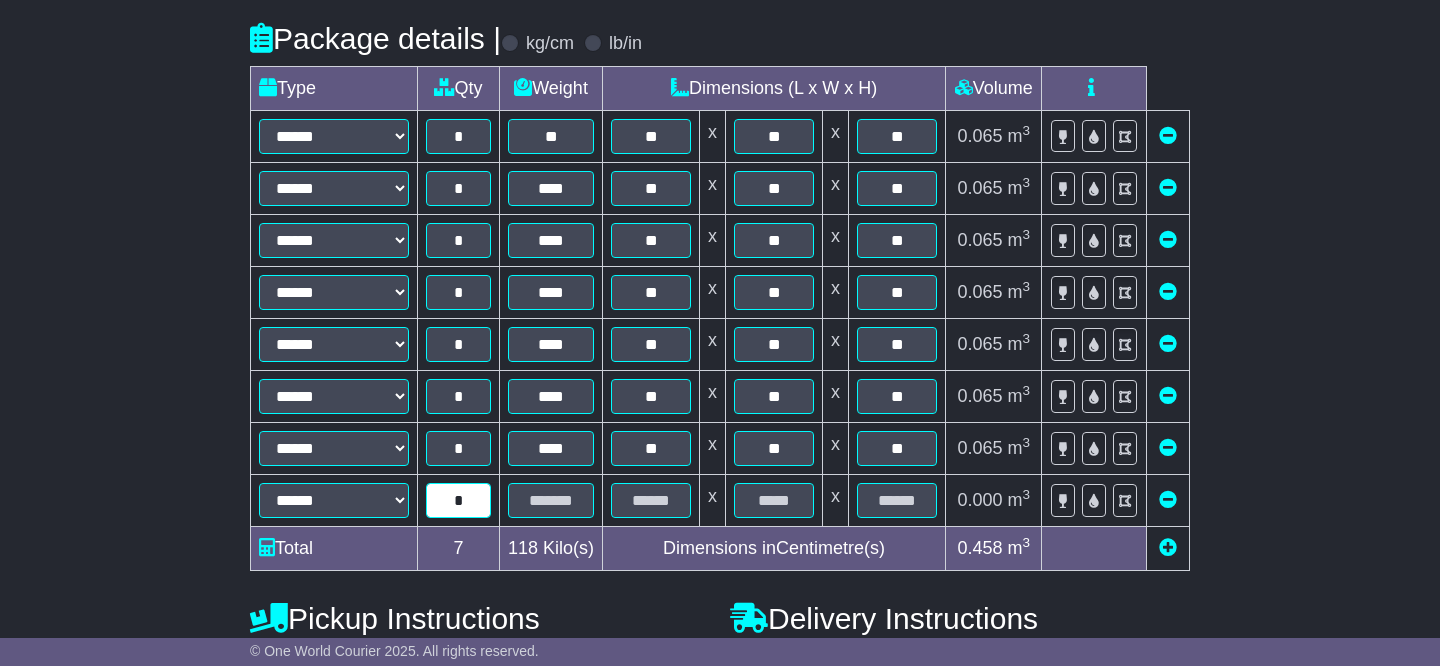 type on "*" 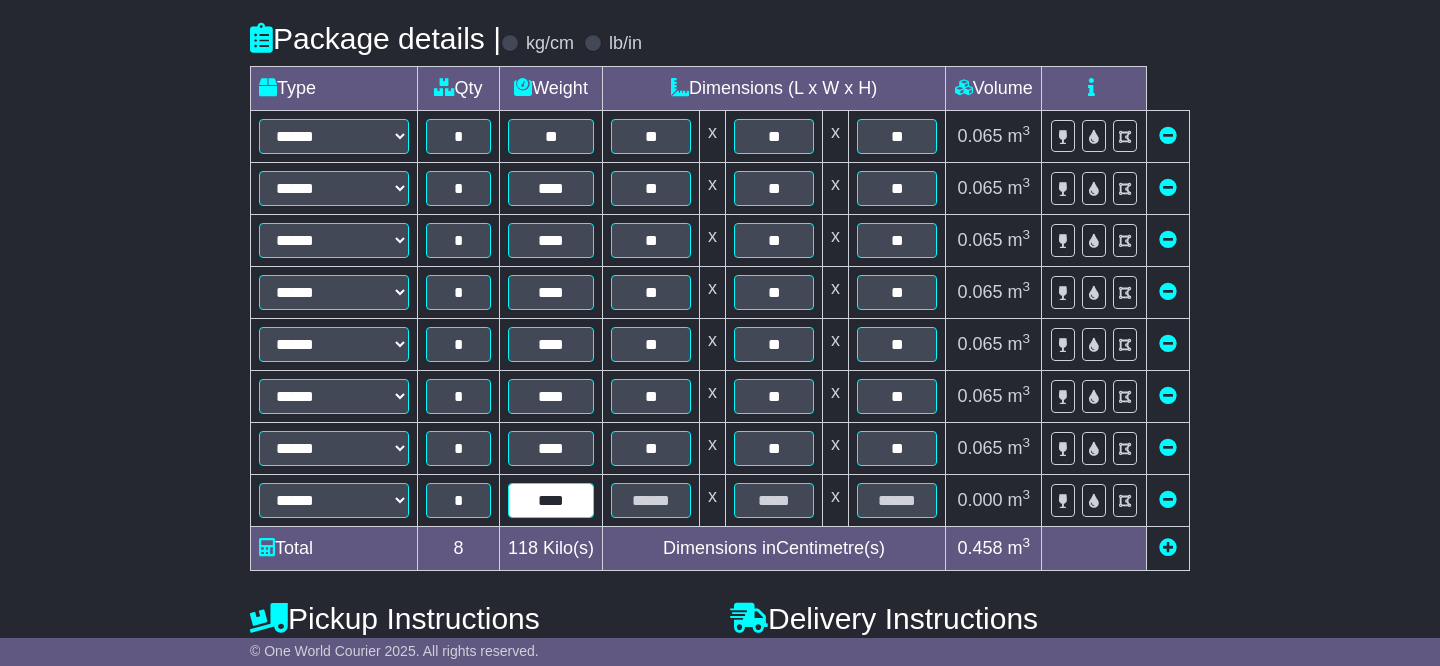 type on "****" 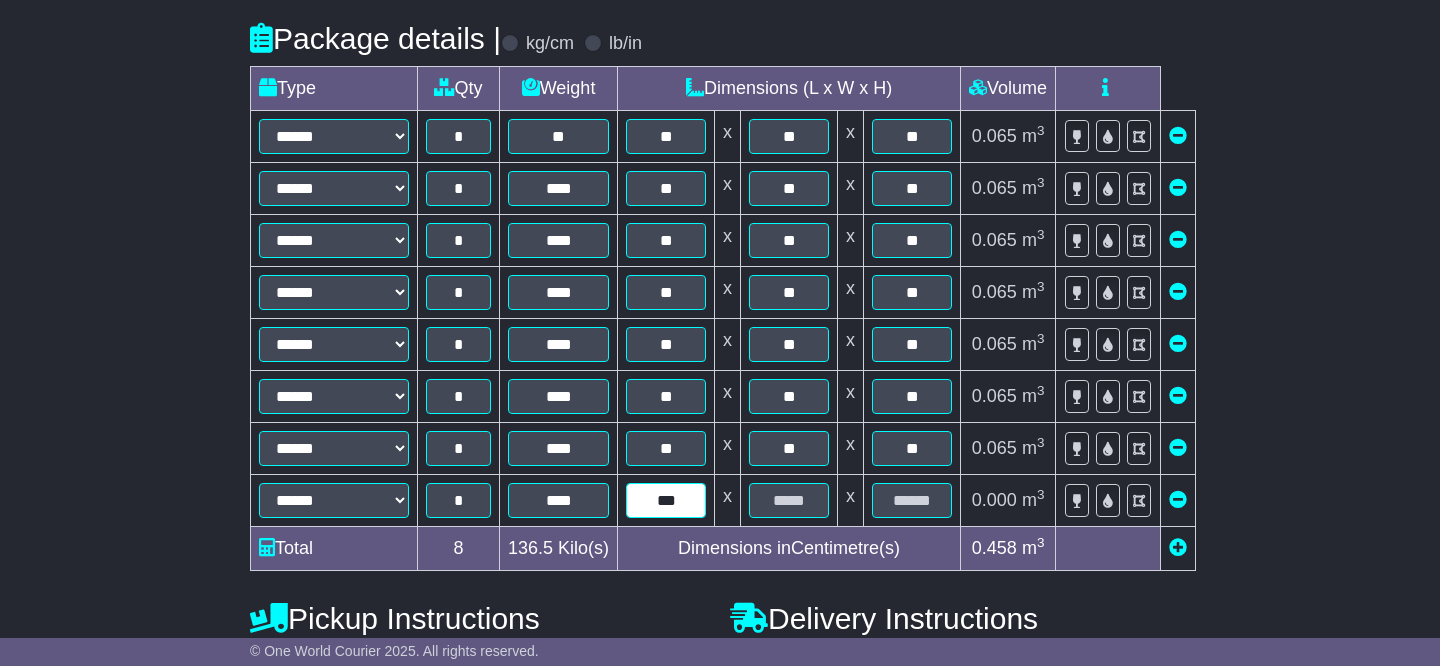 type on "***" 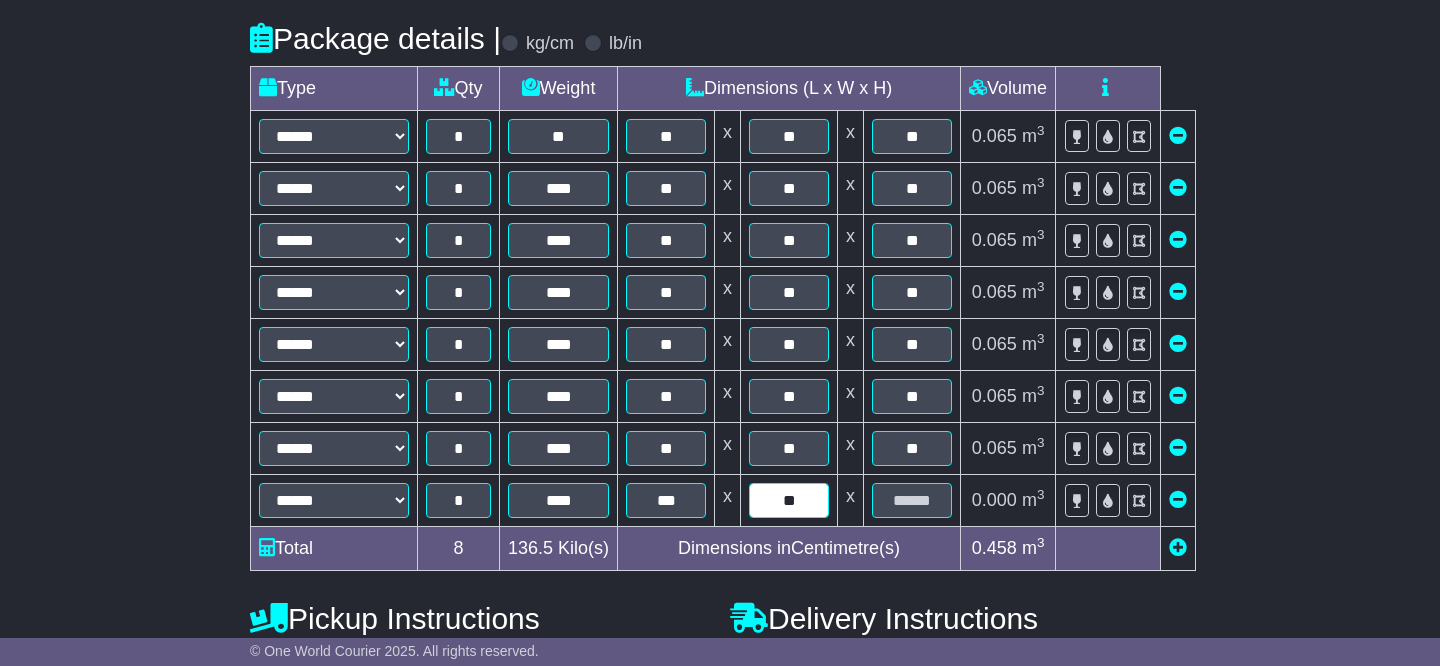 type on "**" 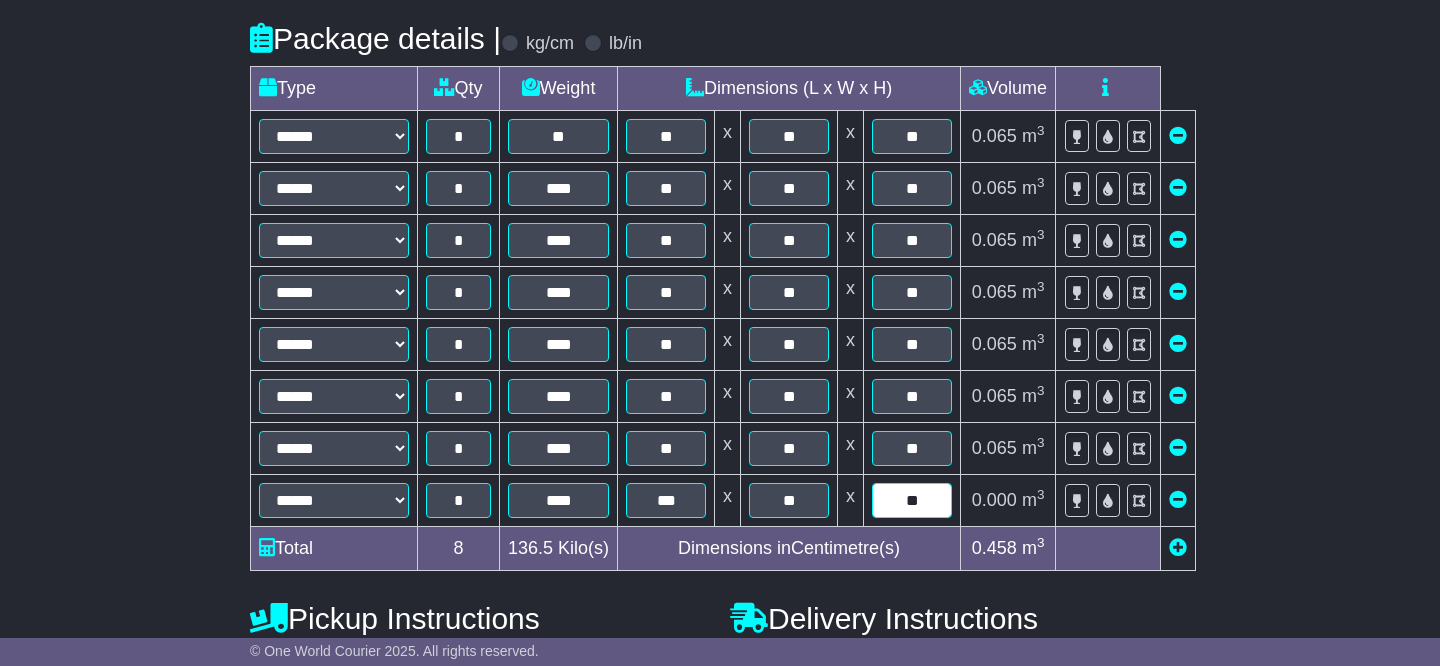 type on "**" 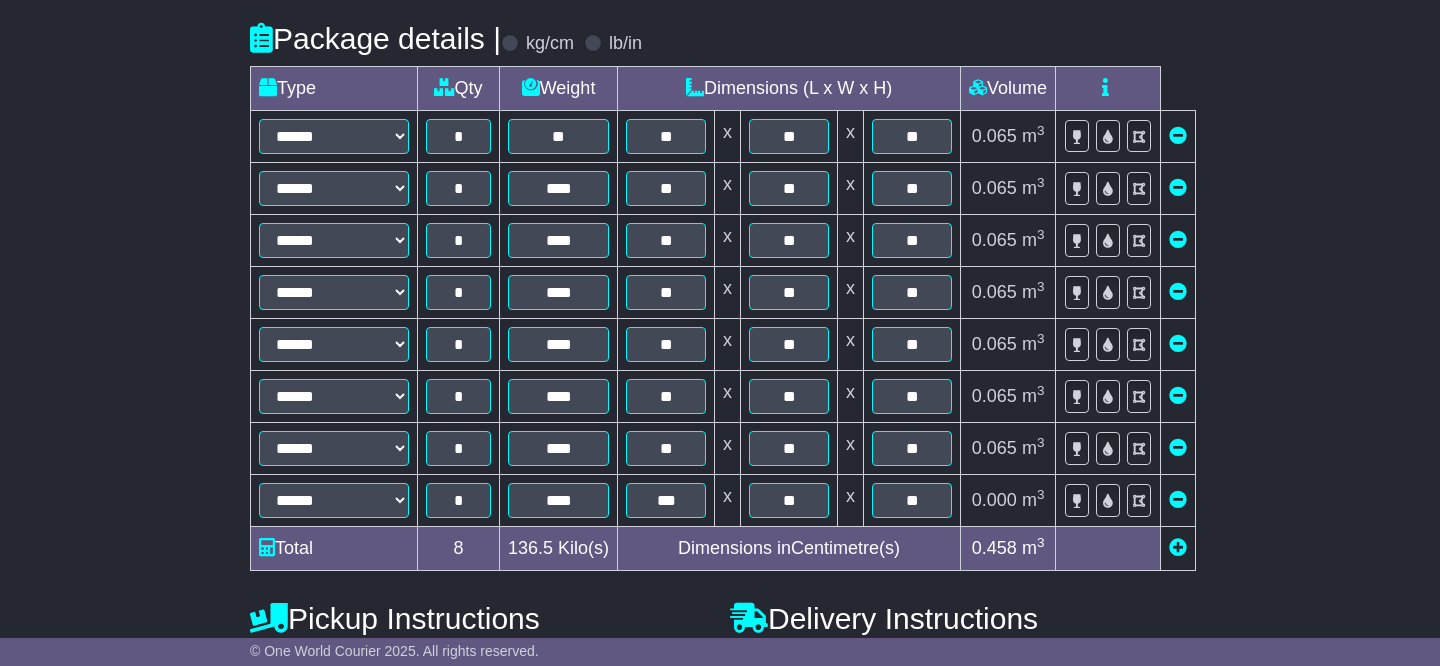 click at bounding box center (1178, 547) 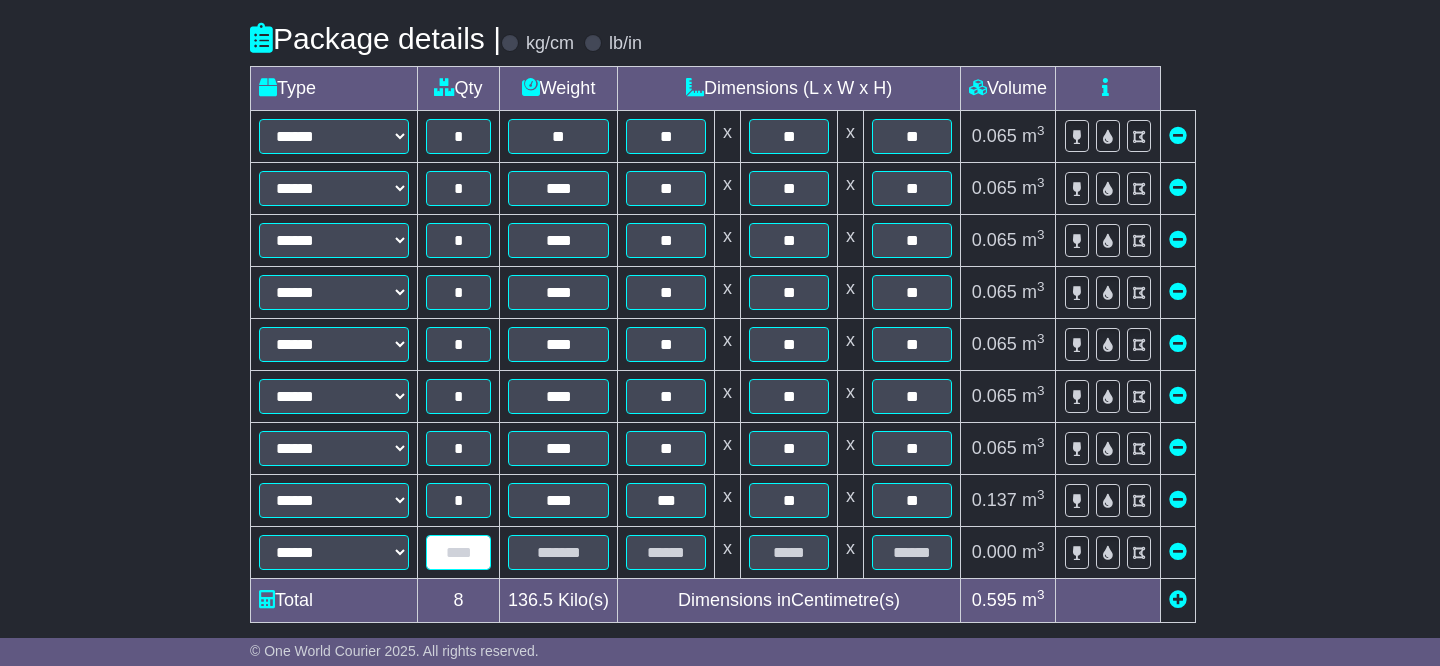 click at bounding box center (458, 552) 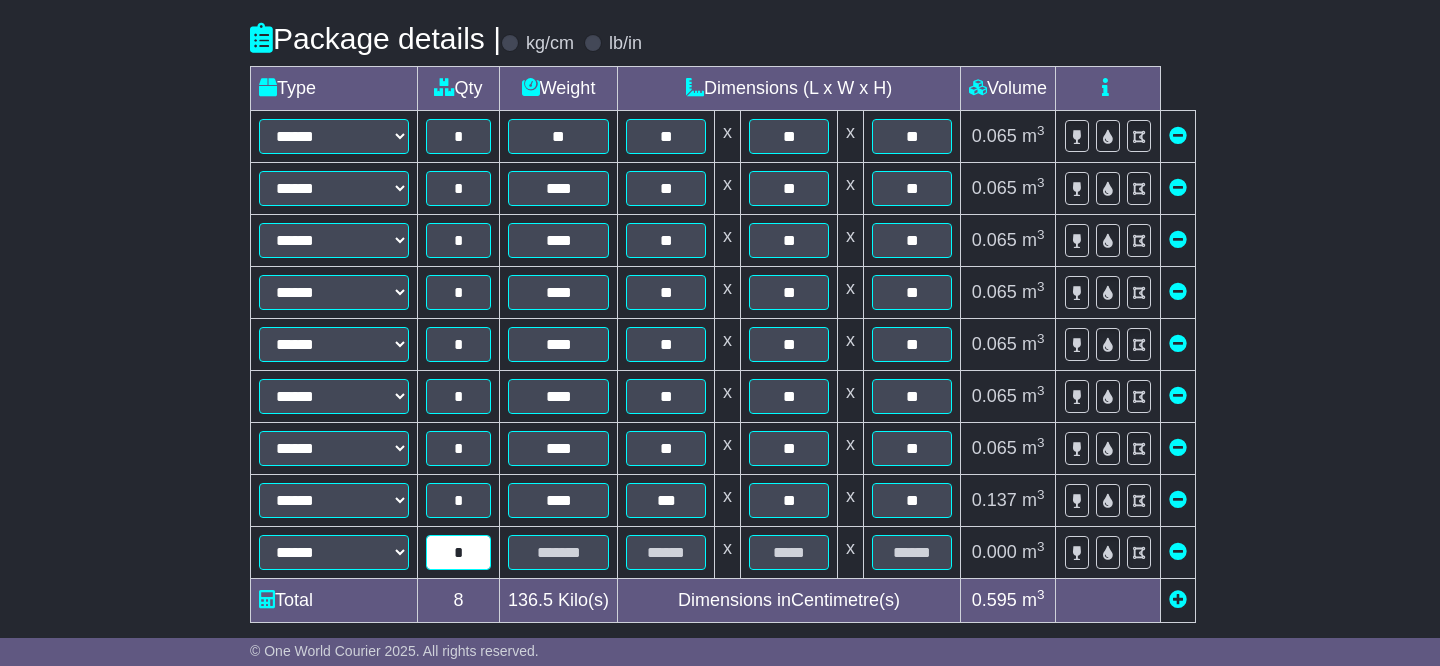 type on "*" 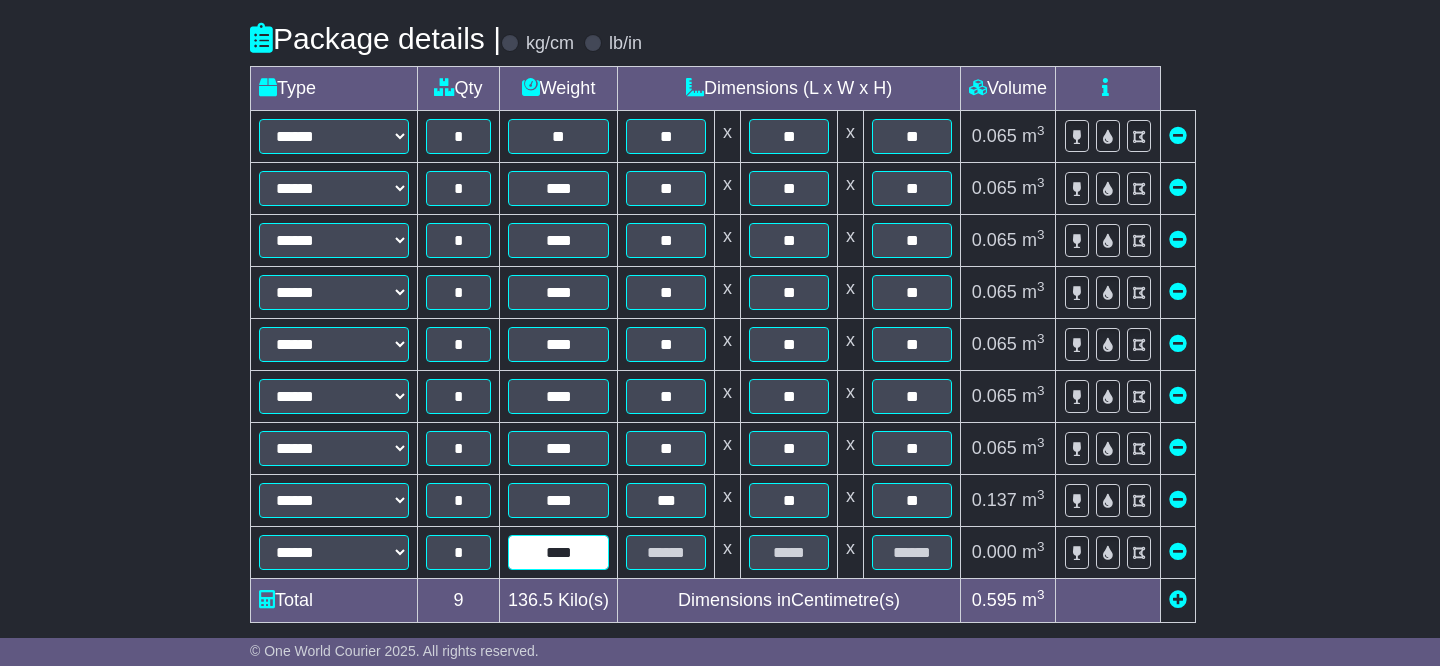 type on "****" 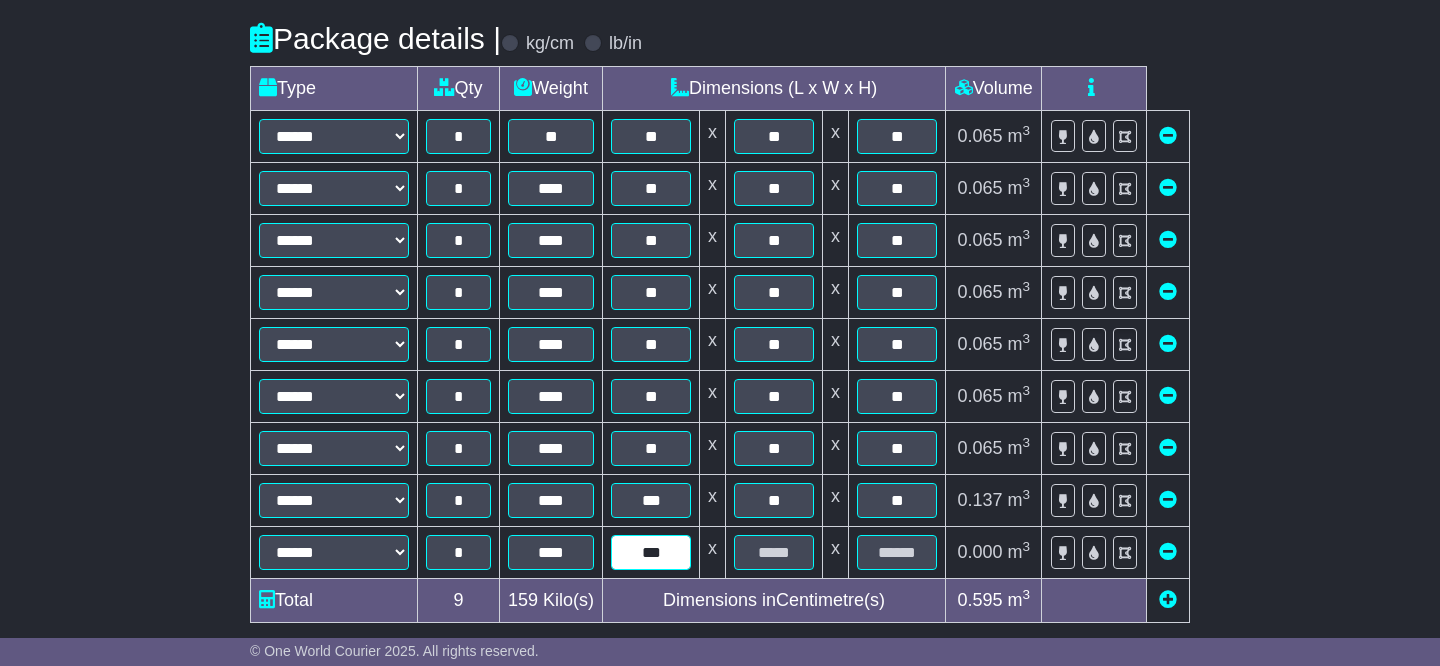 type on "***" 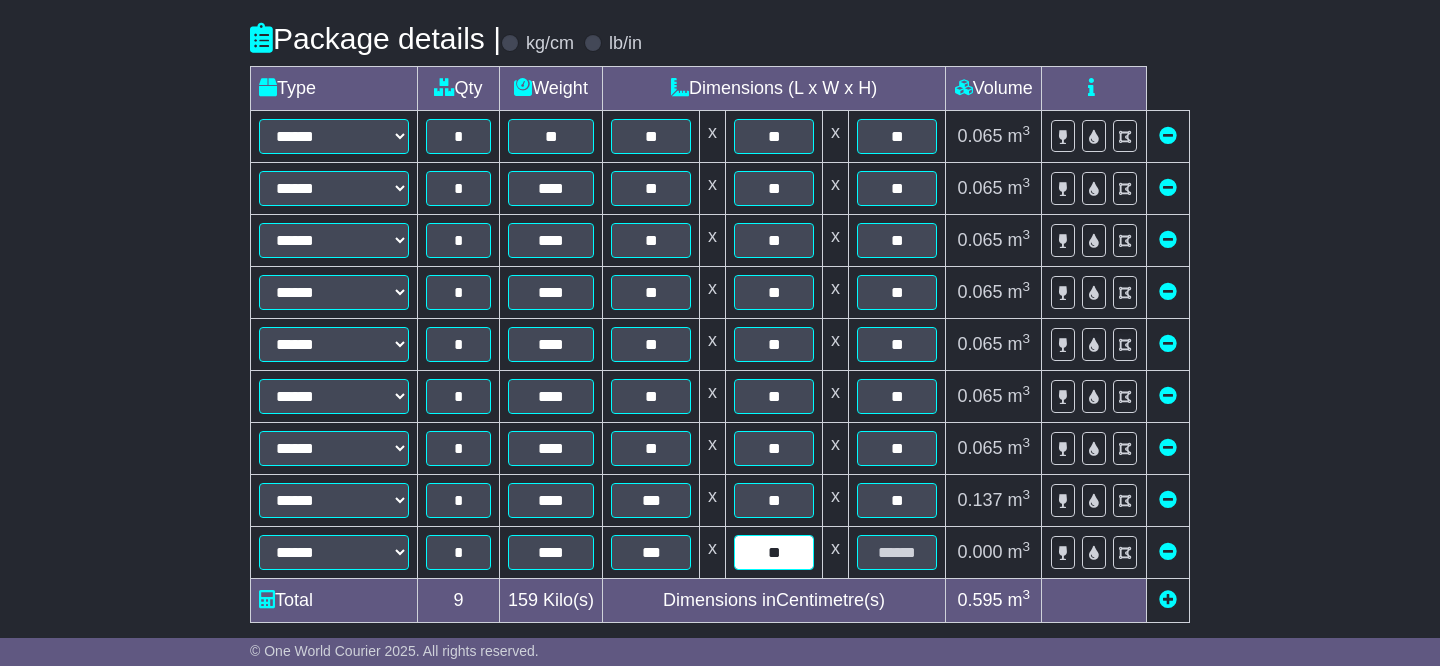 type on "**" 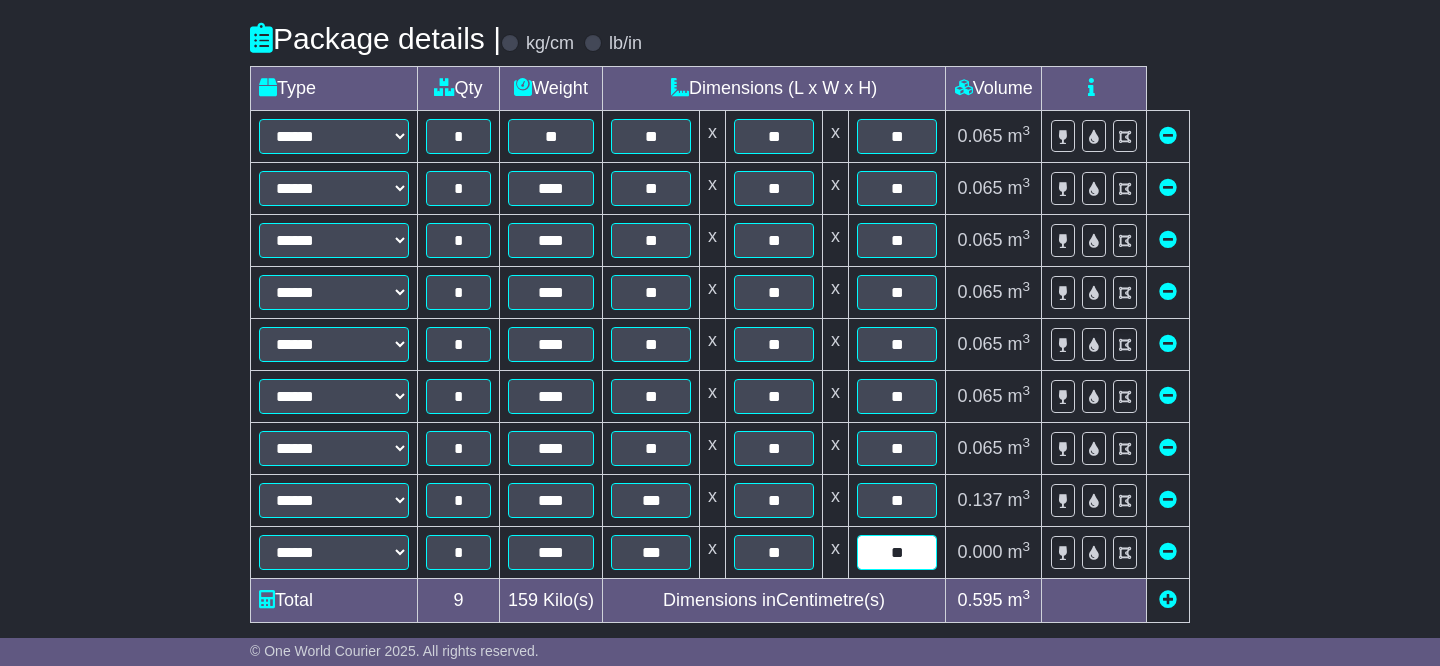 type on "**" 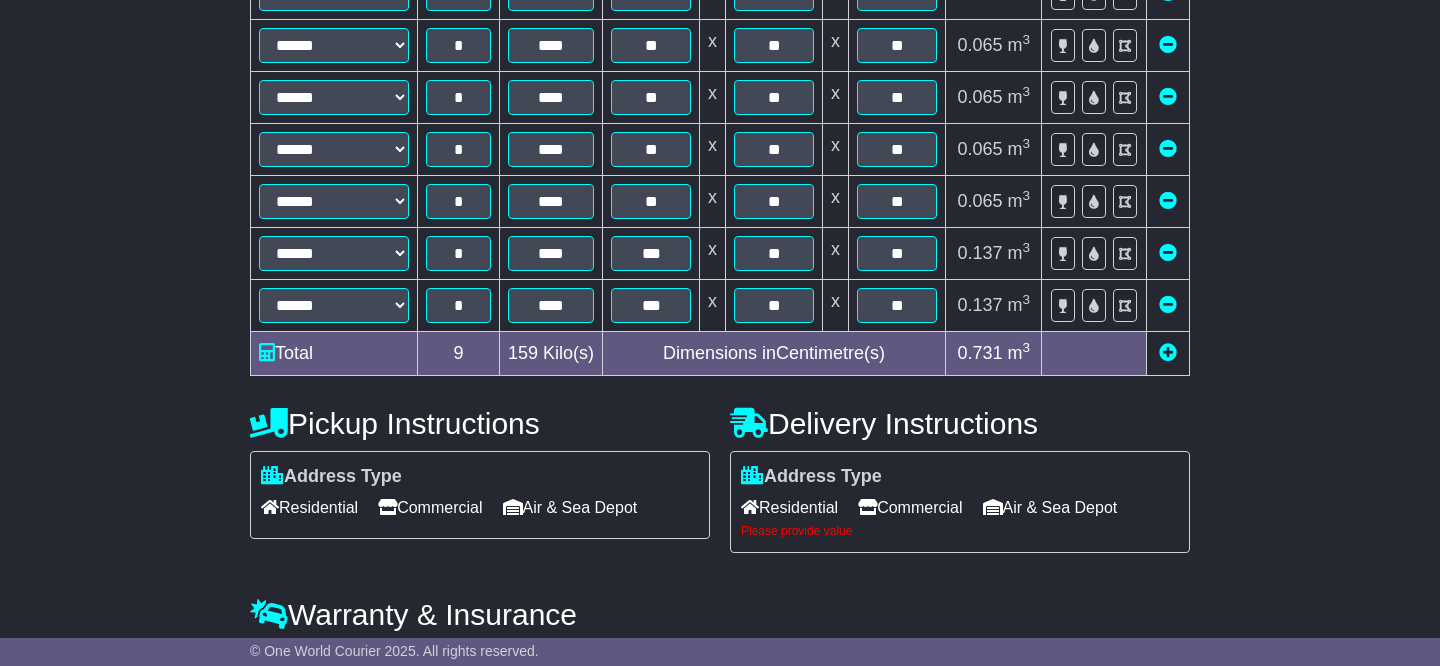 scroll, scrollTop: 751, scrollLeft: 0, axis: vertical 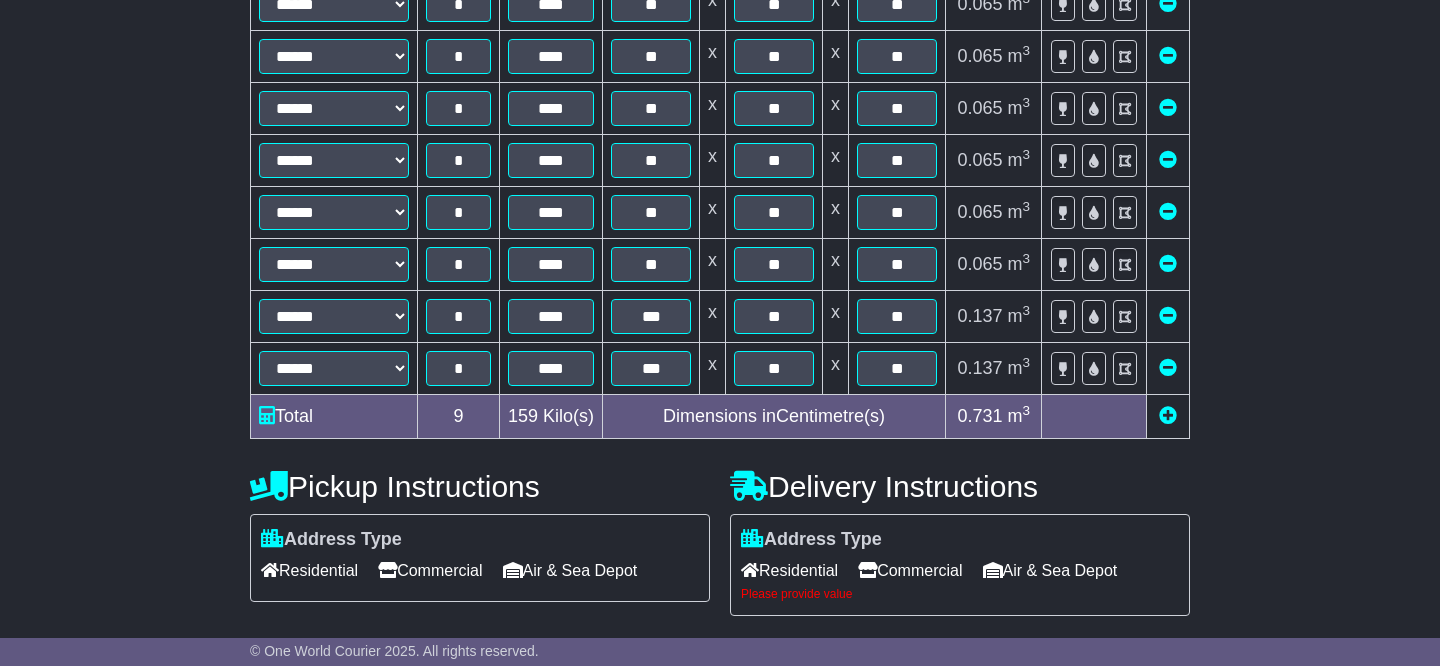 click at bounding box center (1168, 415) 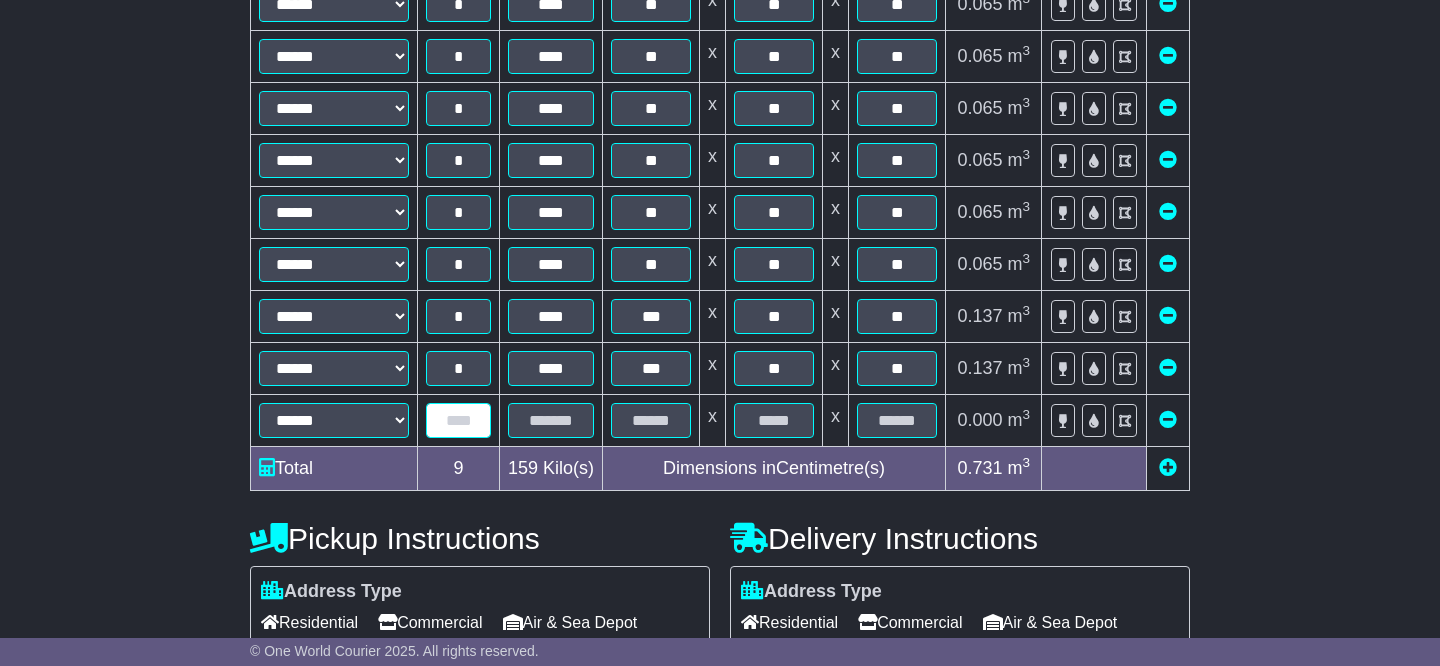 click at bounding box center (458, 420) 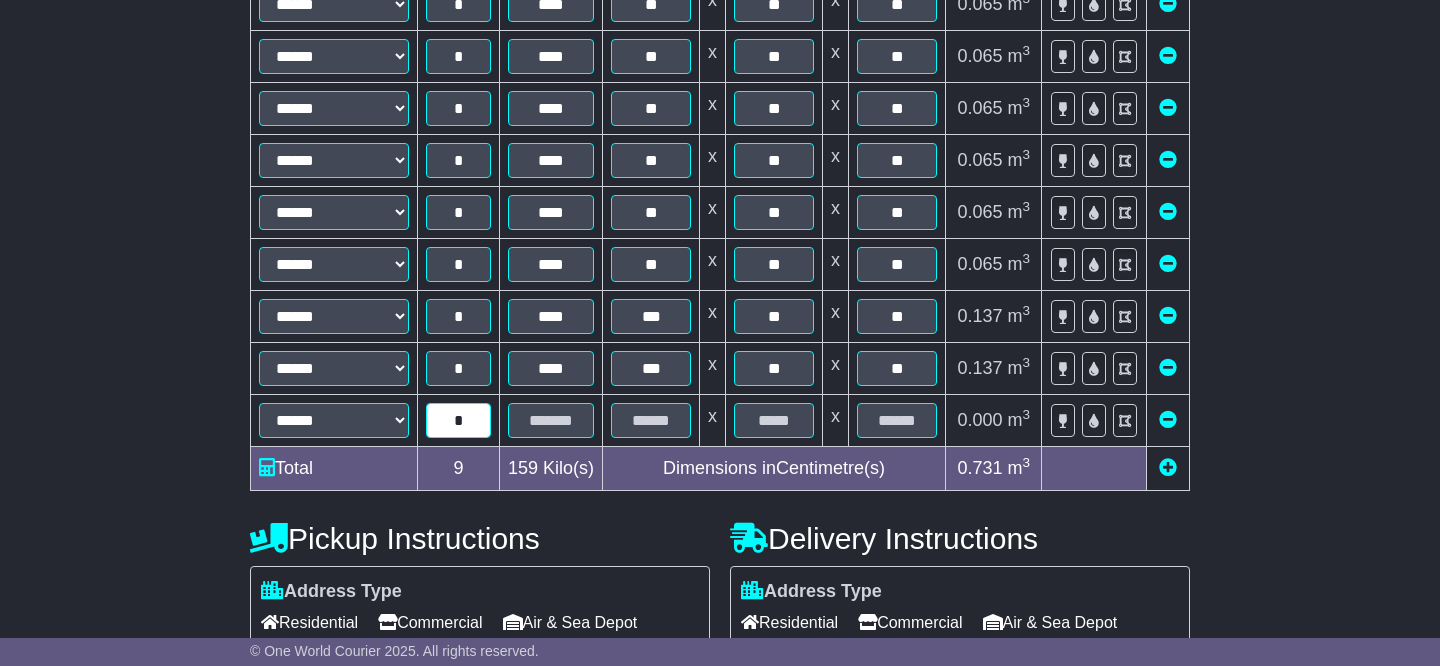 type on "*" 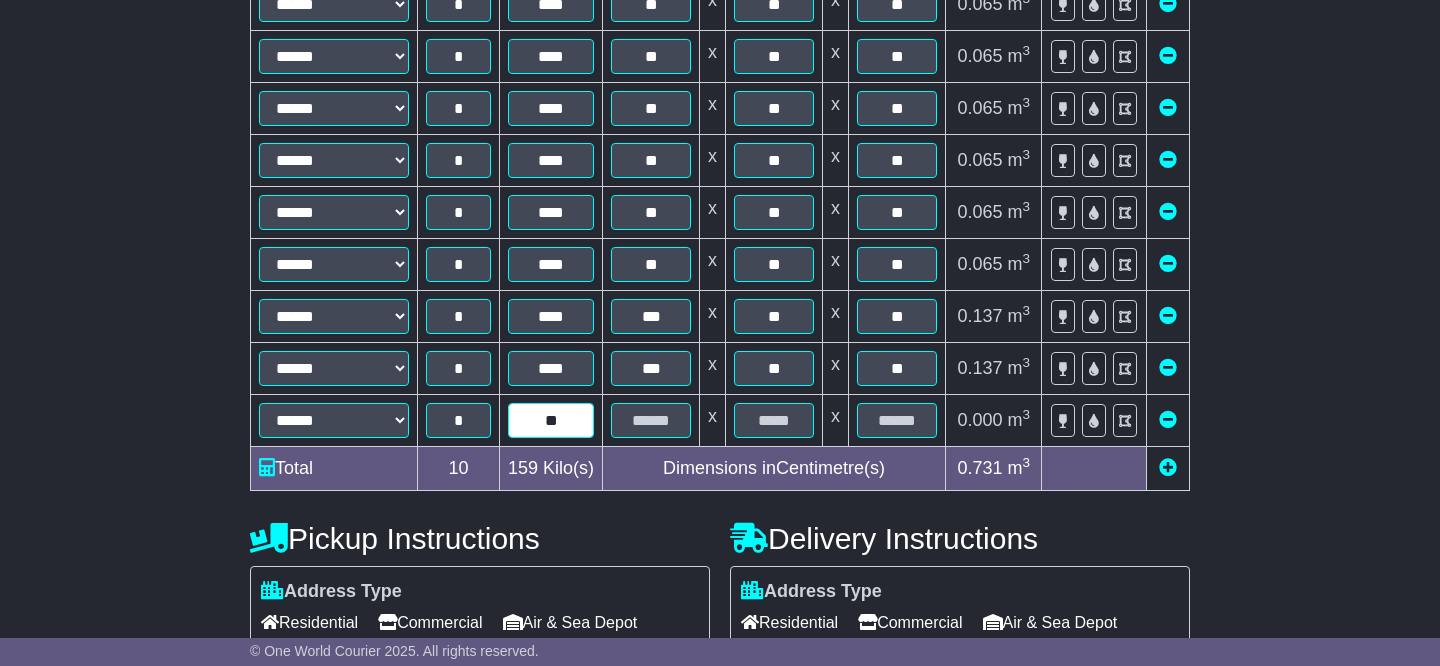 type on "**" 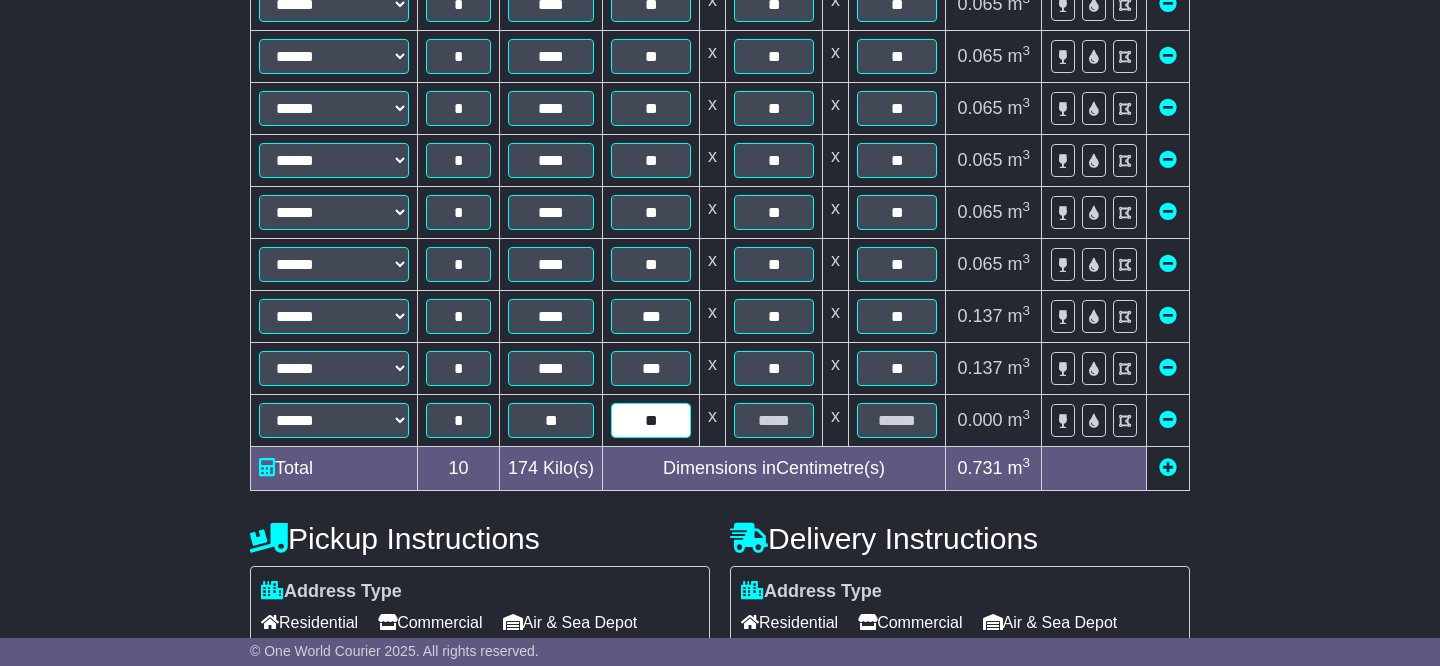 type on "**" 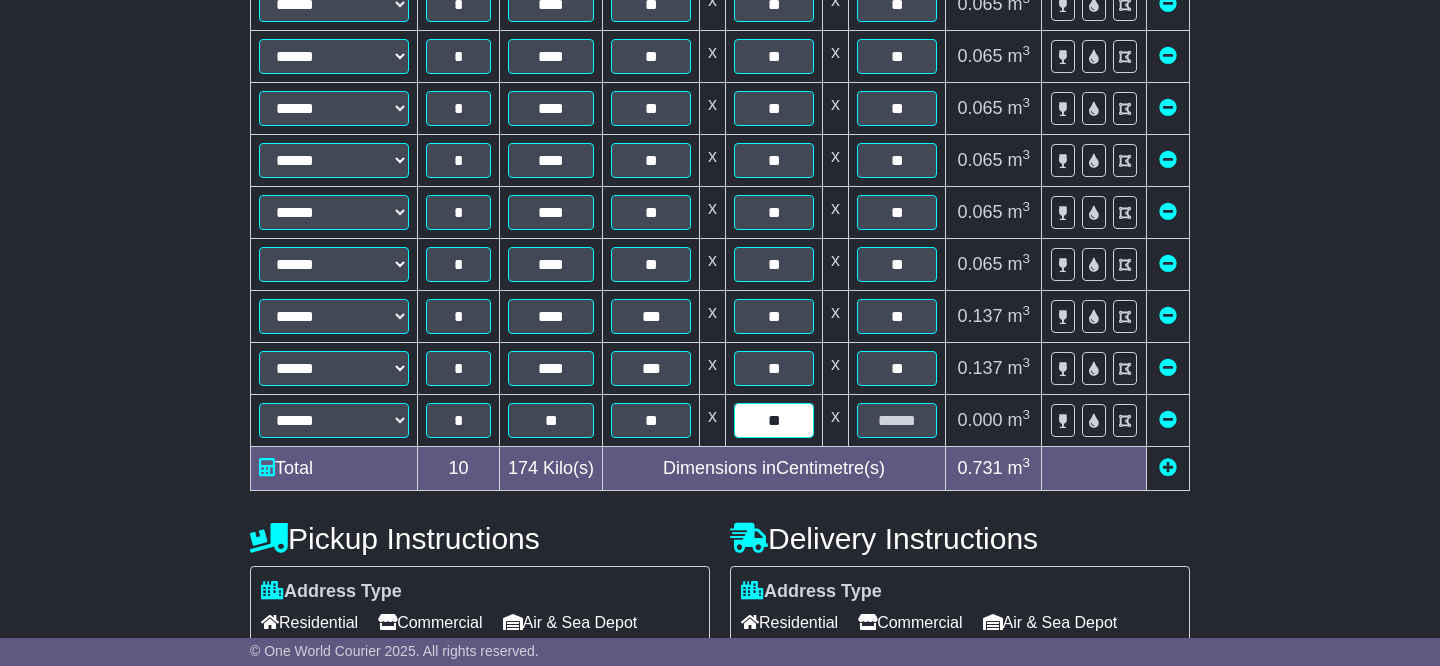 type on "**" 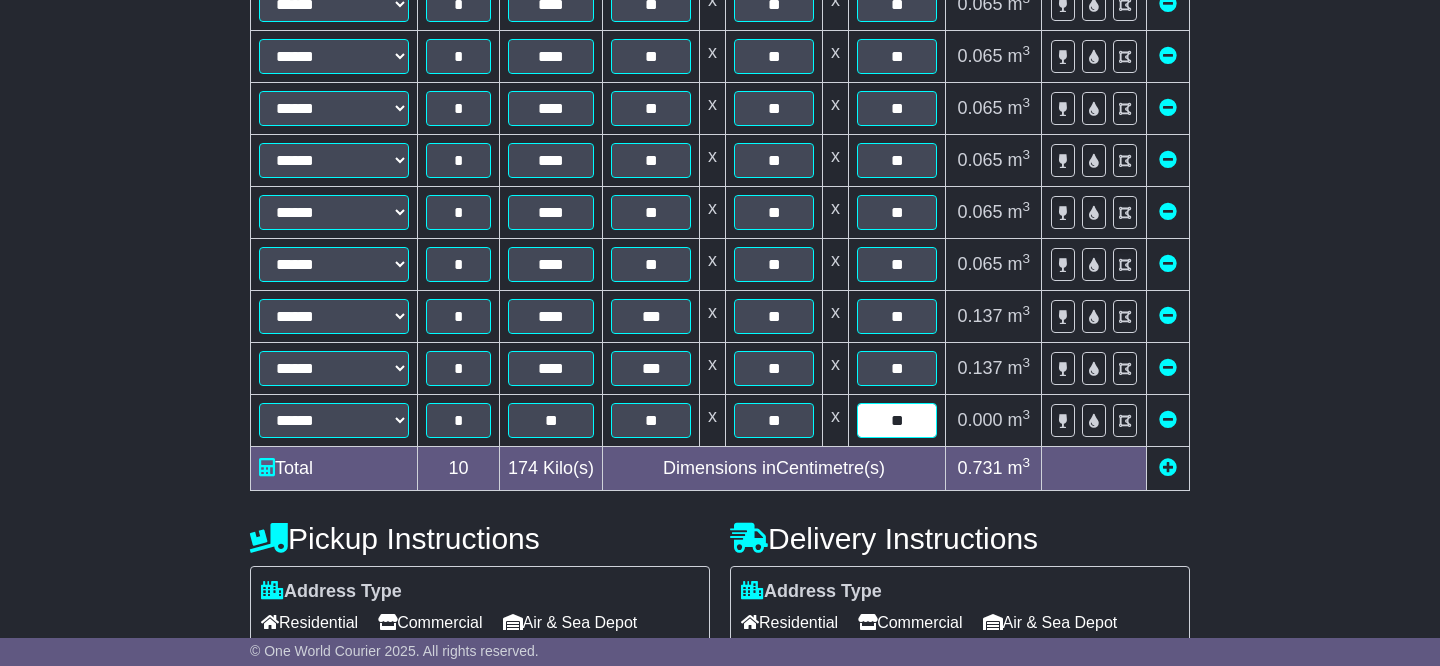 type on "**" 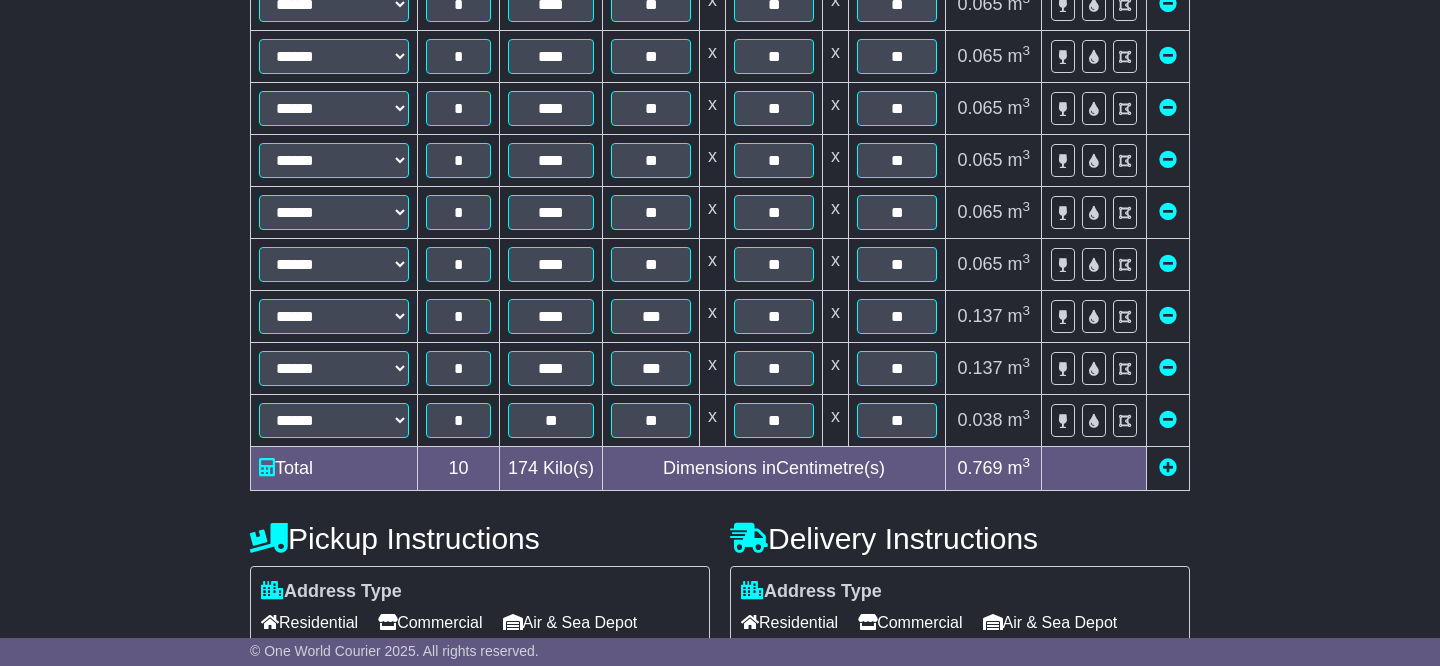 click at bounding box center (1168, 467) 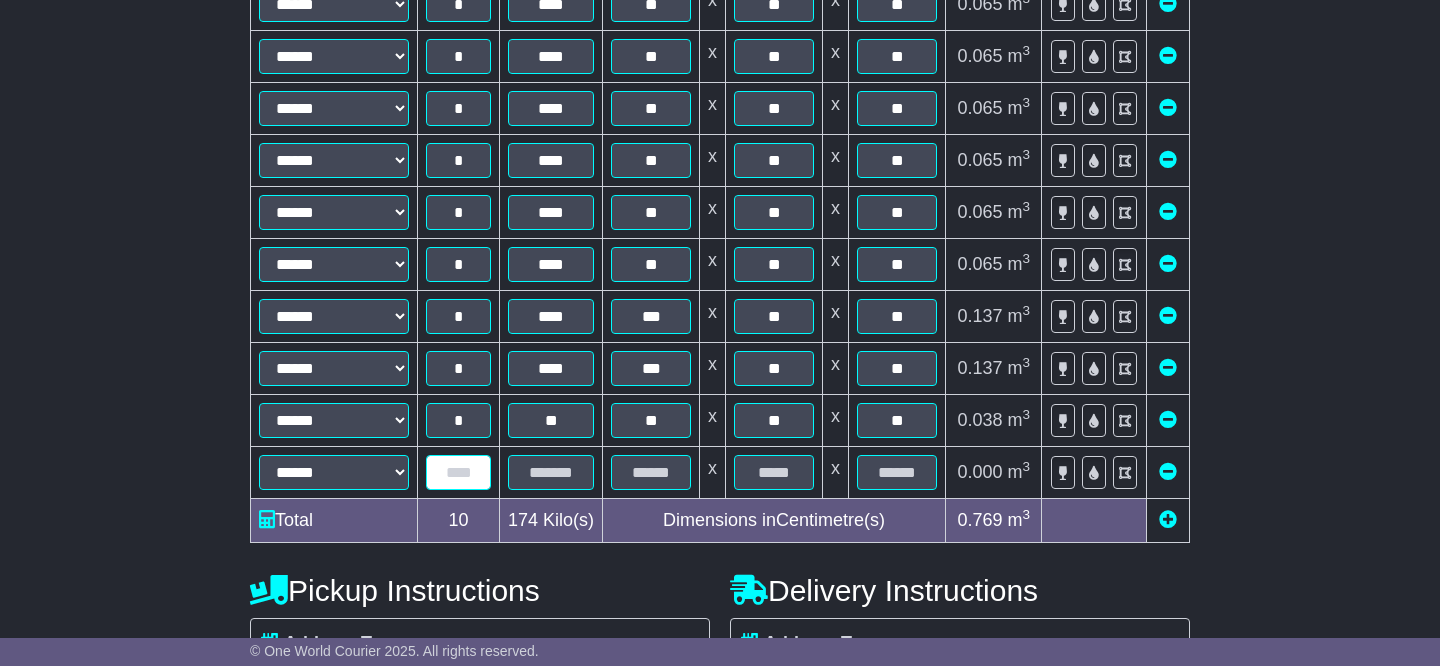 click at bounding box center [458, 472] 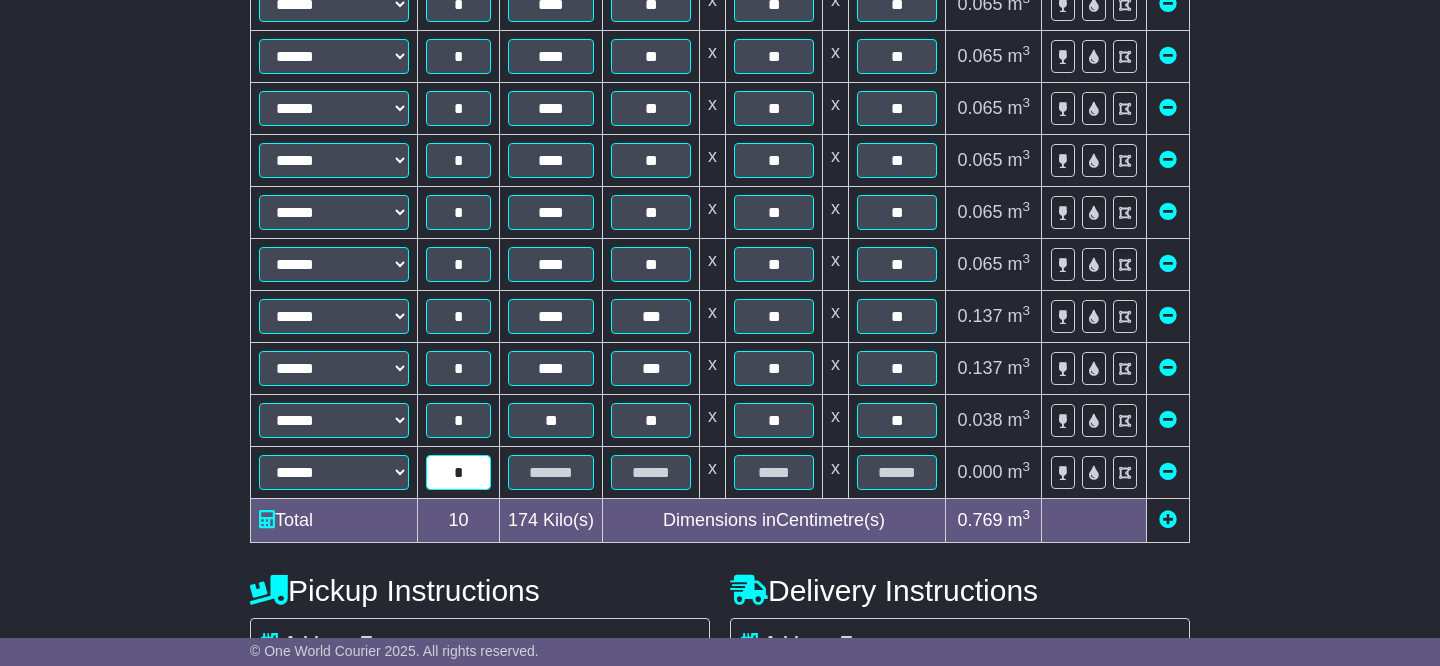 type on "*" 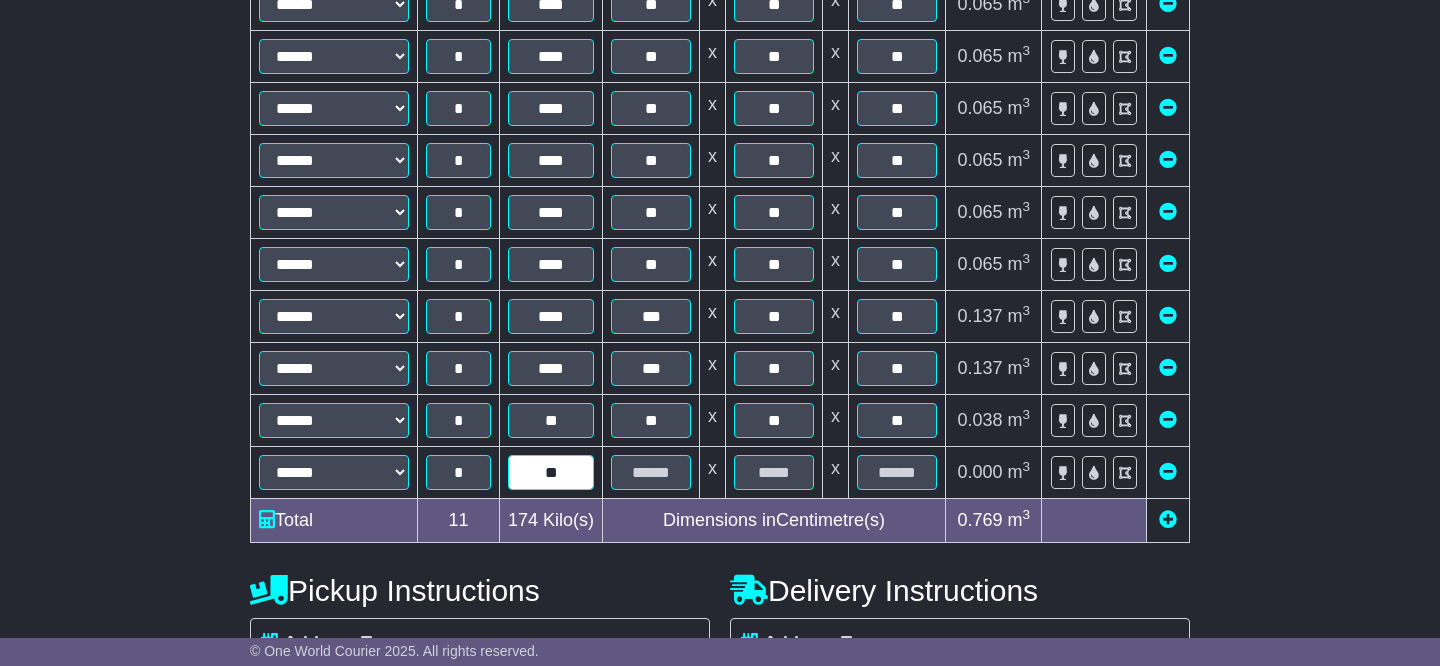 type on "**" 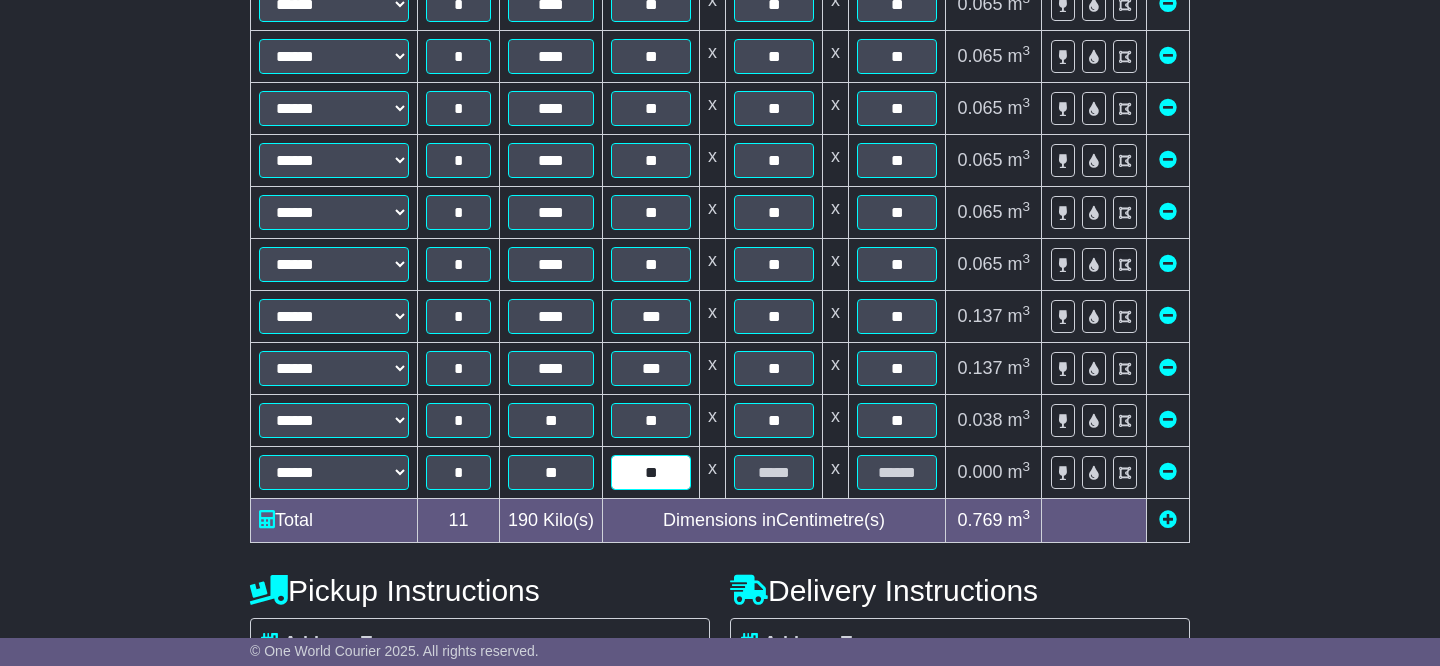 type on "**" 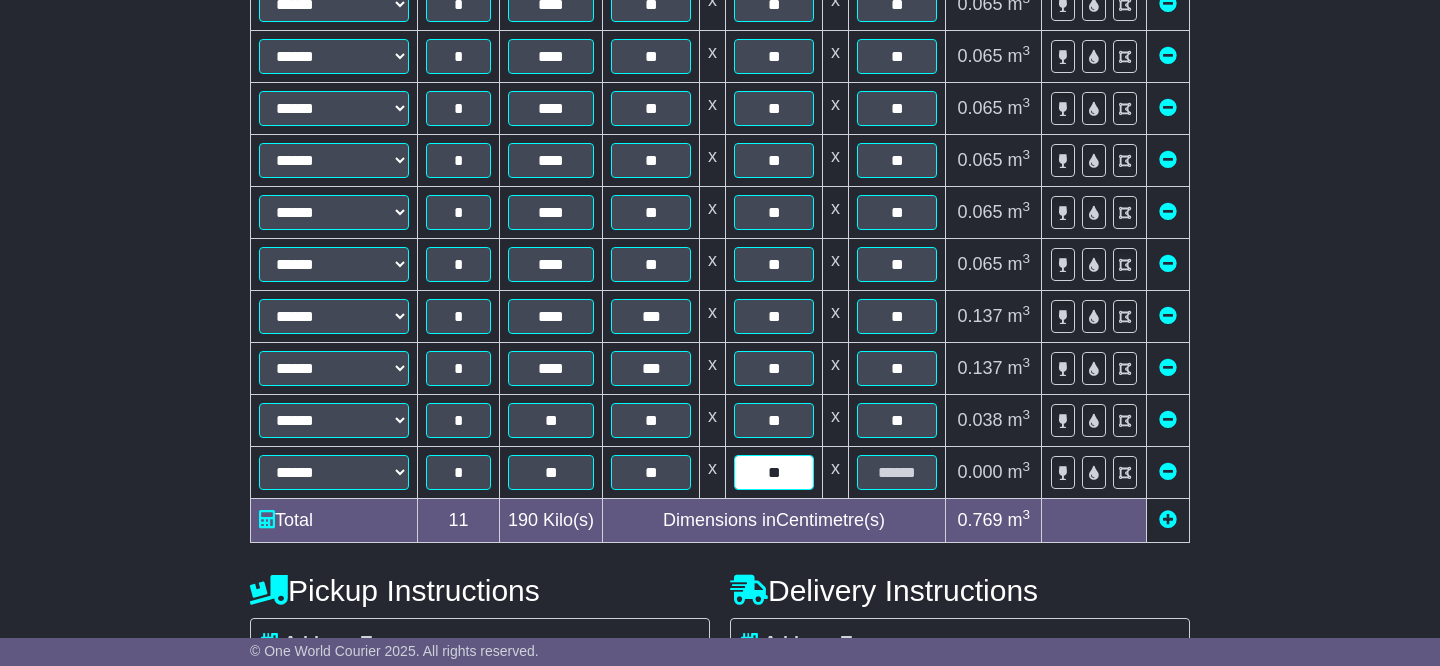 type on "**" 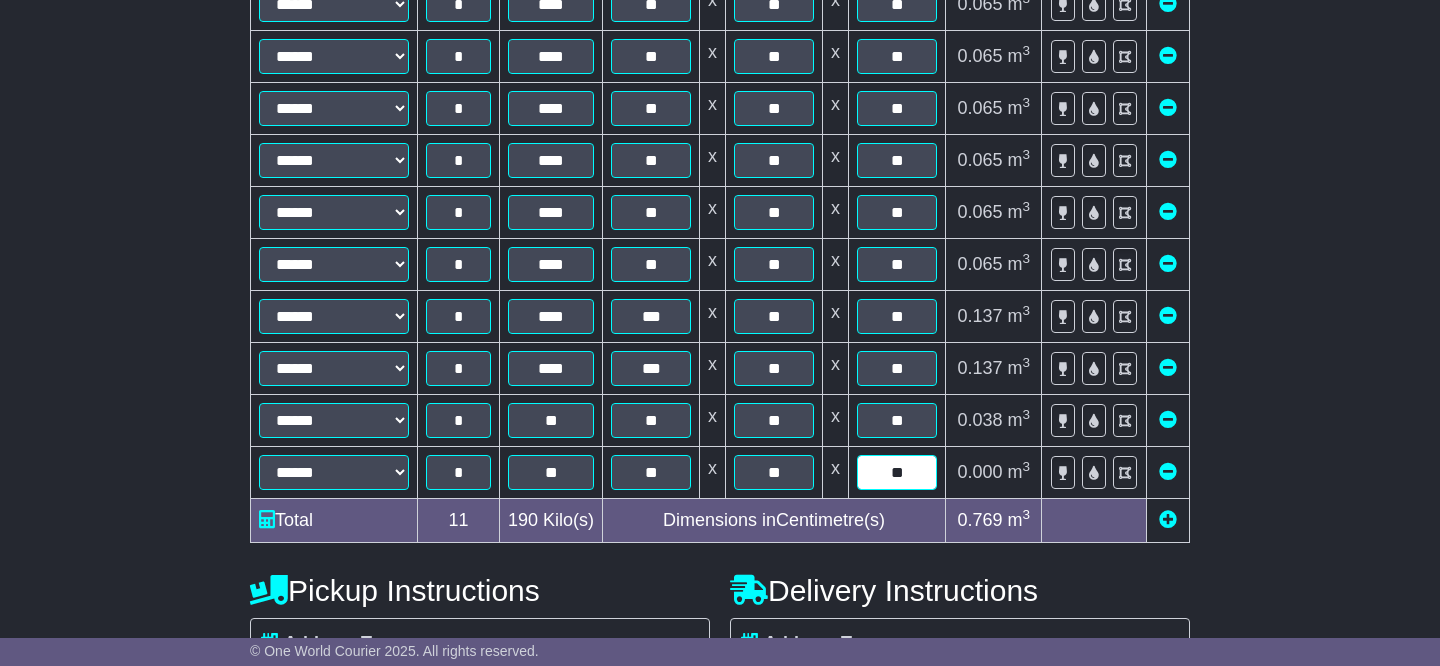 type on "**" 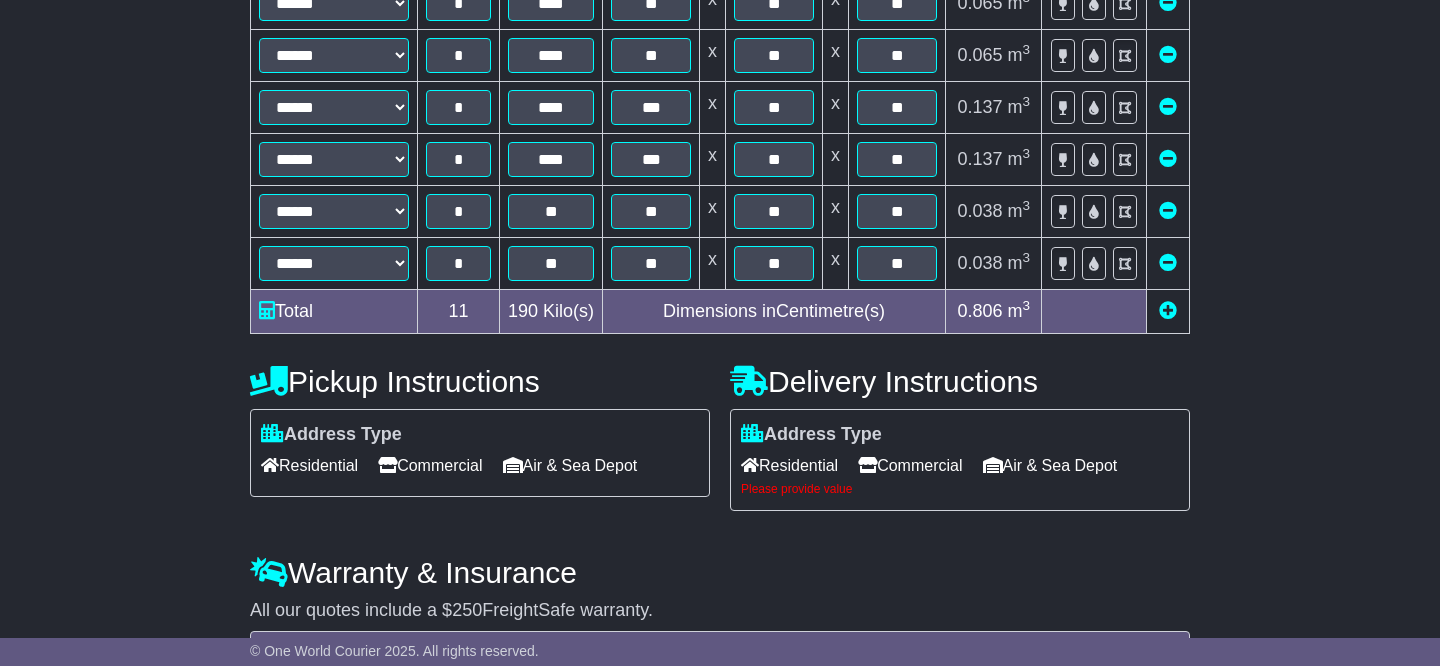 scroll, scrollTop: 962, scrollLeft: 0, axis: vertical 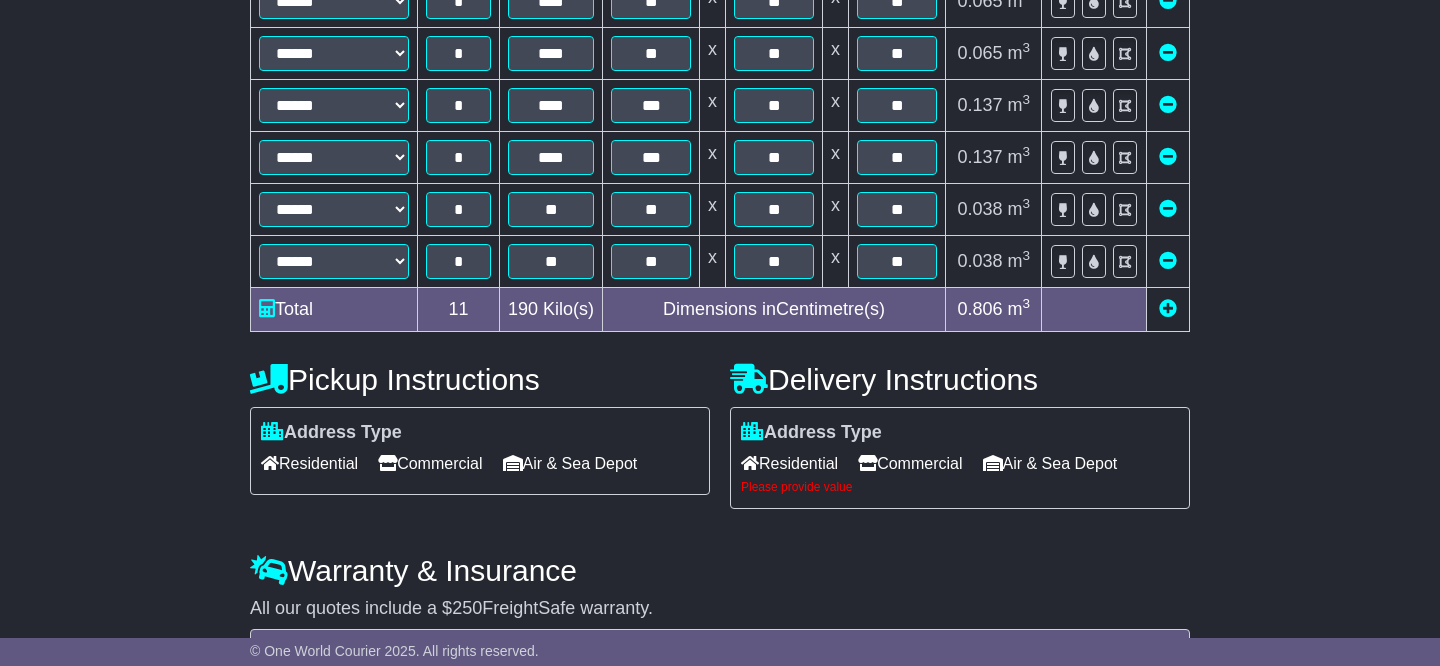 click on "Commercial" at bounding box center (910, 463) 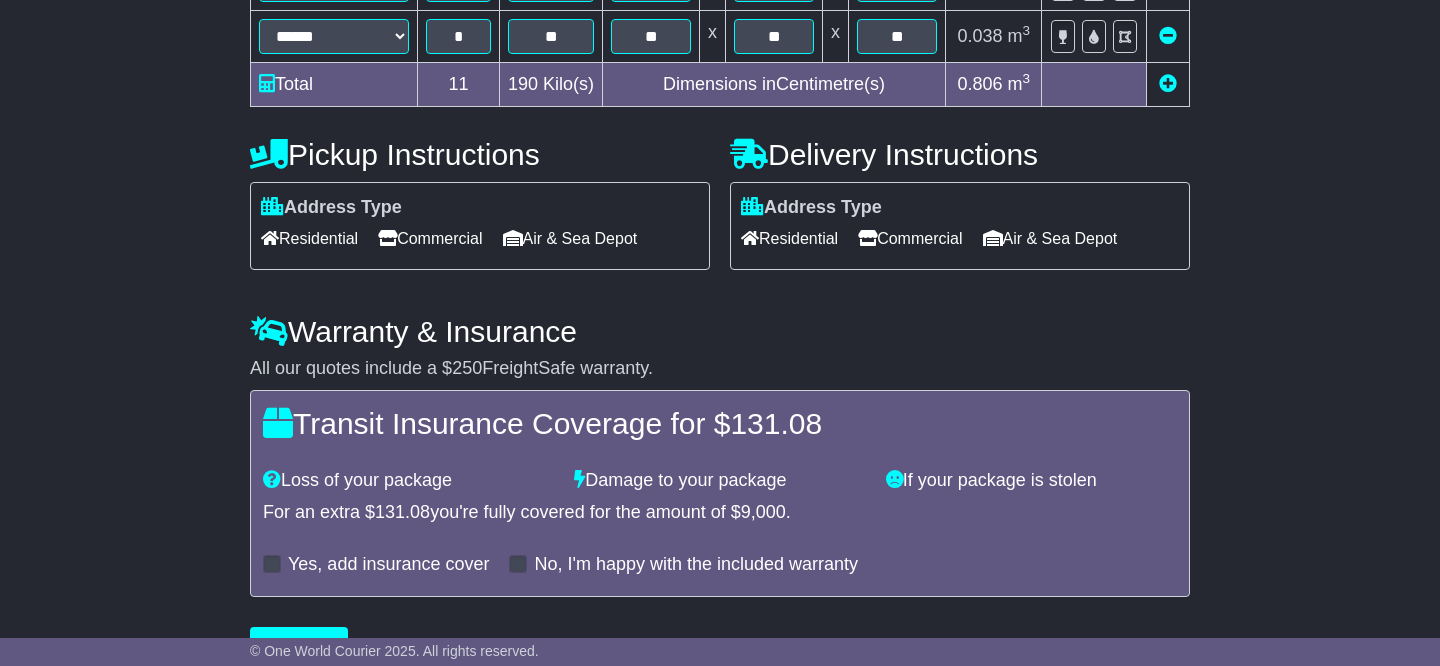 scroll, scrollTop: 1236, scrollLeft: 0, axis: vertical 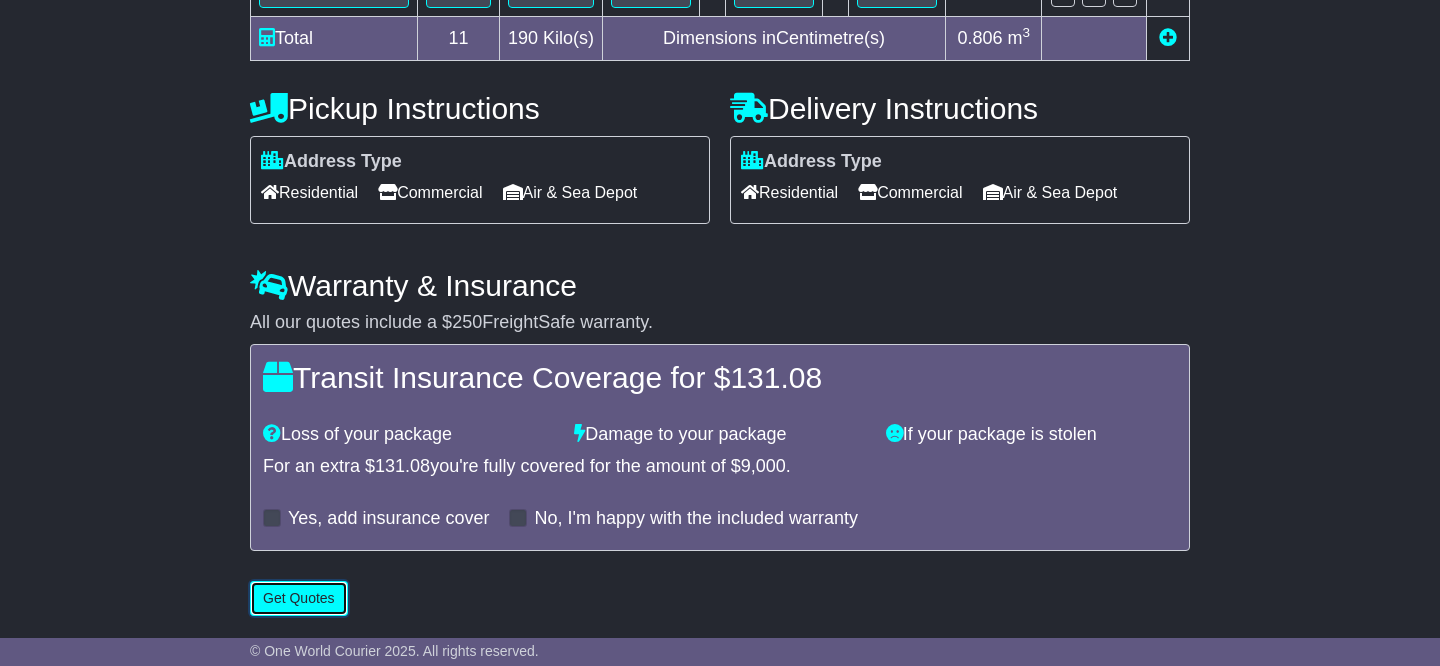 click on "Get Quotes" at bounding box center (299, 598) 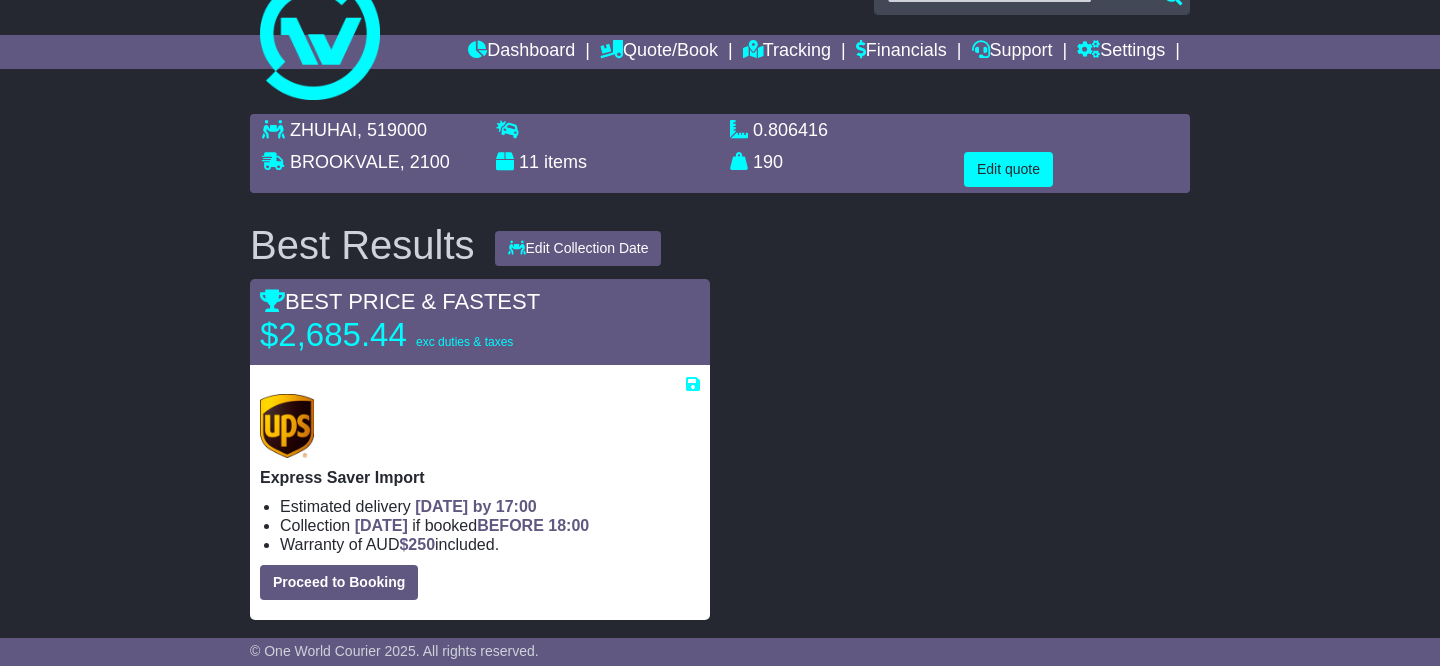scroll, scrollTop: 0, scrollLeft: 0, axis: both 